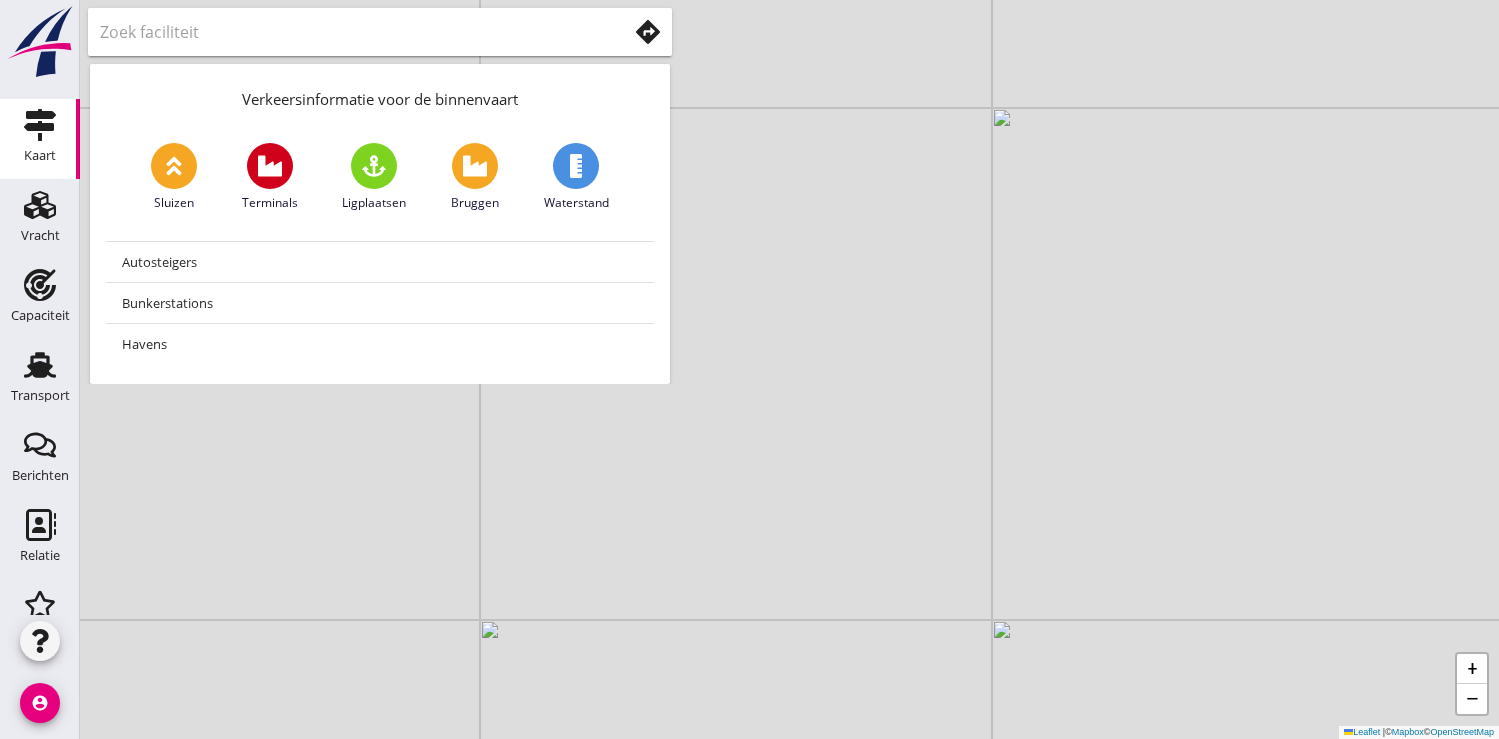 scroll, scrollTop: 0, scrollLeft: 0, axis: both 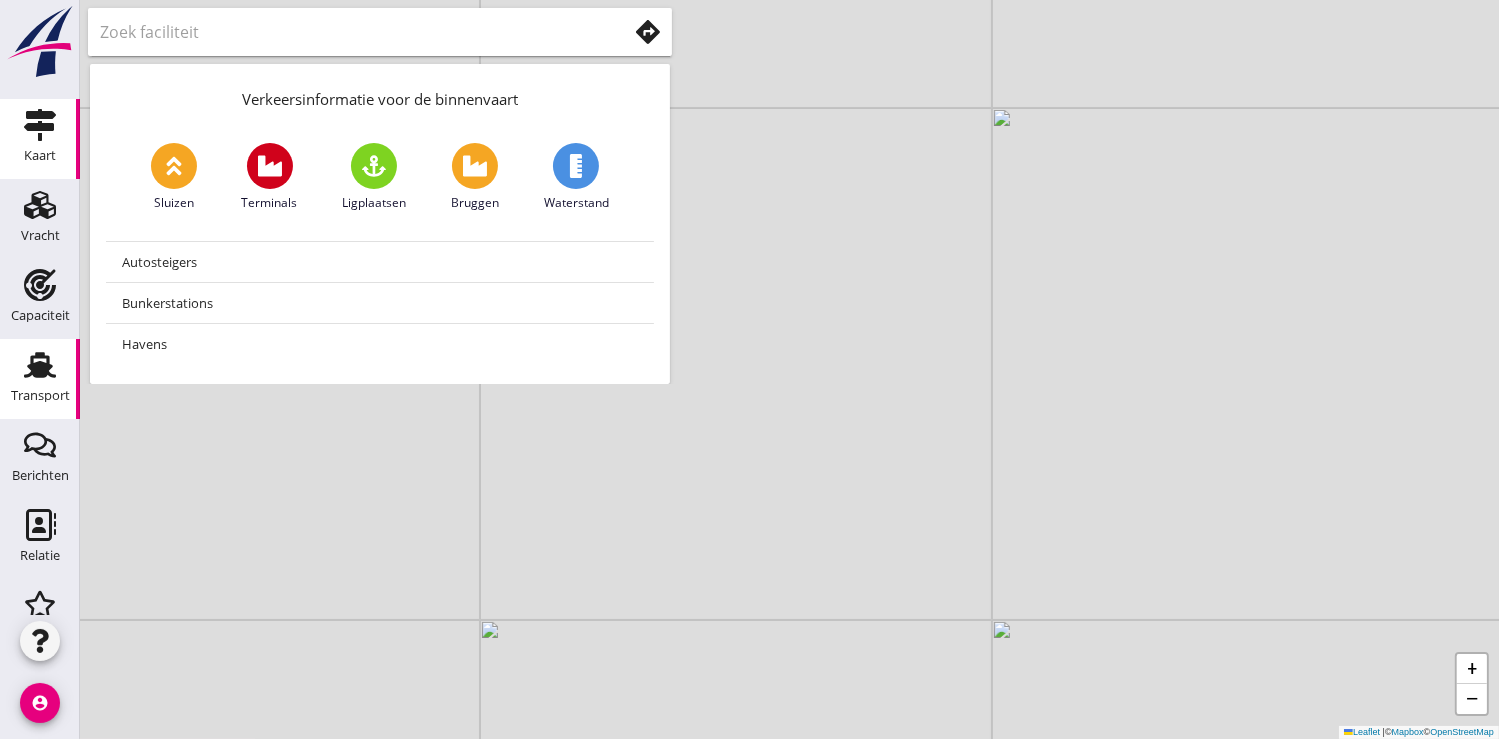 click on "Transport" at bounding box center [40, 395] 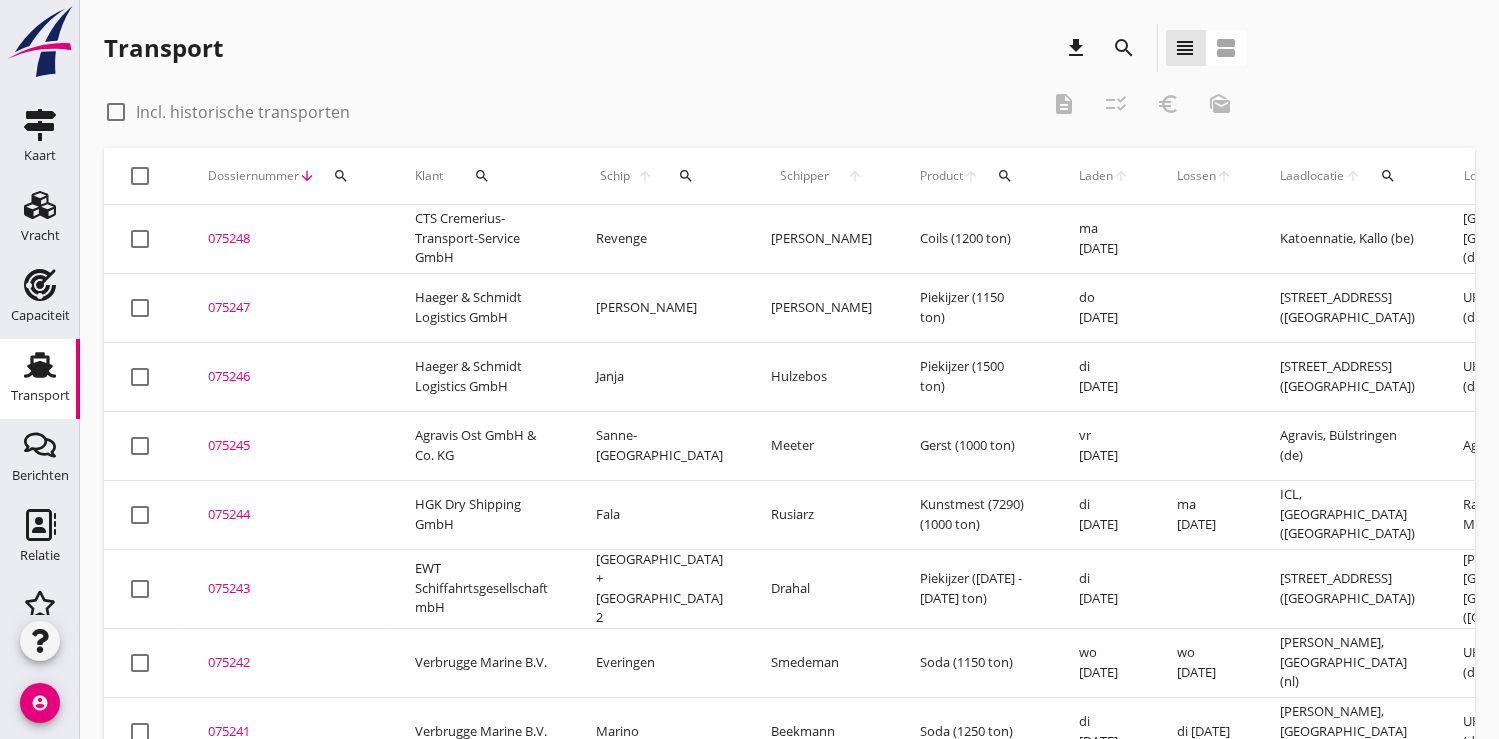 click on "search" at bounding box center [341, 176] 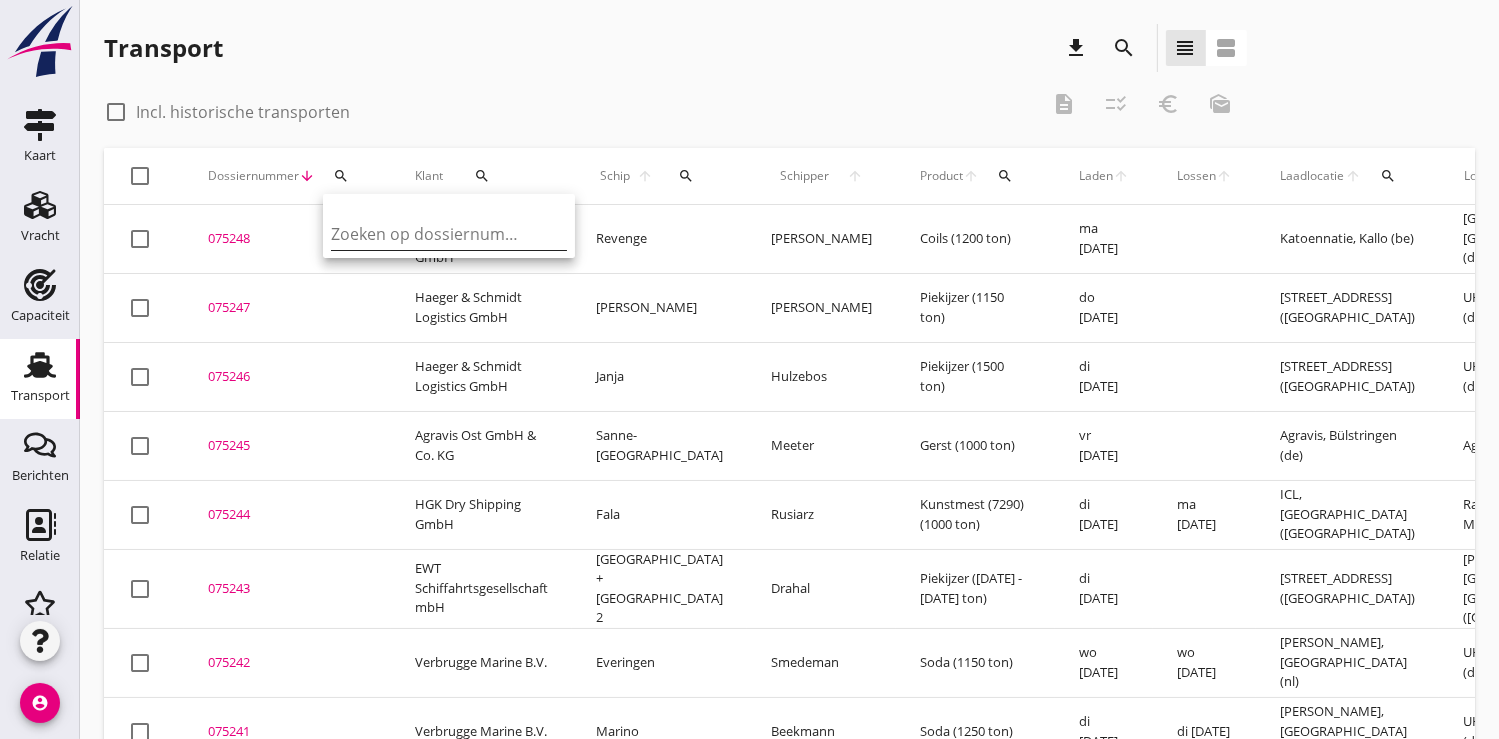 click at bounding box center [435, 234] 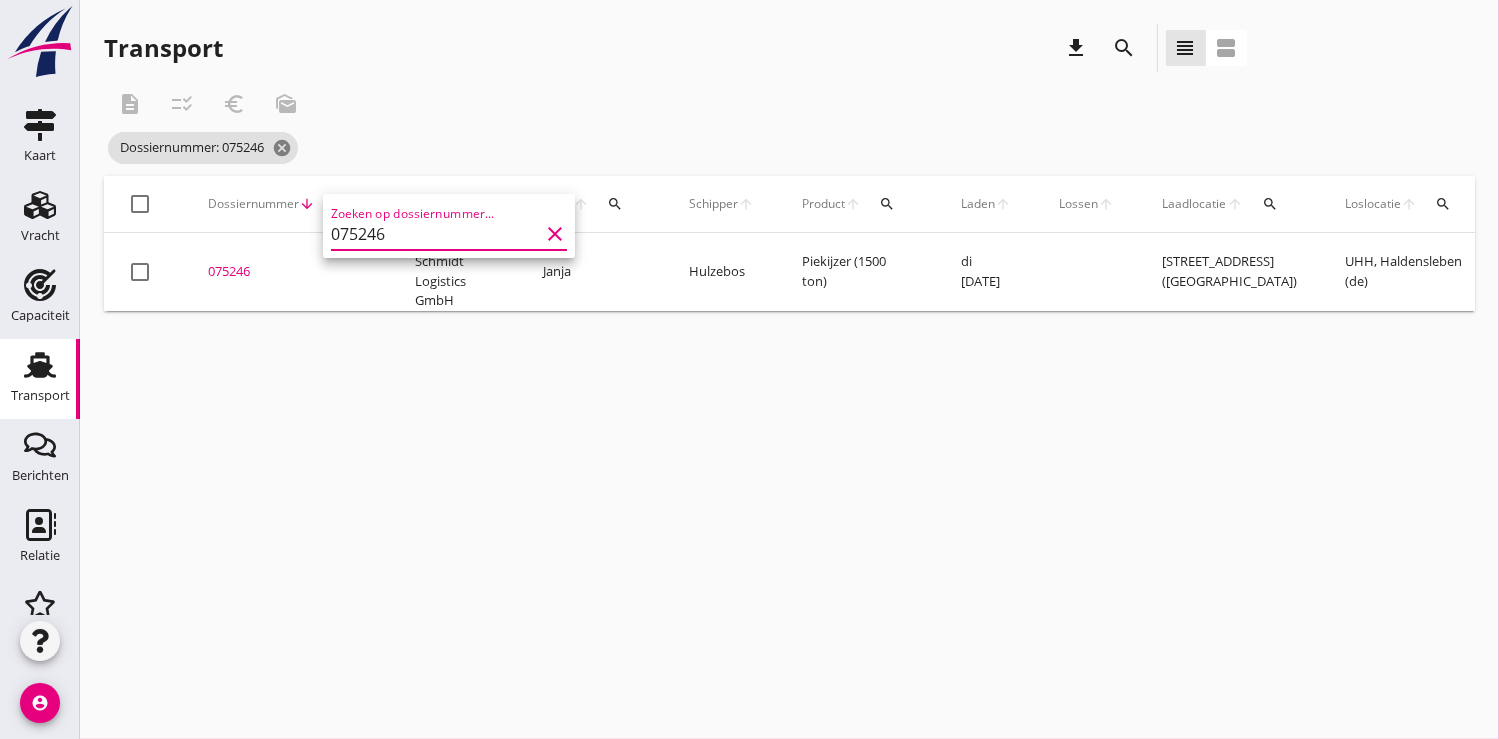 scroll, scrollTop: 0, scrollLeft: 485, axis: horizontal 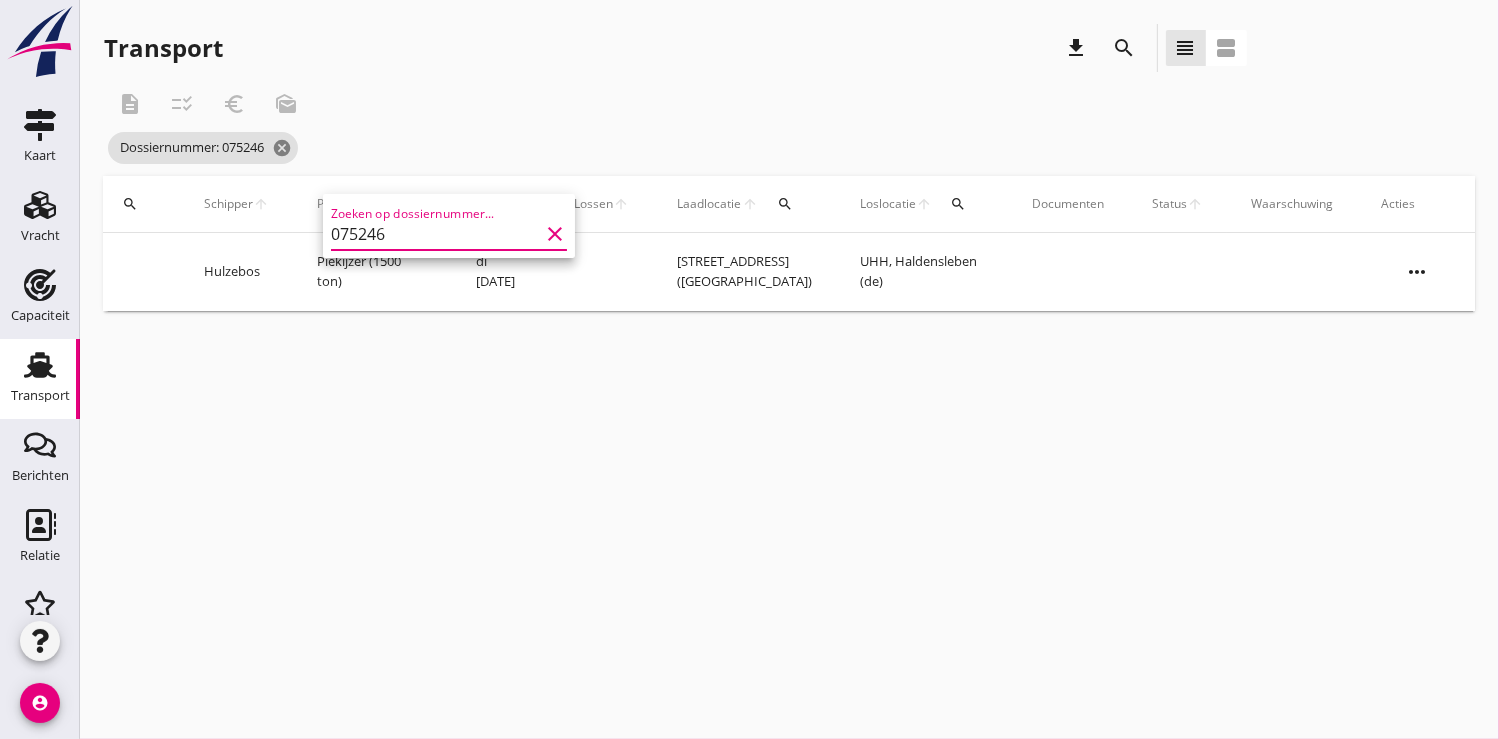 type on "075246" 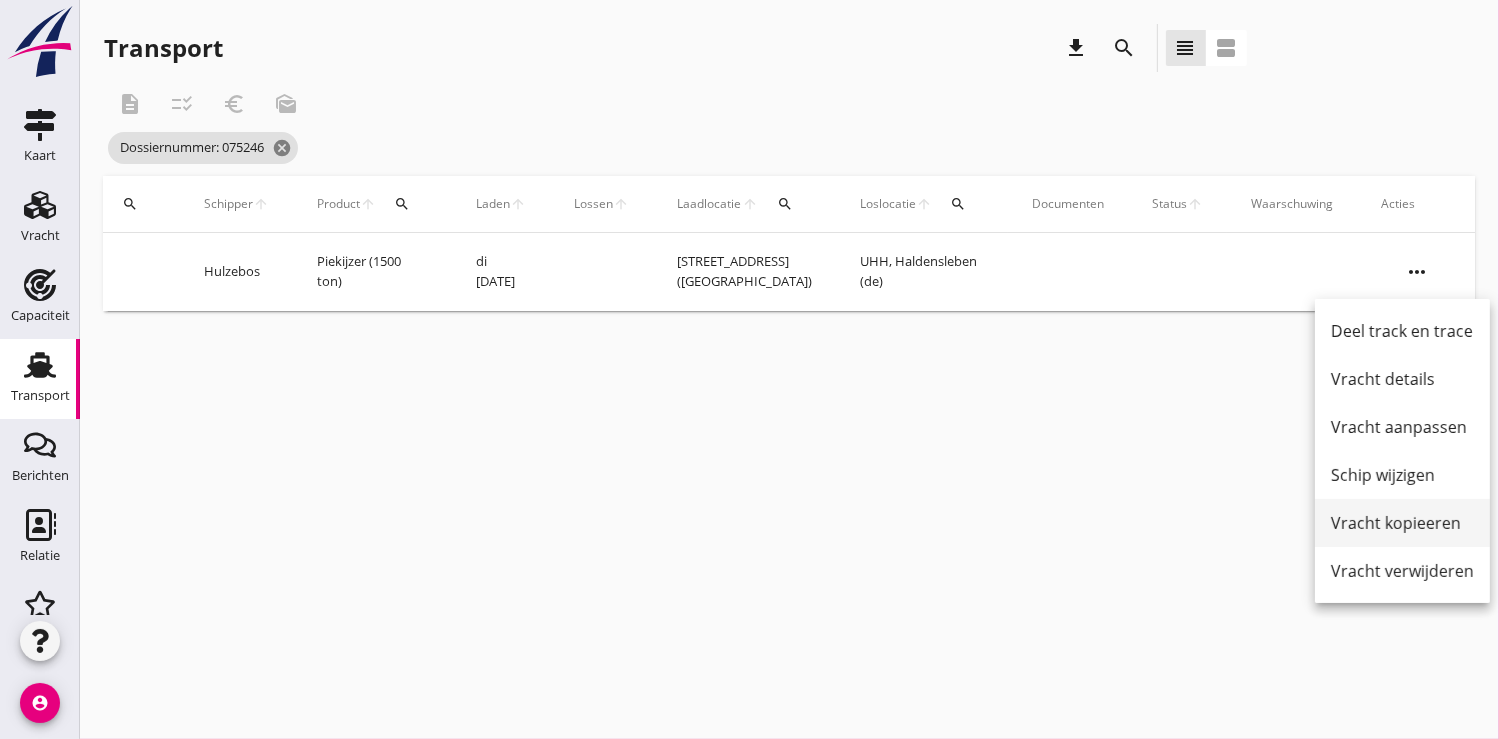 click on "Vracht kopieeren" at bounding box center [1402, 523] 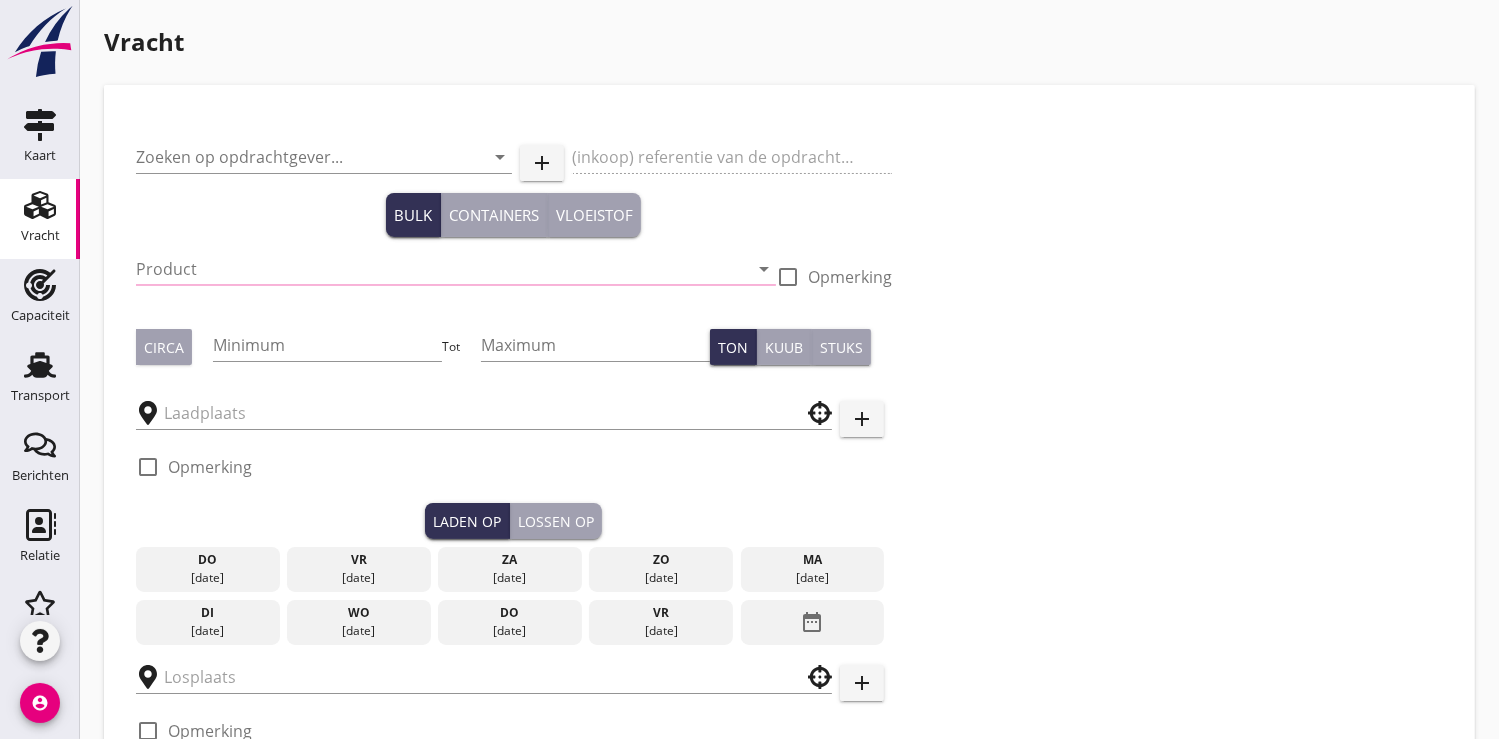 type on "Haeger & Schmidt Logistics GmbH" 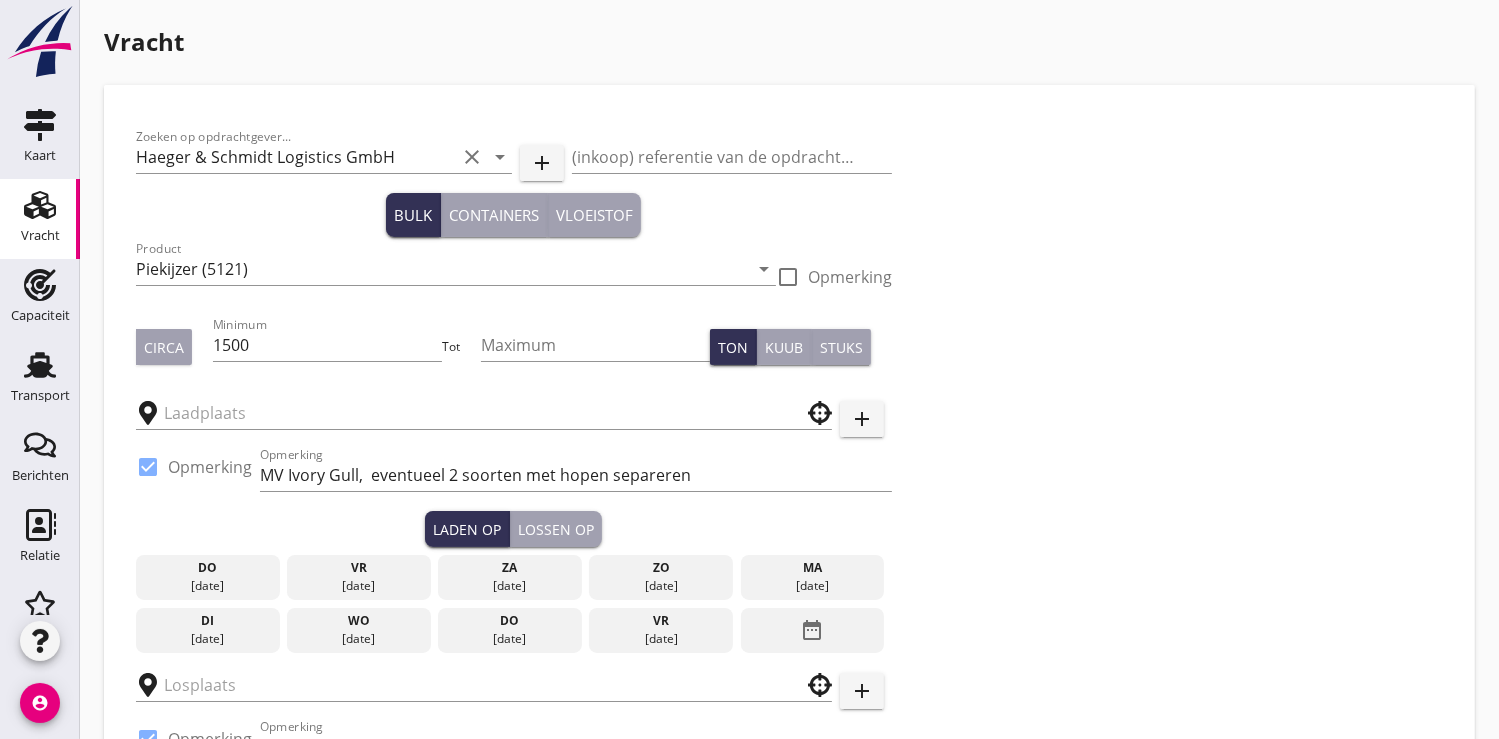 type on "UHH" 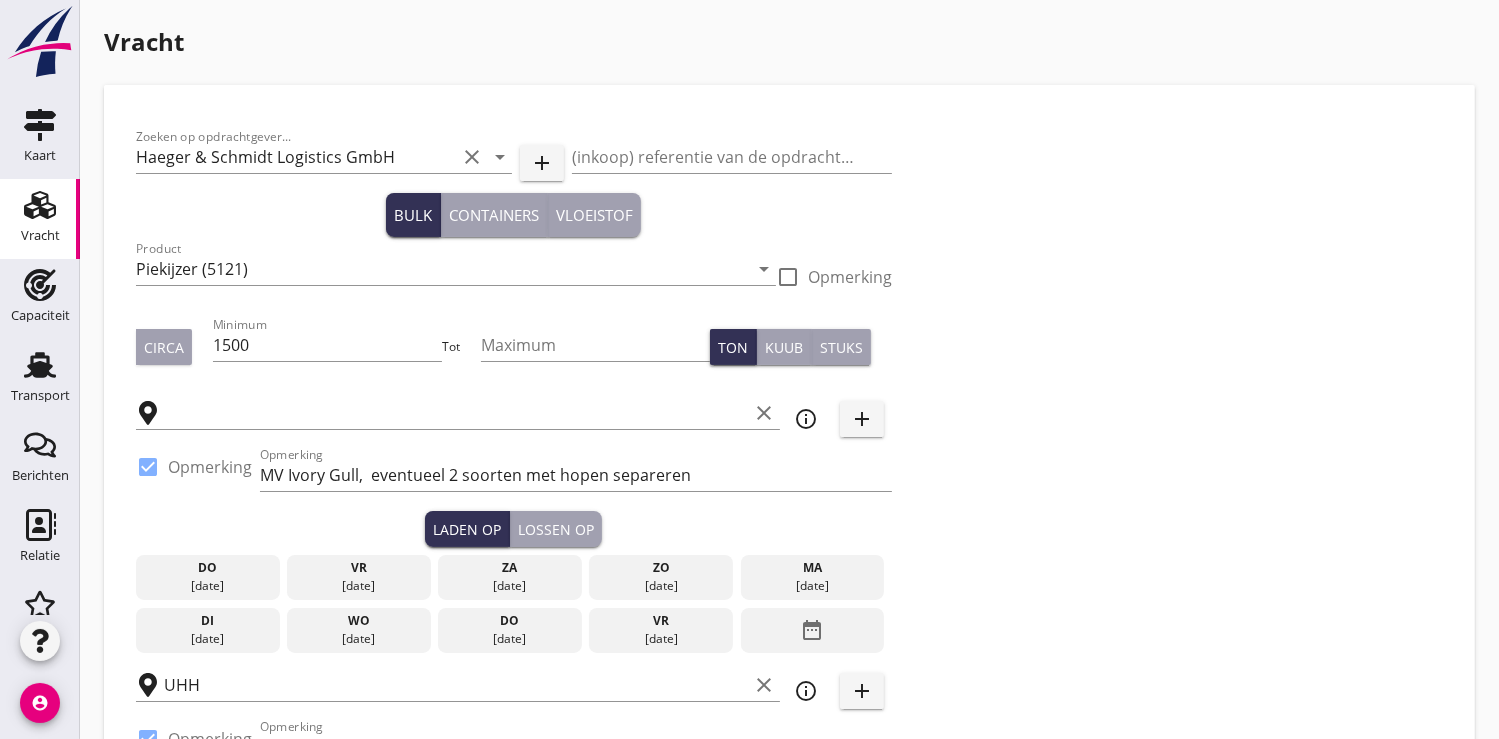 type on "Waalhaven boei 27" 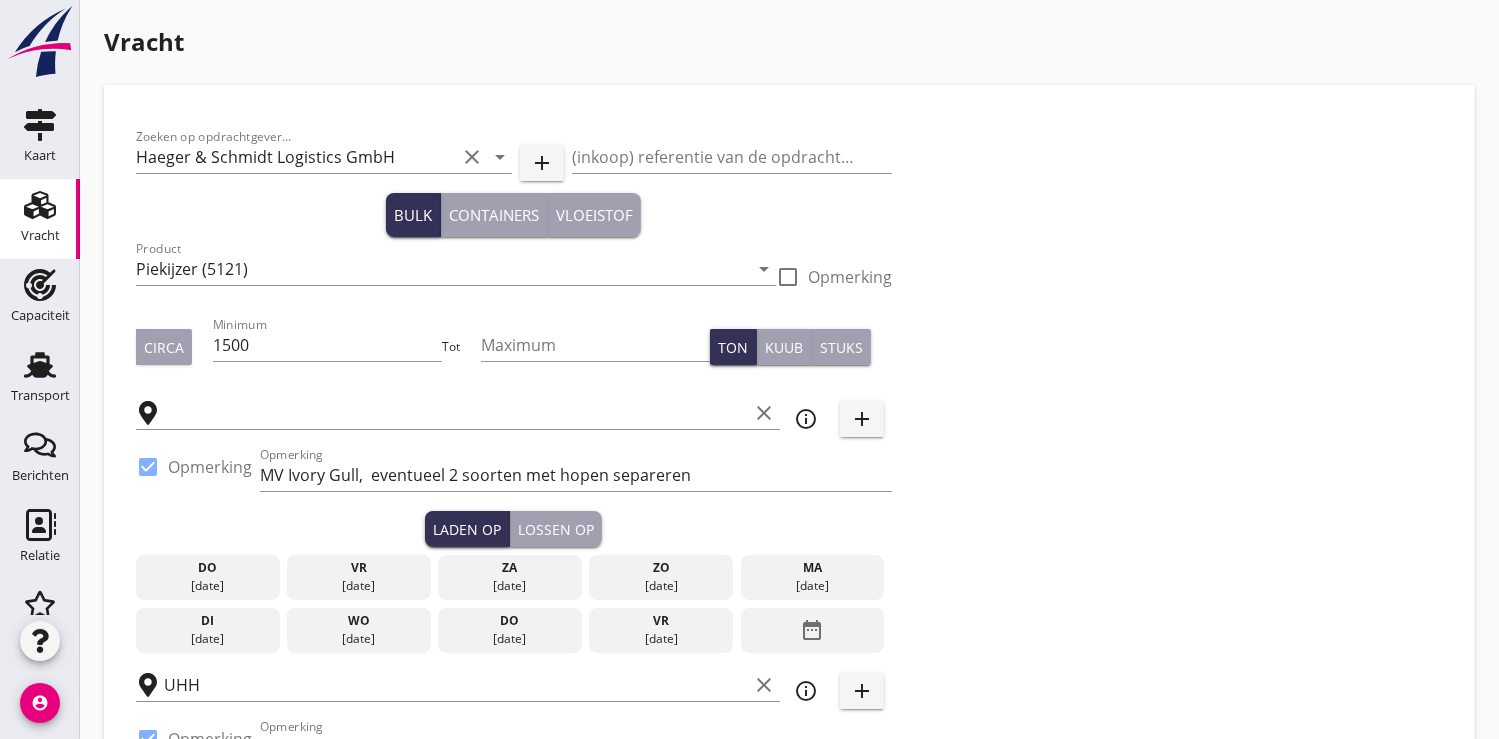 checkbox on "true" 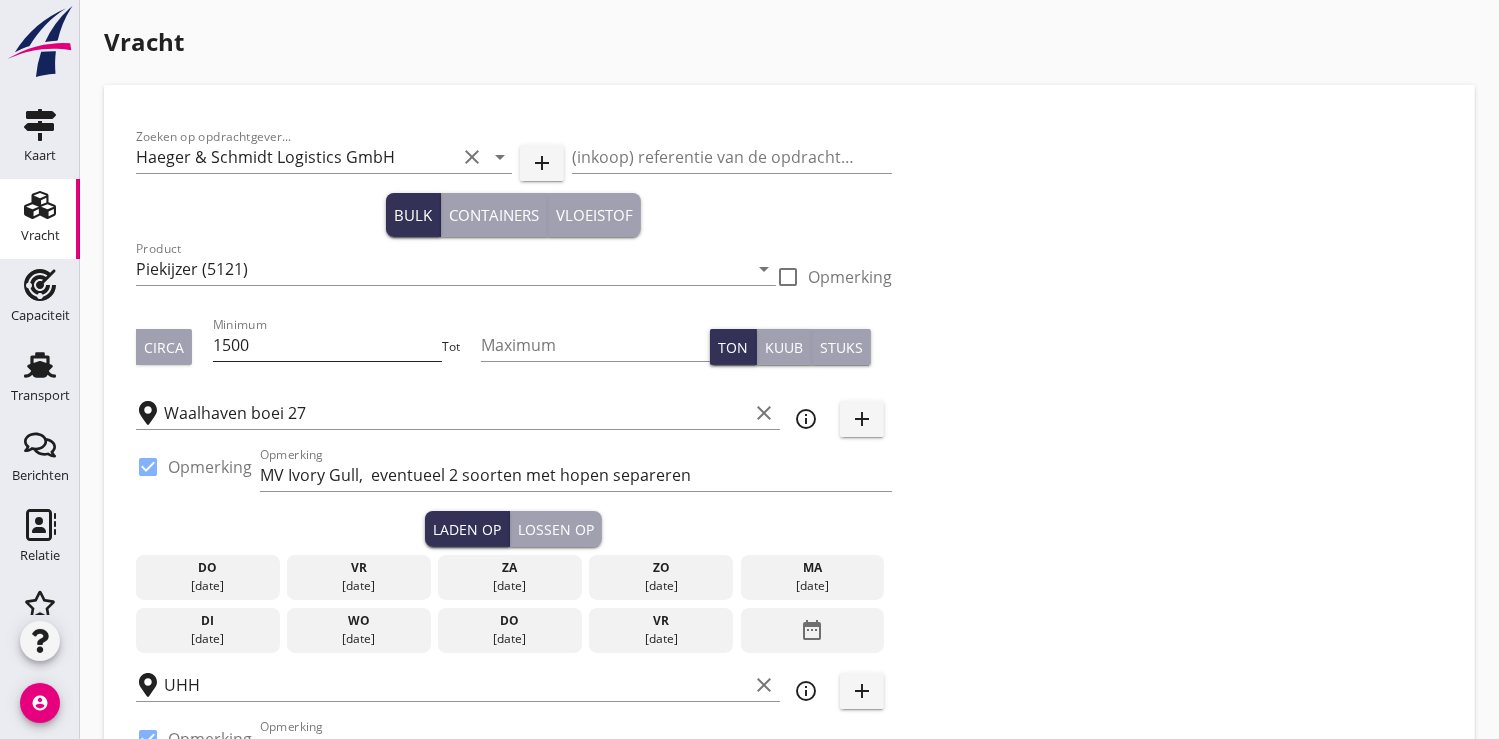 type on "13.75" 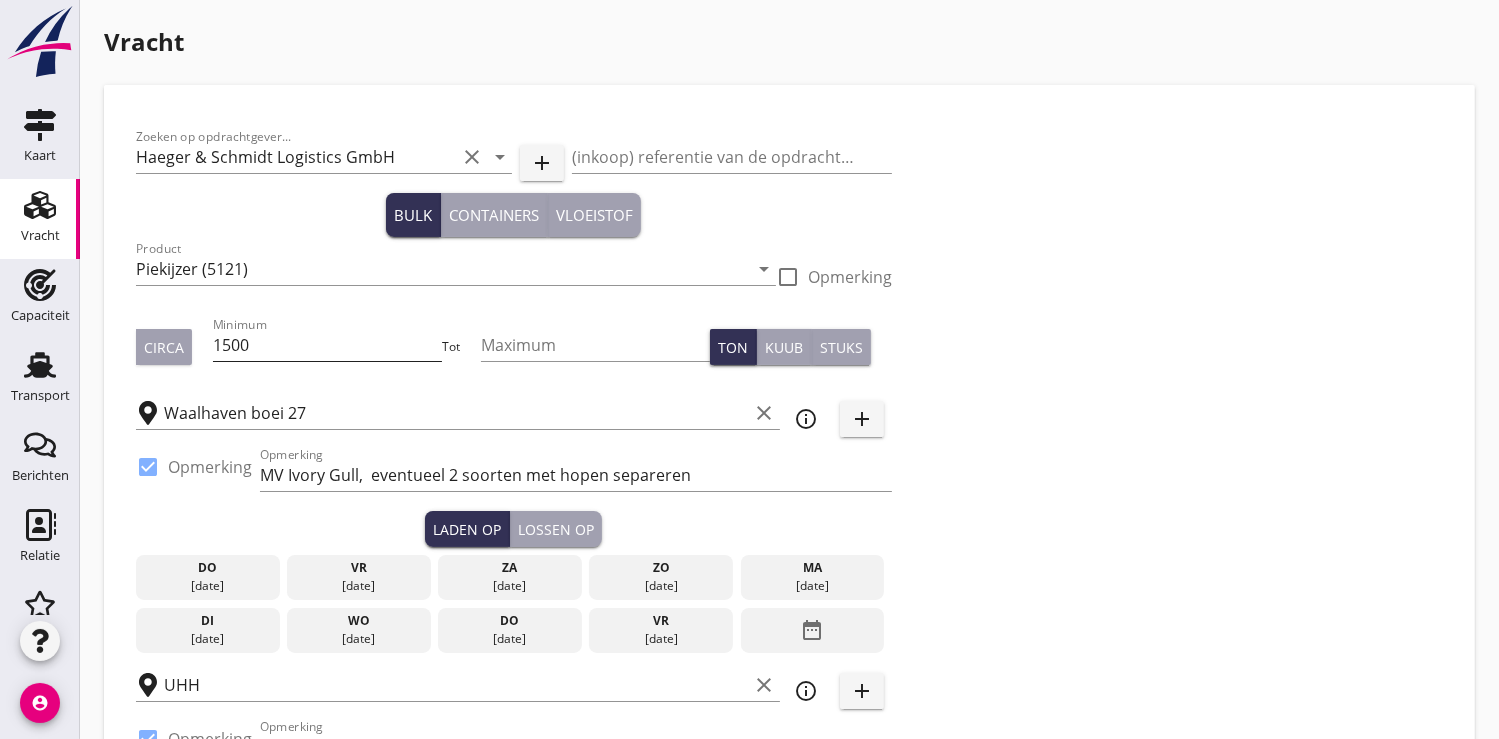 checkbox on "false" 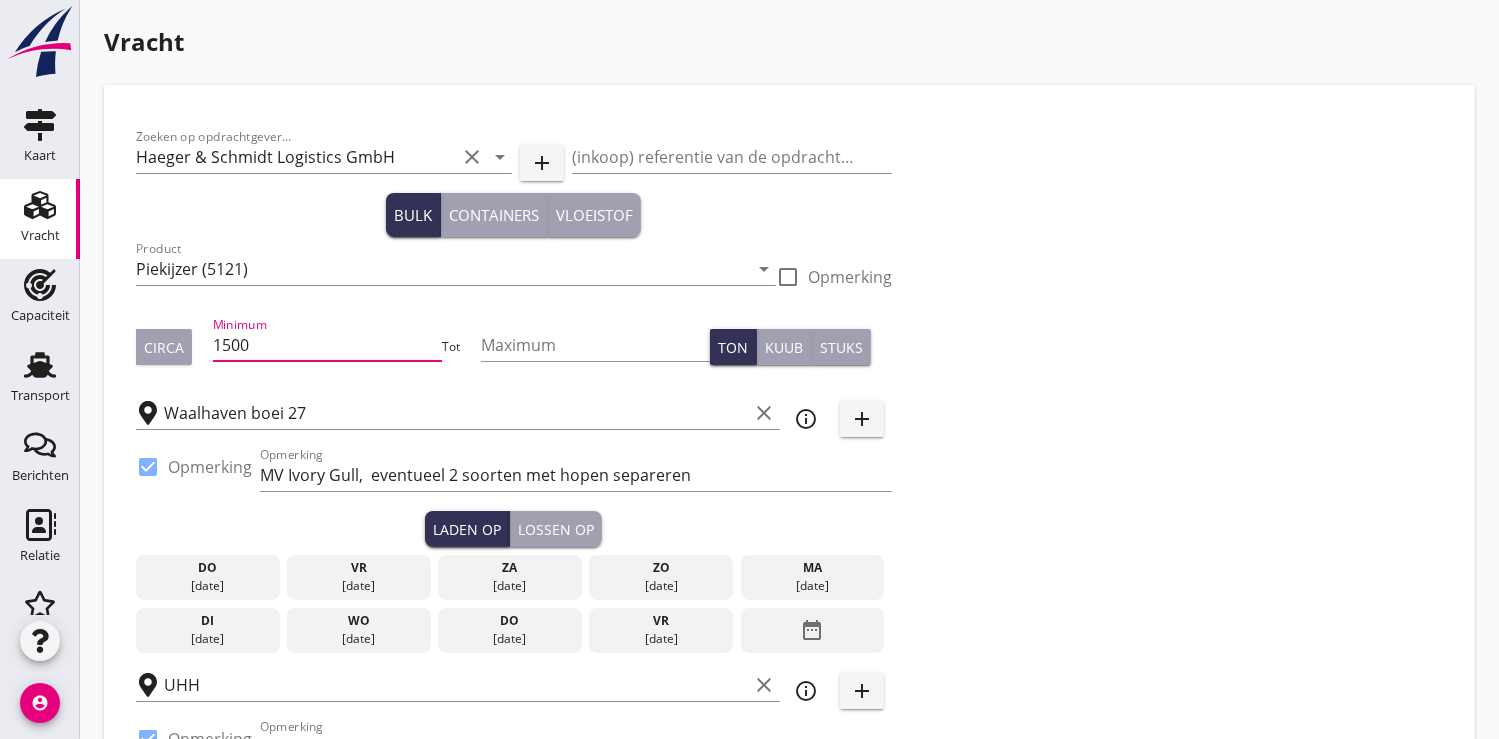 click on "1500" at bounding box center [327, 345] 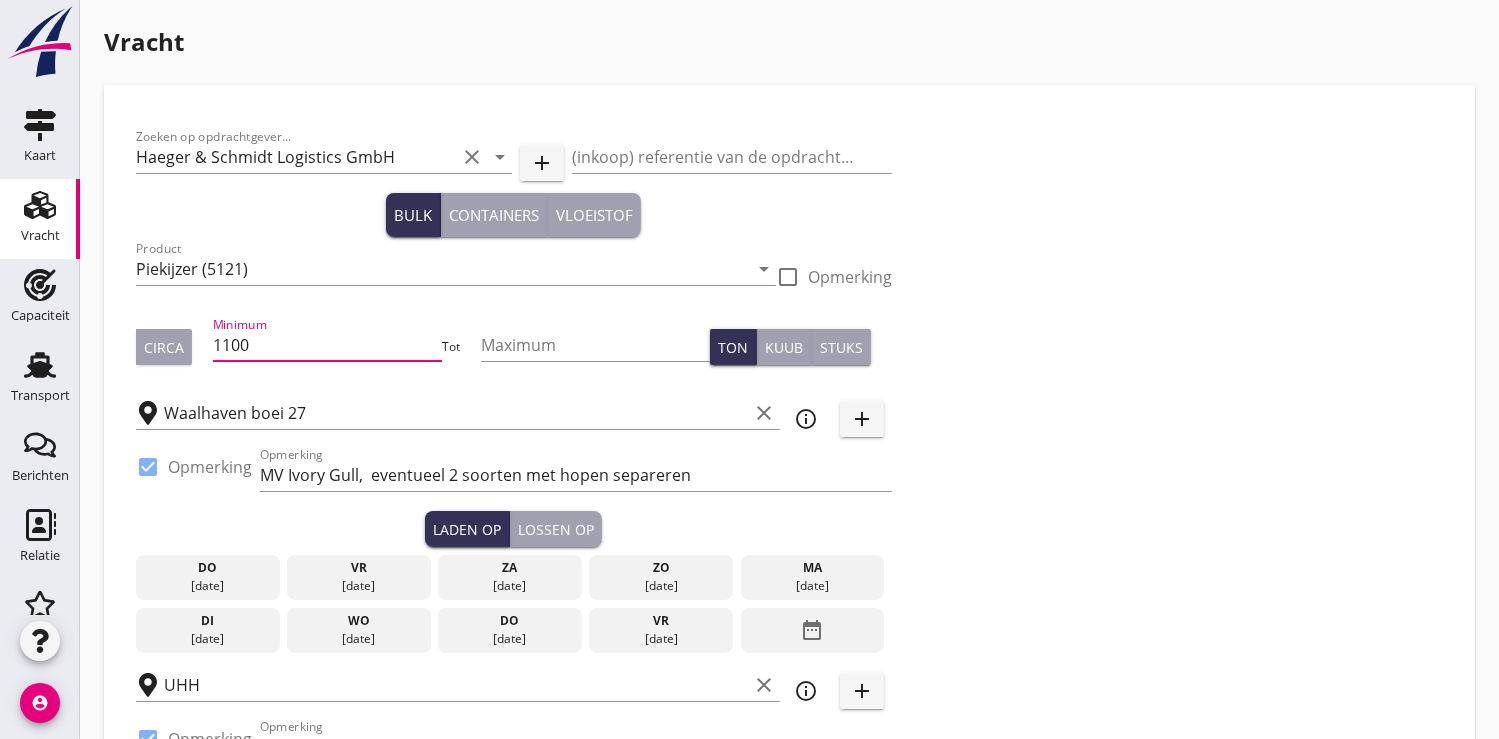 scroll, scrollTop: 0, scrollLeft: 0, axis: both 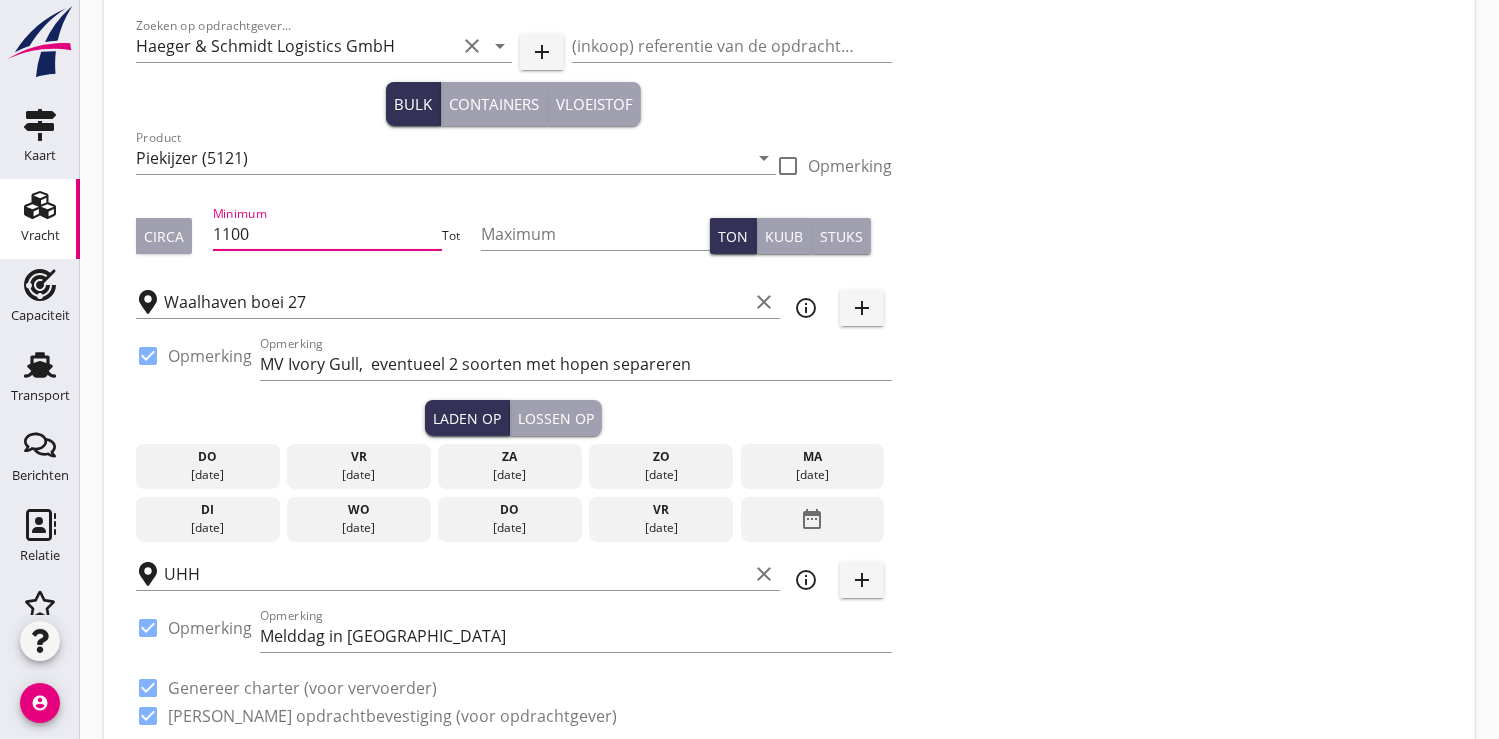 type on "1100" 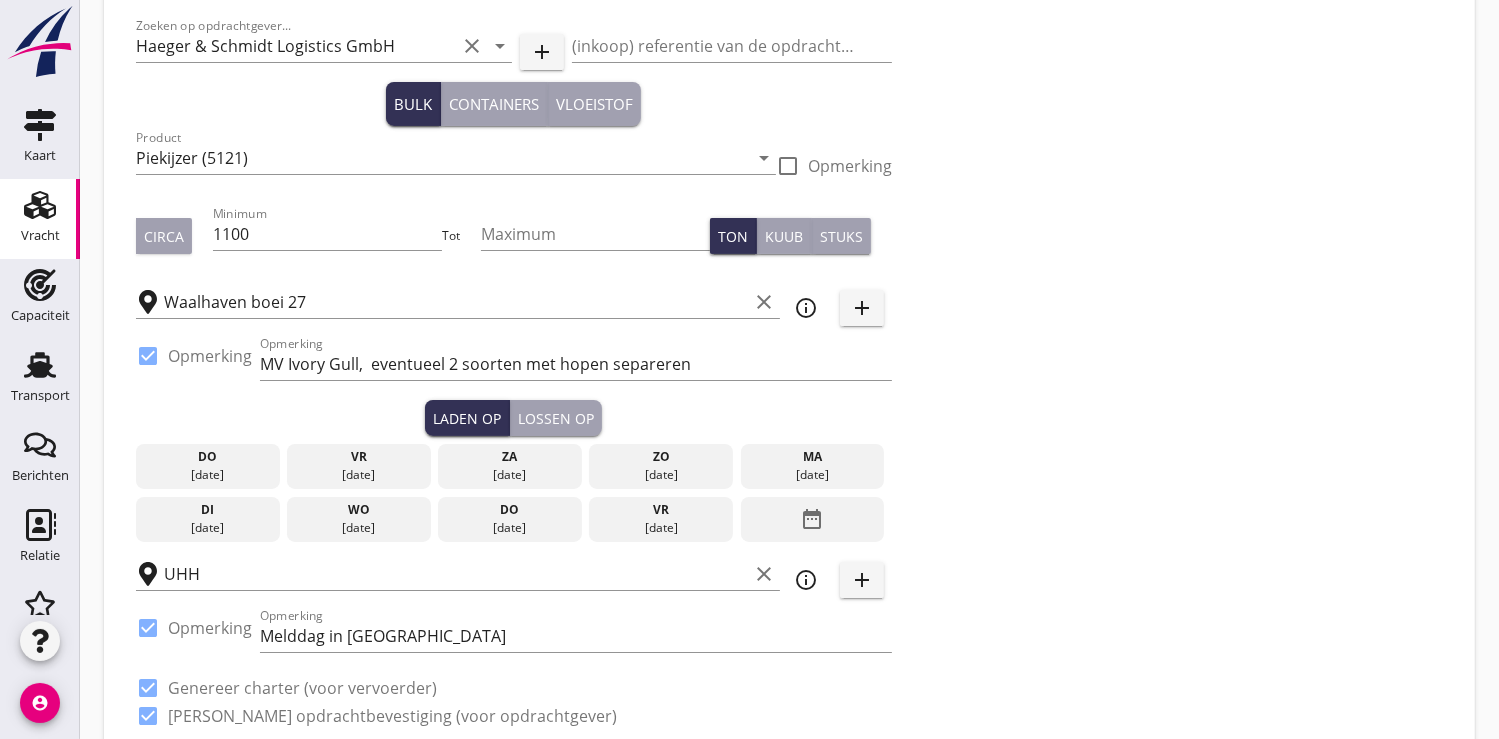 scroll, scrollTop: 0, scrollLeft: 0, axis: both 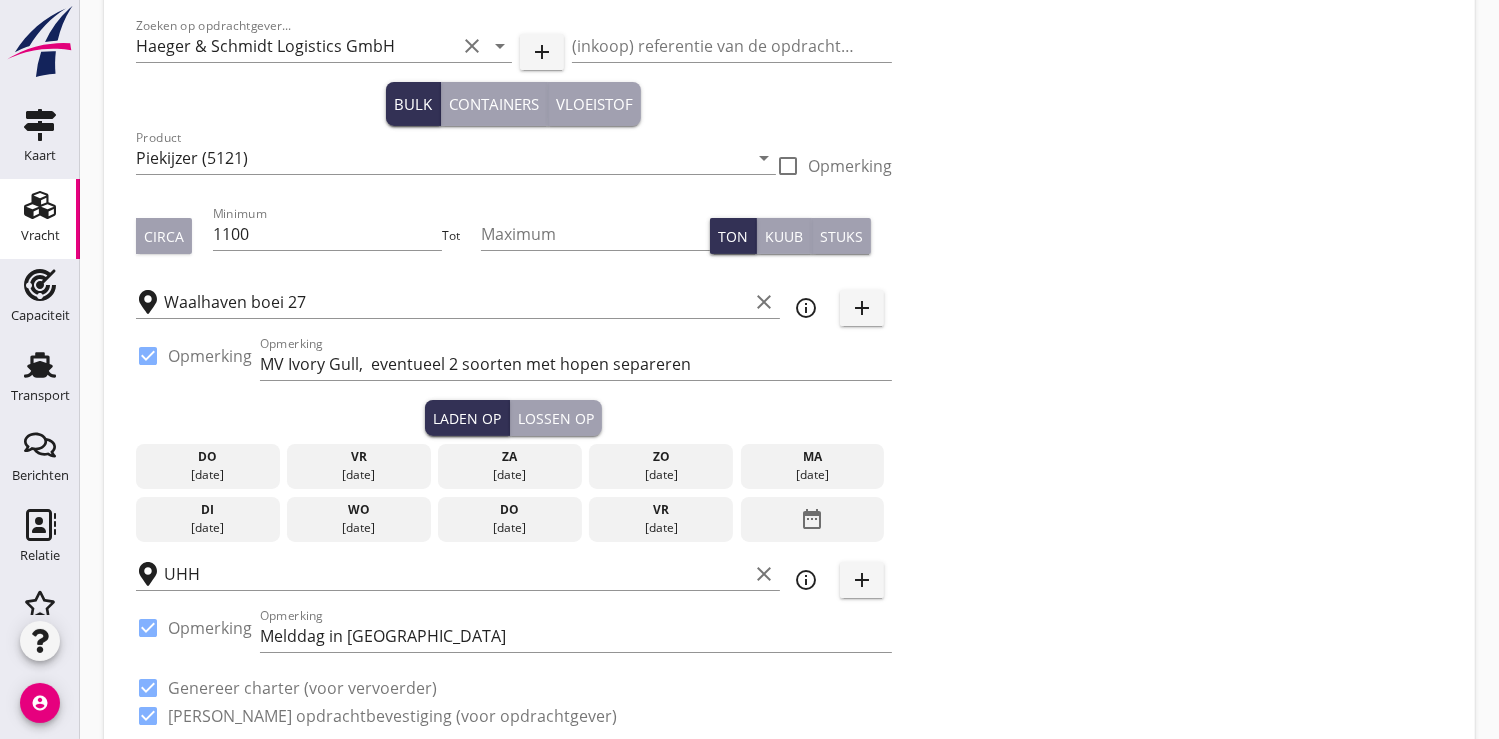 click on "[DATE]" at bounding box center [208, 528] 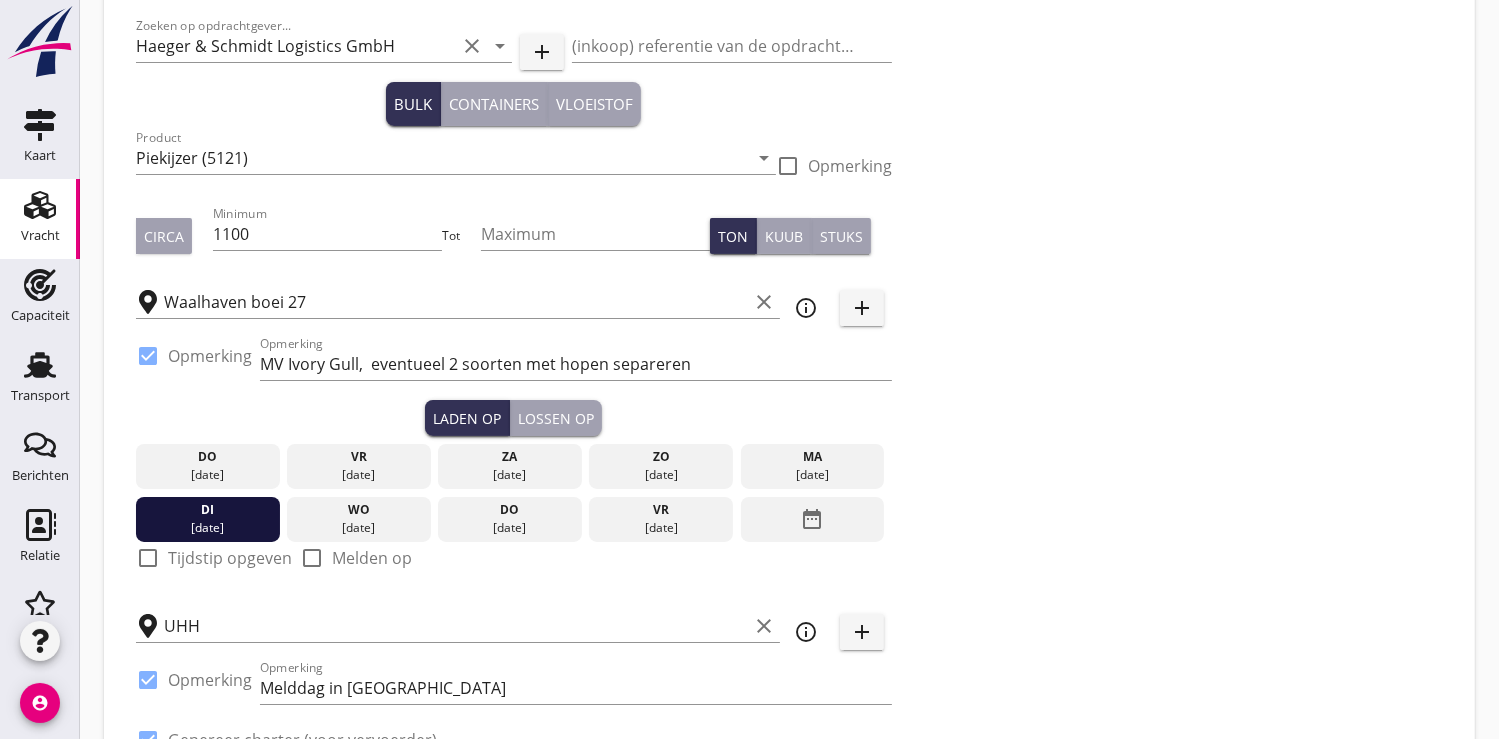 click at bounding box center (148, 558) 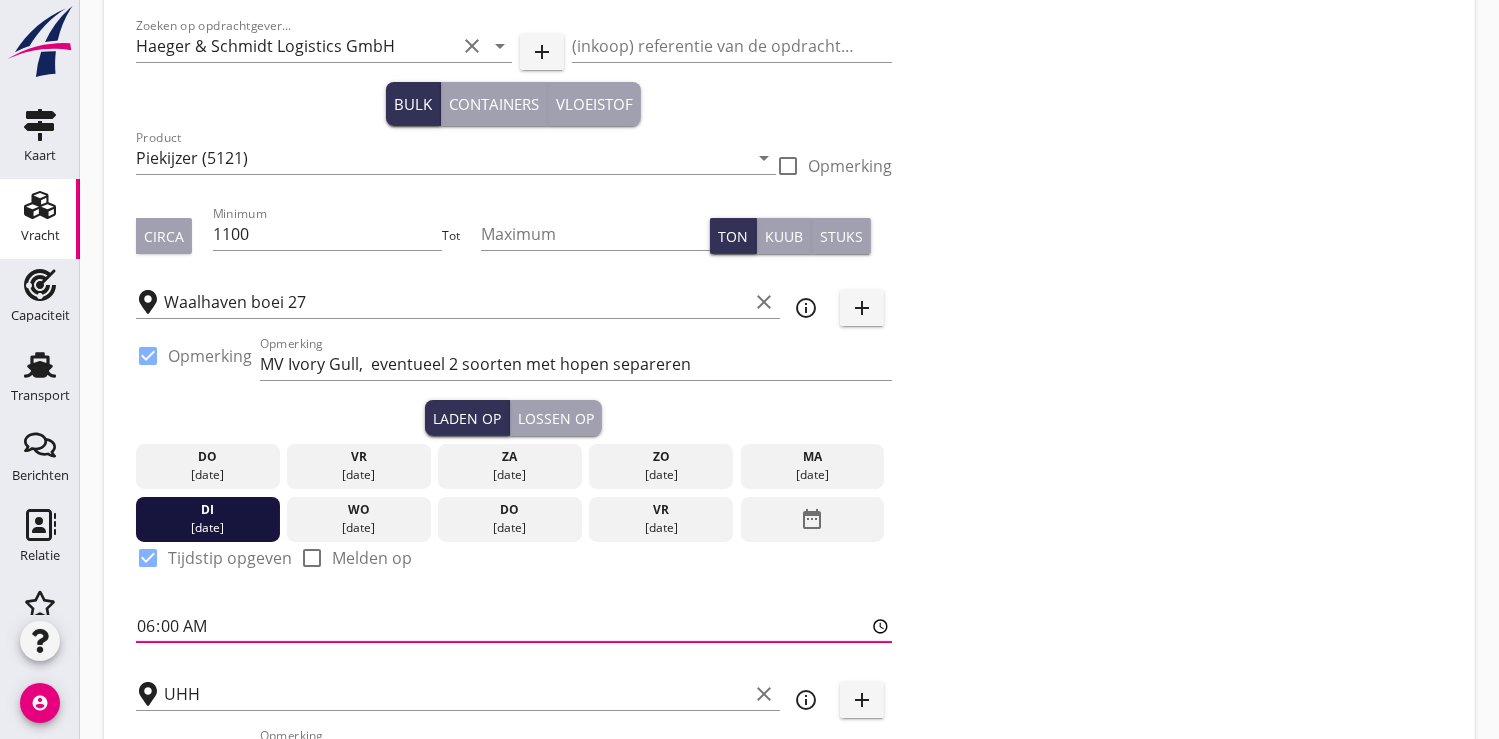 click on "06:00" at bounding box center [514, 626] 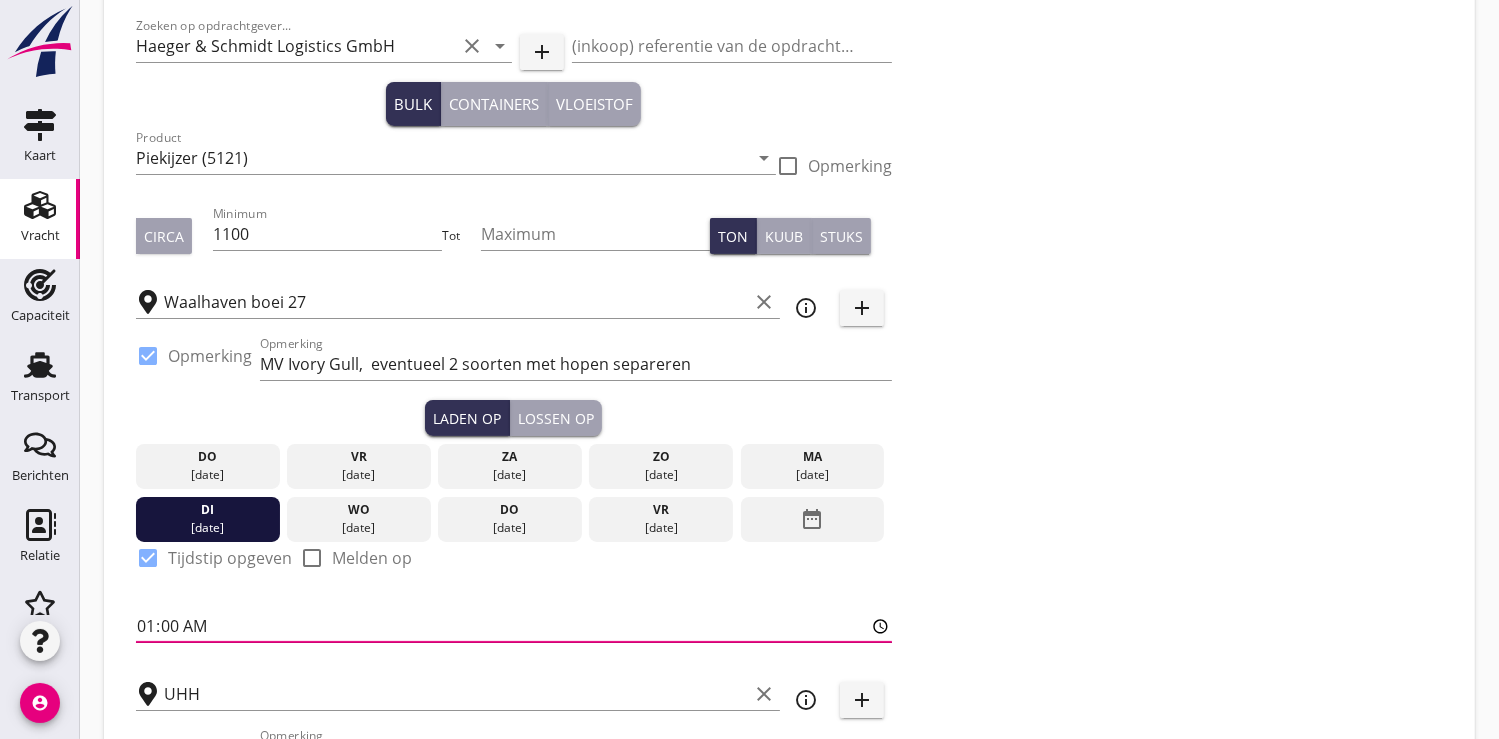 type on "18:00" 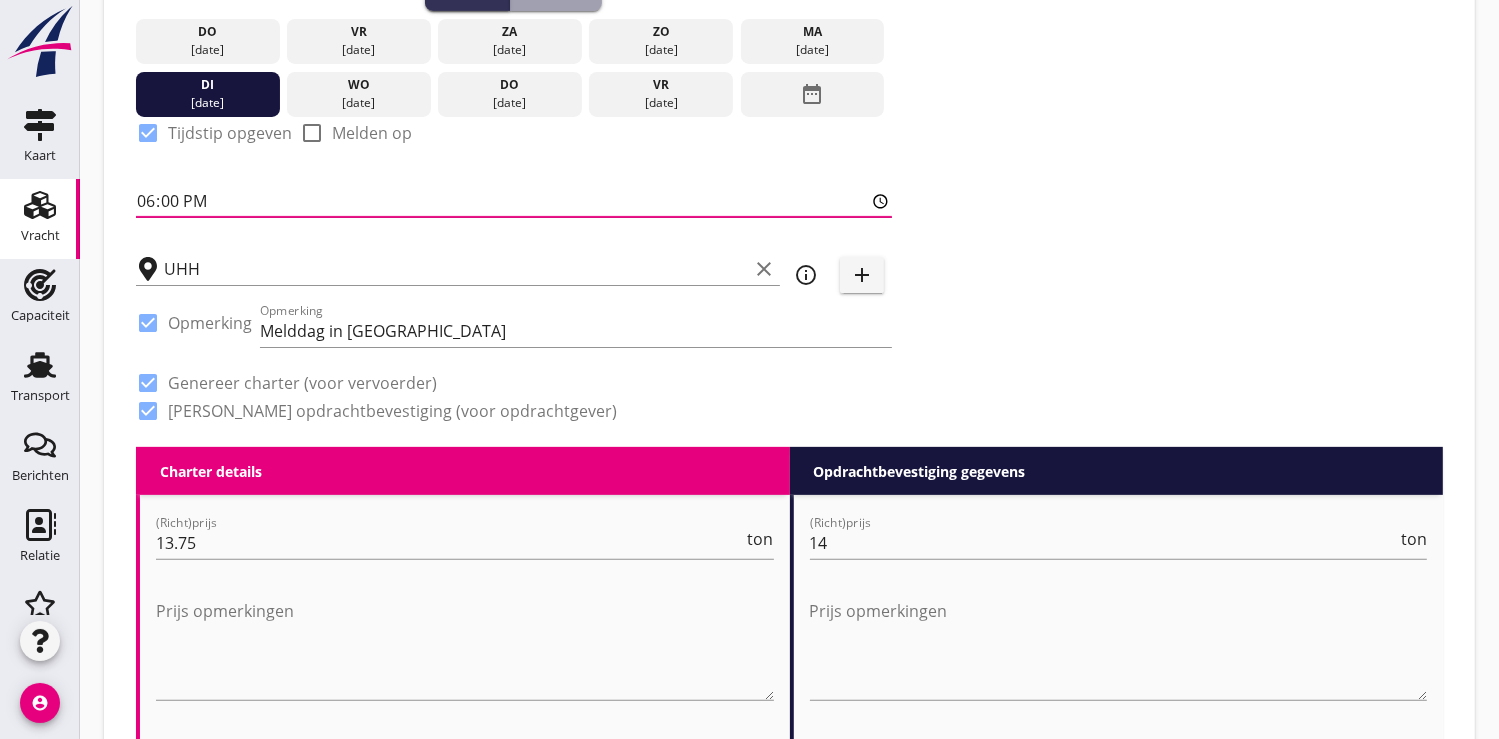 scroll, scrollTop: 666, scrollLeft: 0, axis: vertical 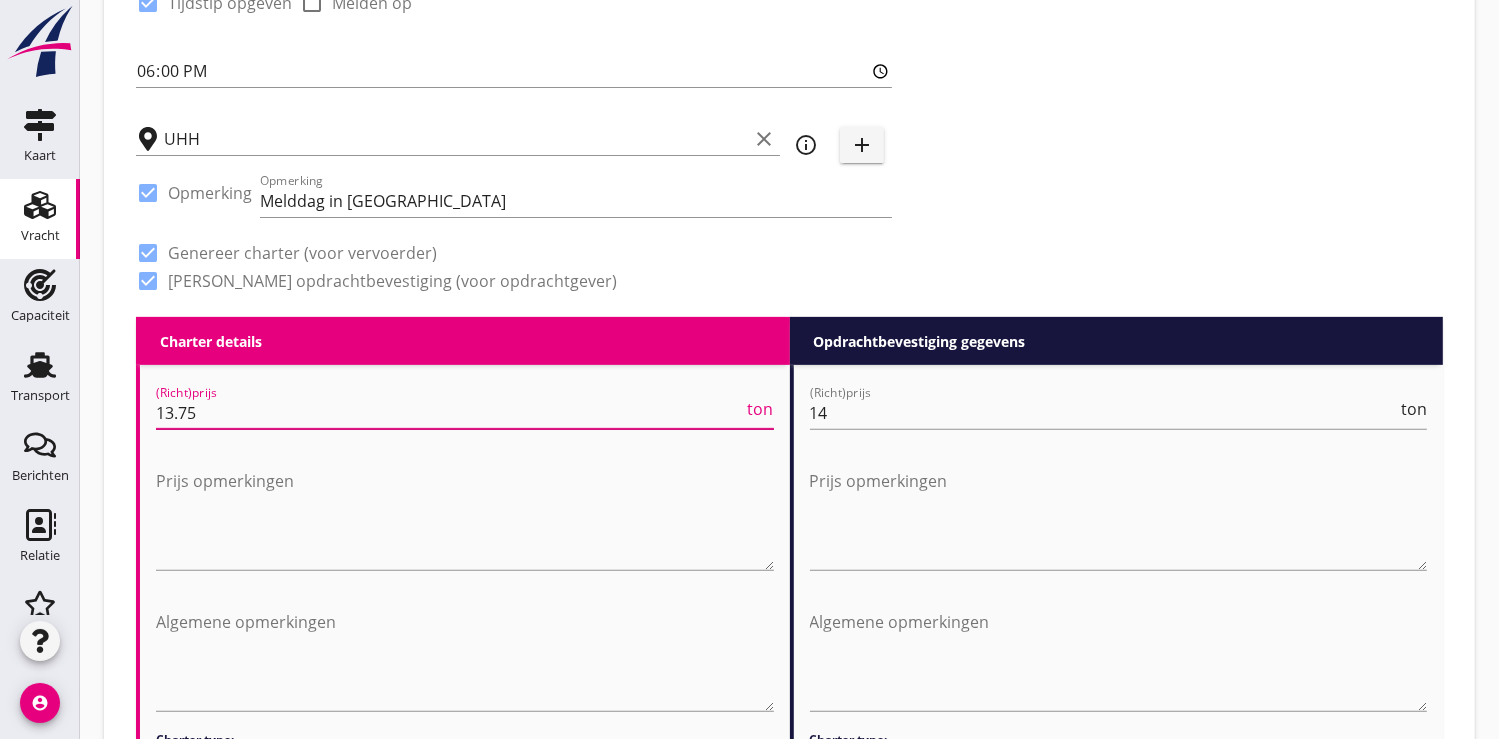 click on "13.75" at bounding box center (450, 413) 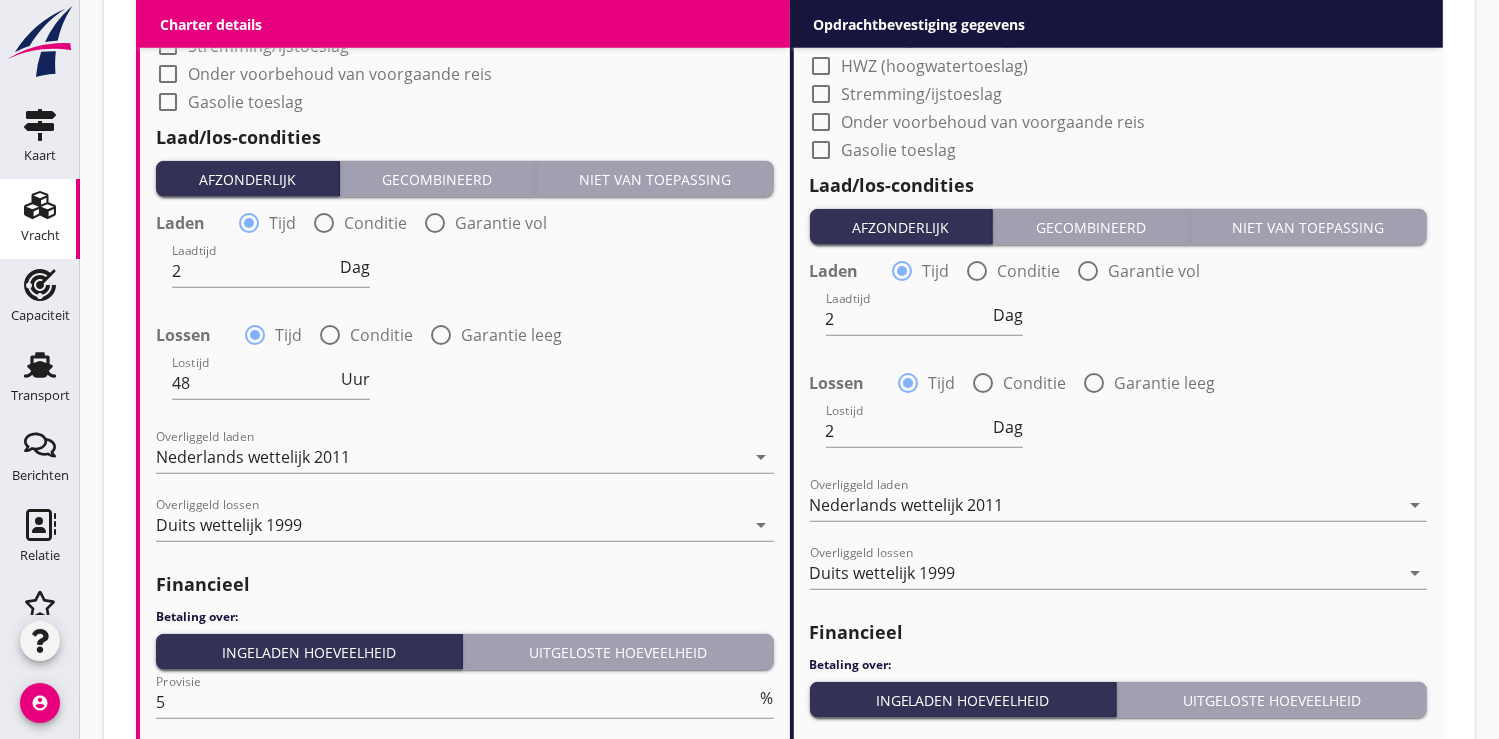 scroll, scrollTop: 2350, scrollLeft: 0, axis: vertical 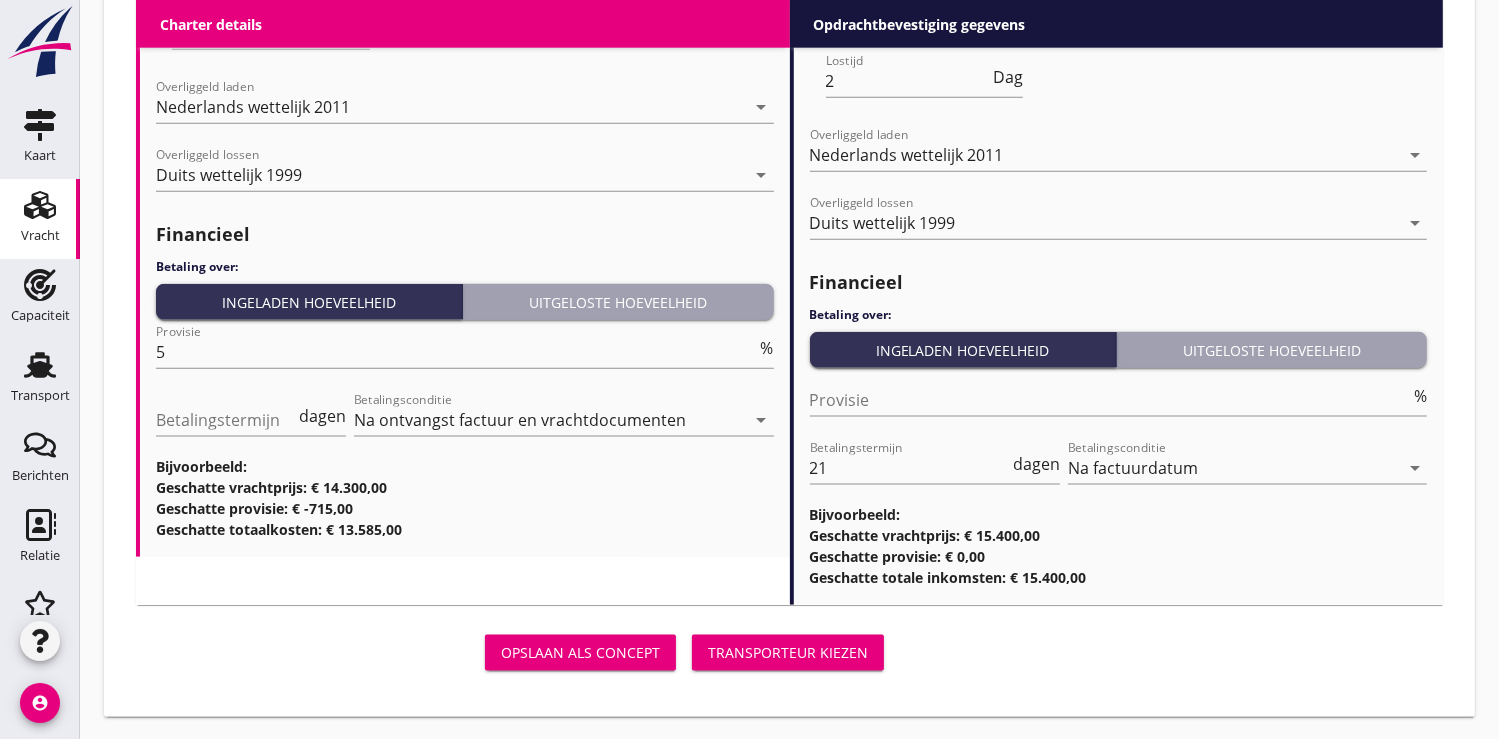 type on "13.00" 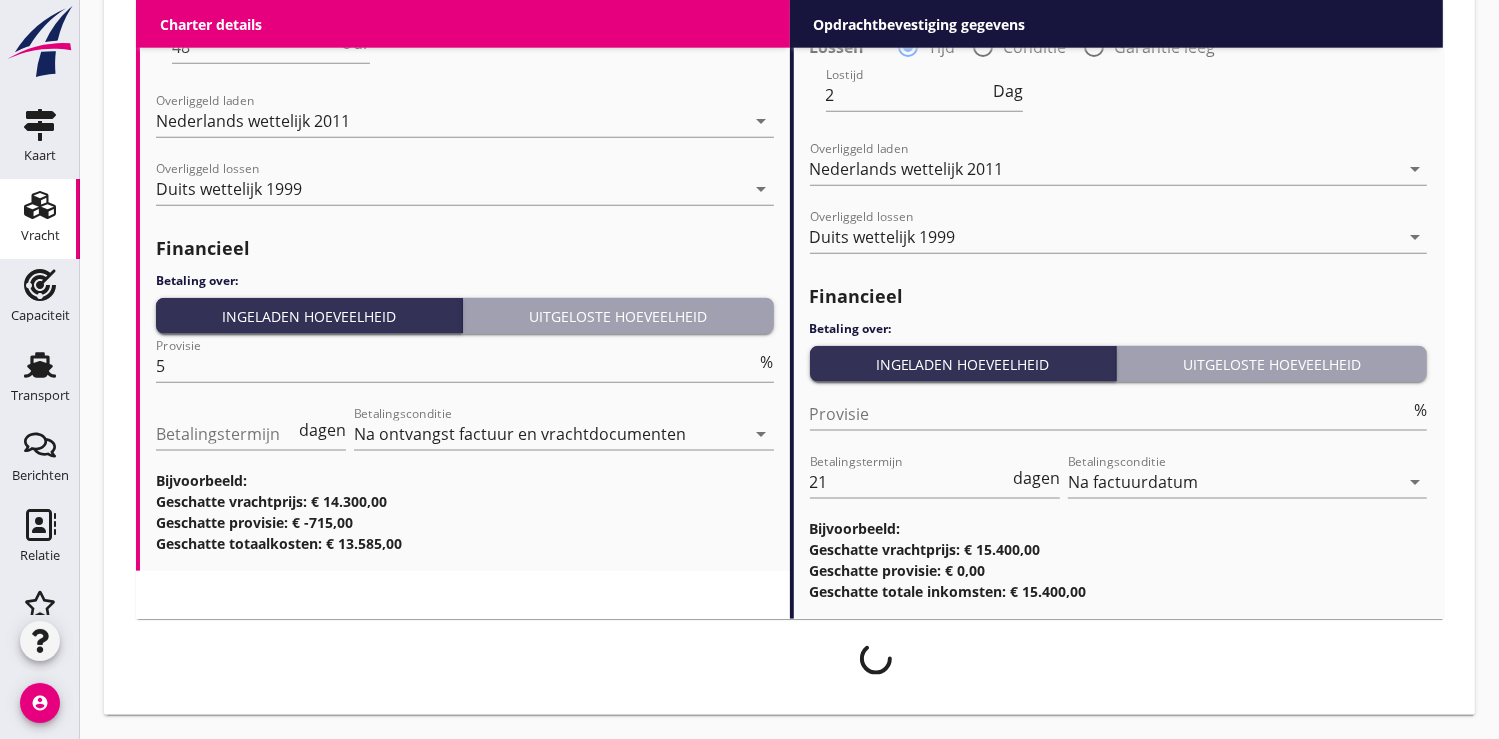 scroll, scrollTop: 2334, scrollLeft: 0, axis: vertical 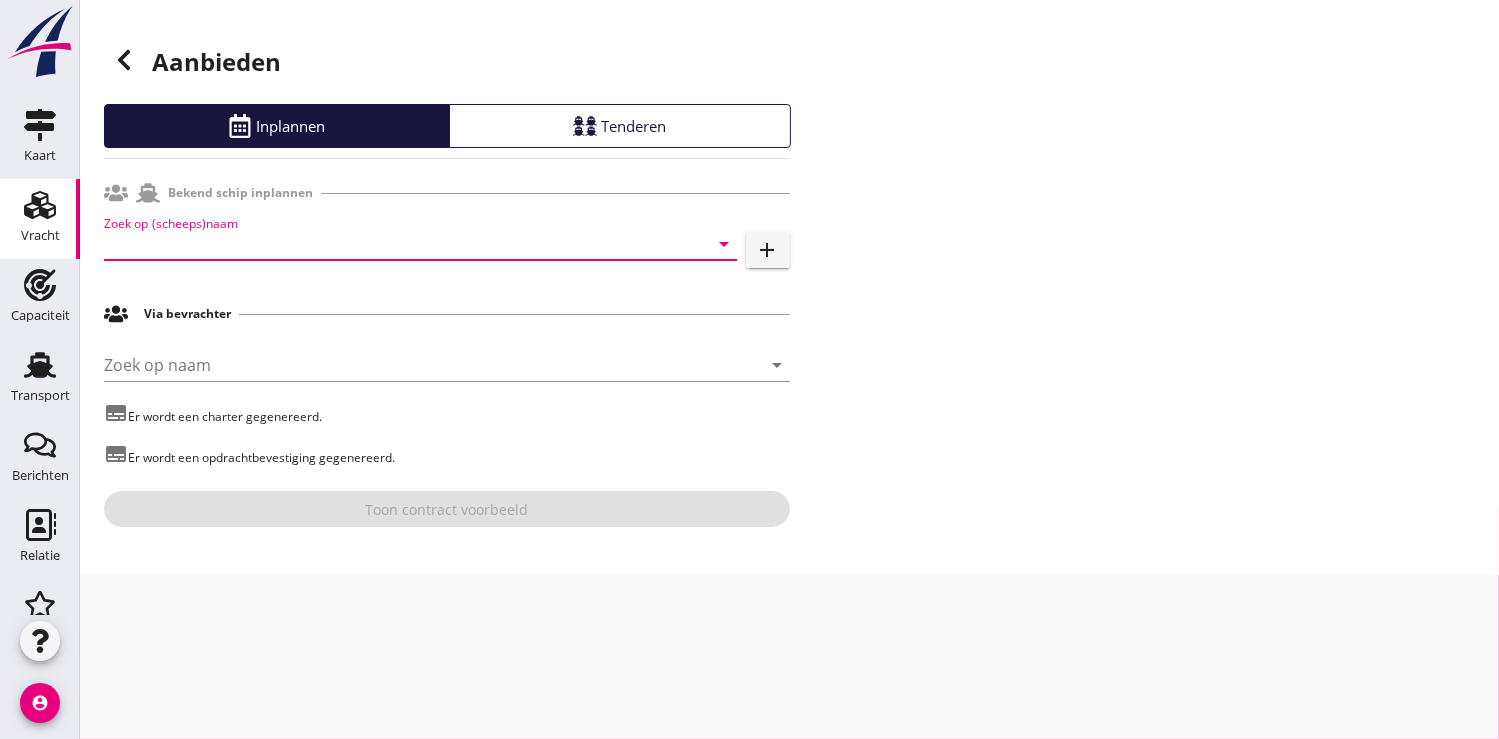 click at bounding box center [392, 244] 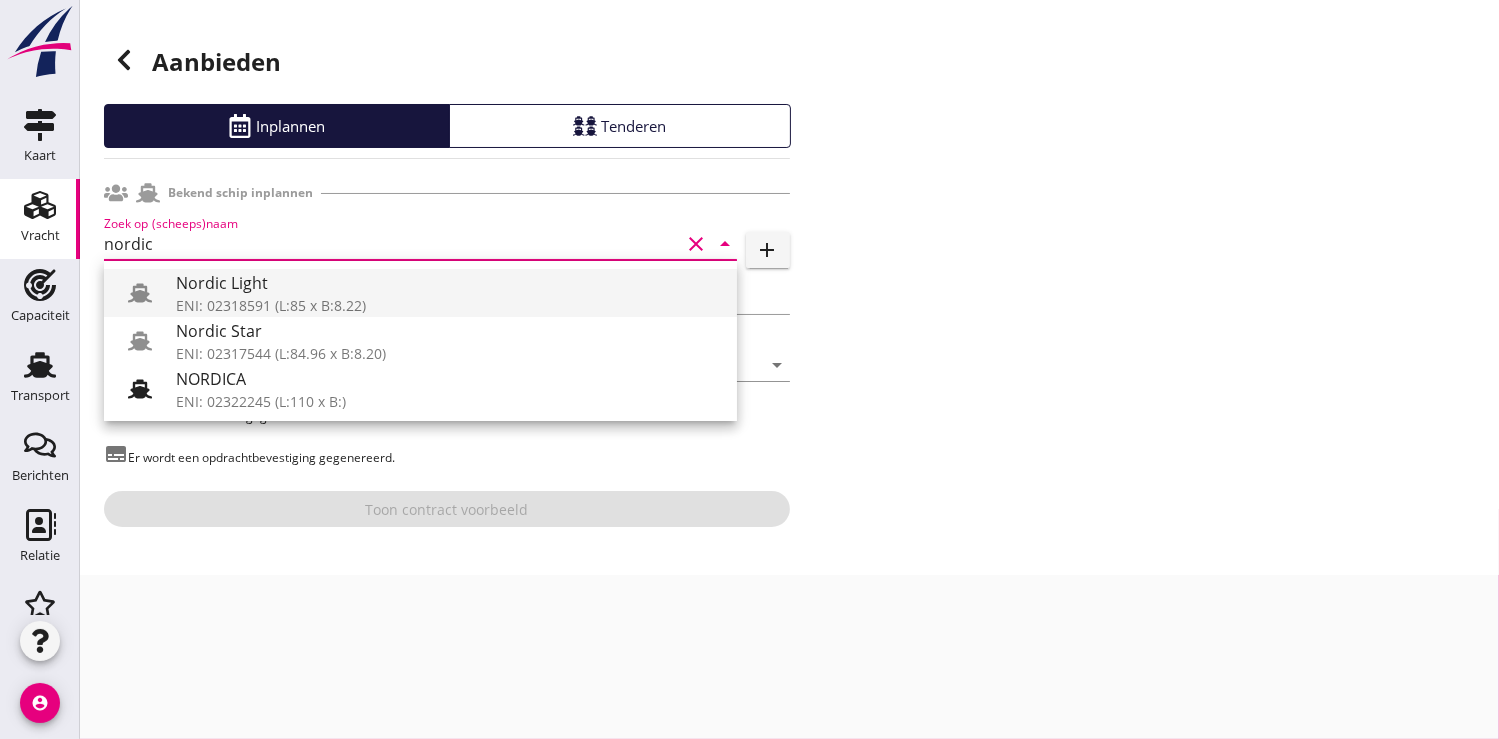 click on "ENI: 02318591 (L:85 x B:8.22)" at bounding box center (448, 305) 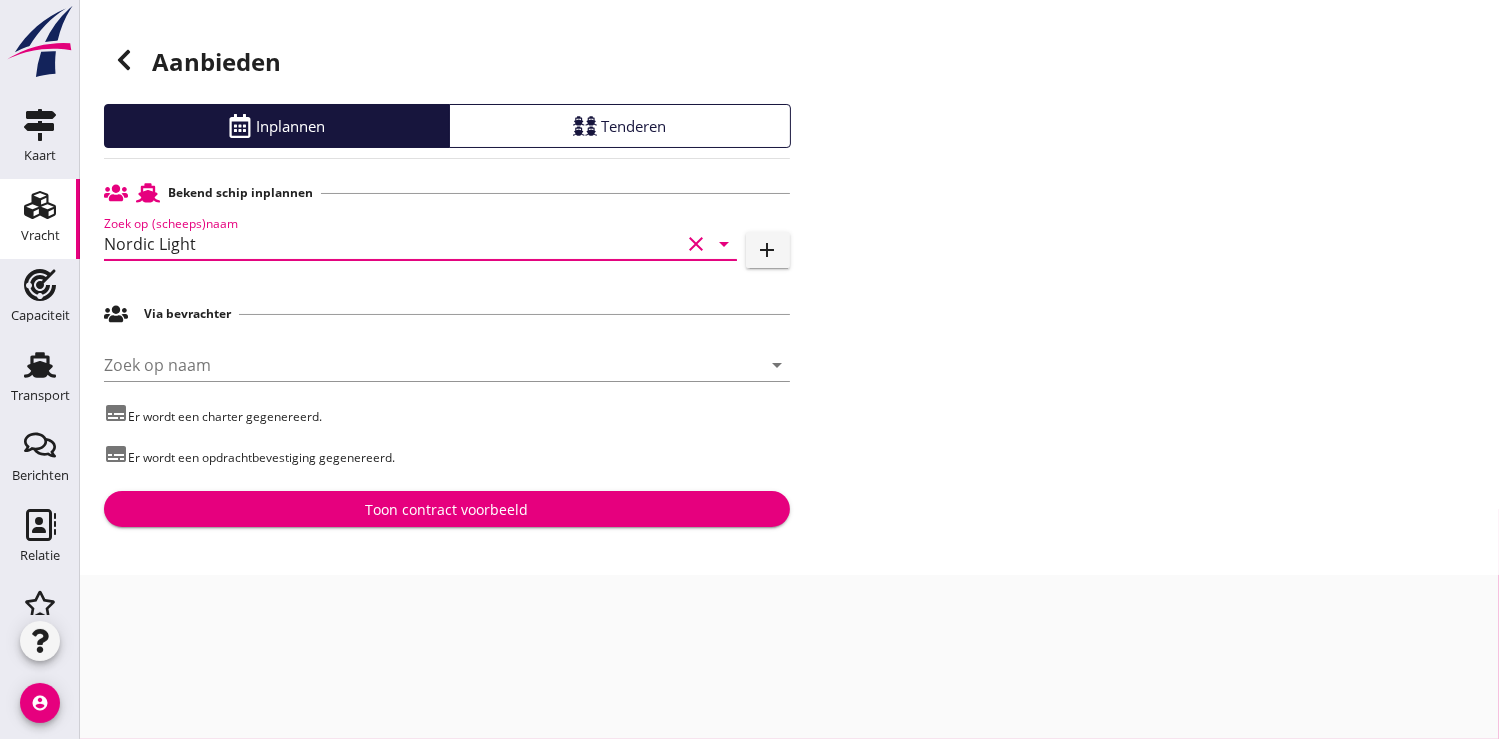 type on "Nordic Light" 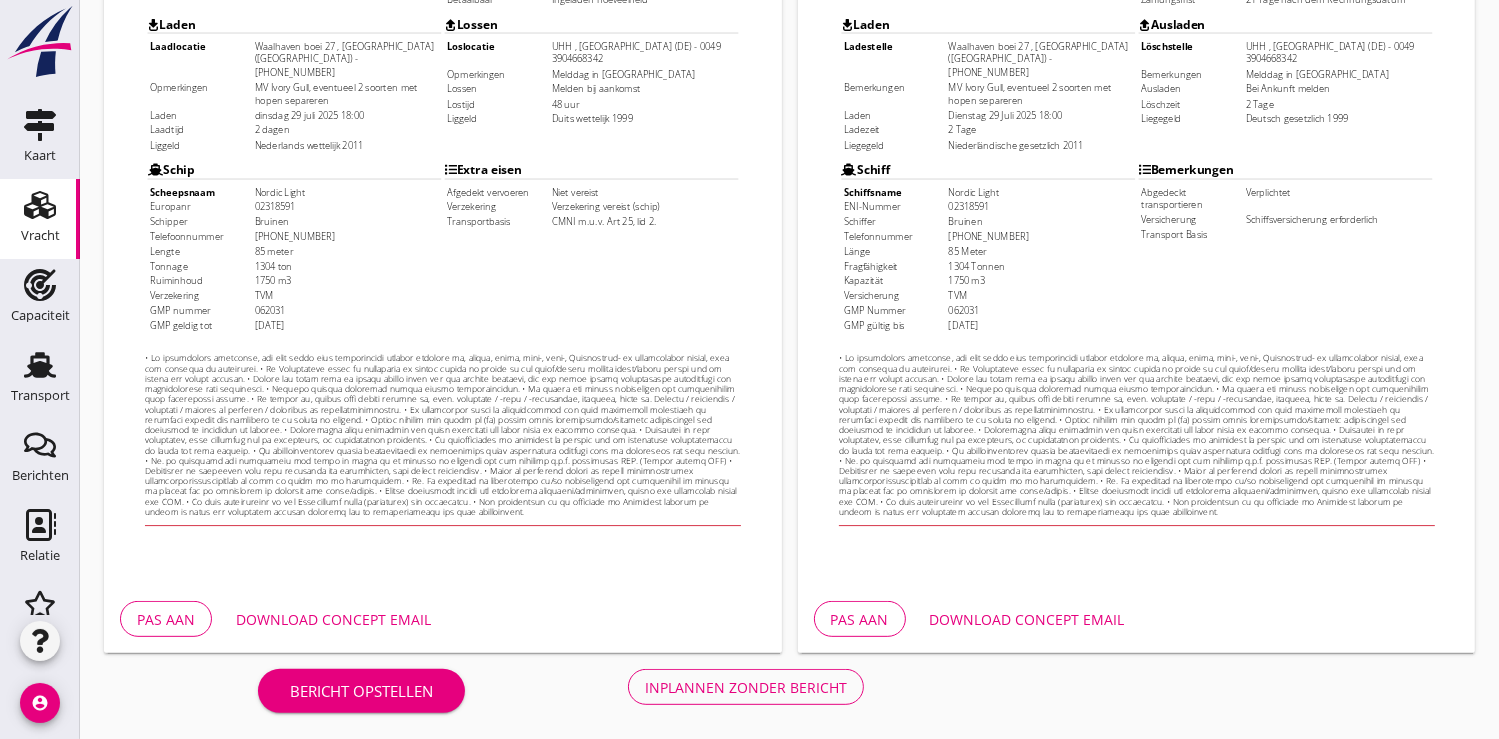 scroll, scrollTop: 576, scrollLeft: 0, axis: vertical 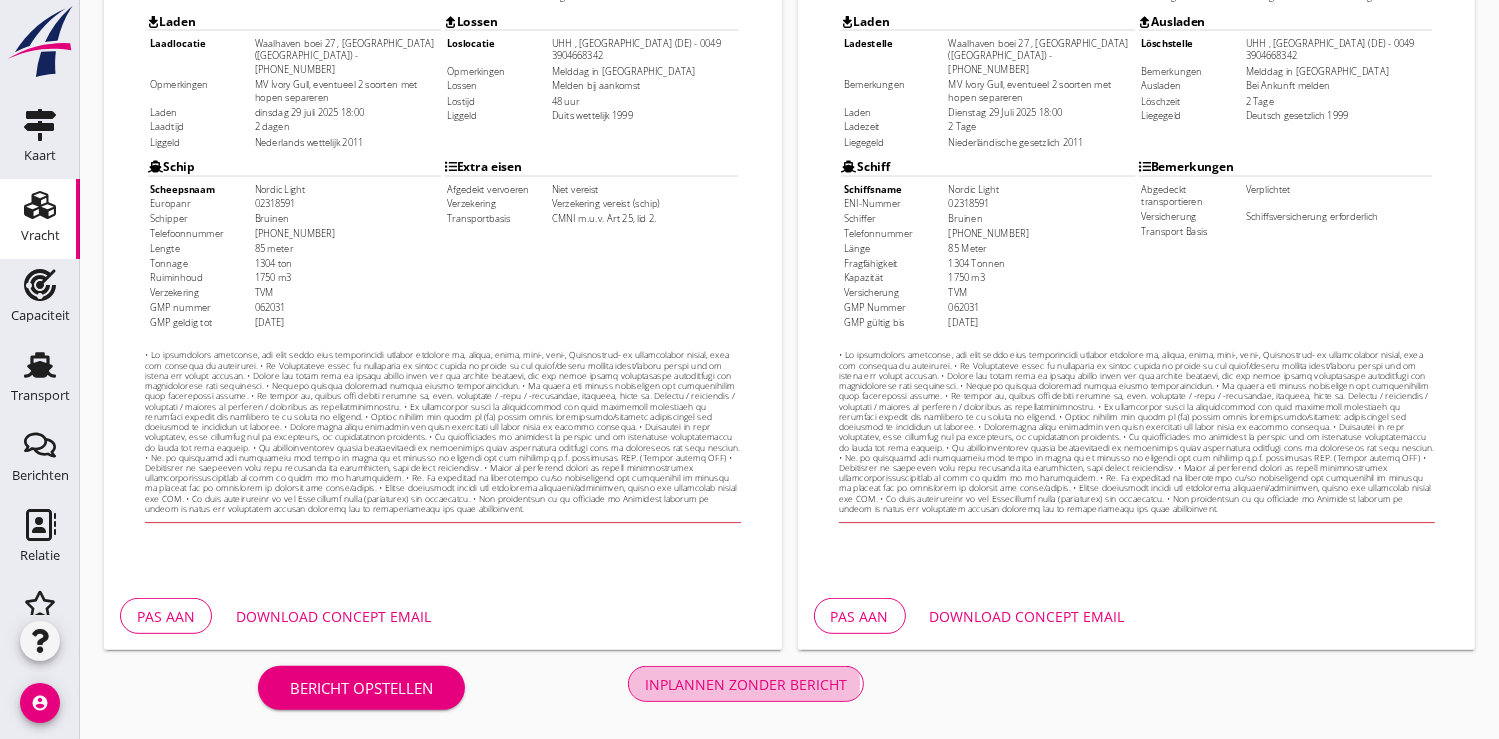 click on "Inplannen zonder bericht" at bounding box center [746, 684] 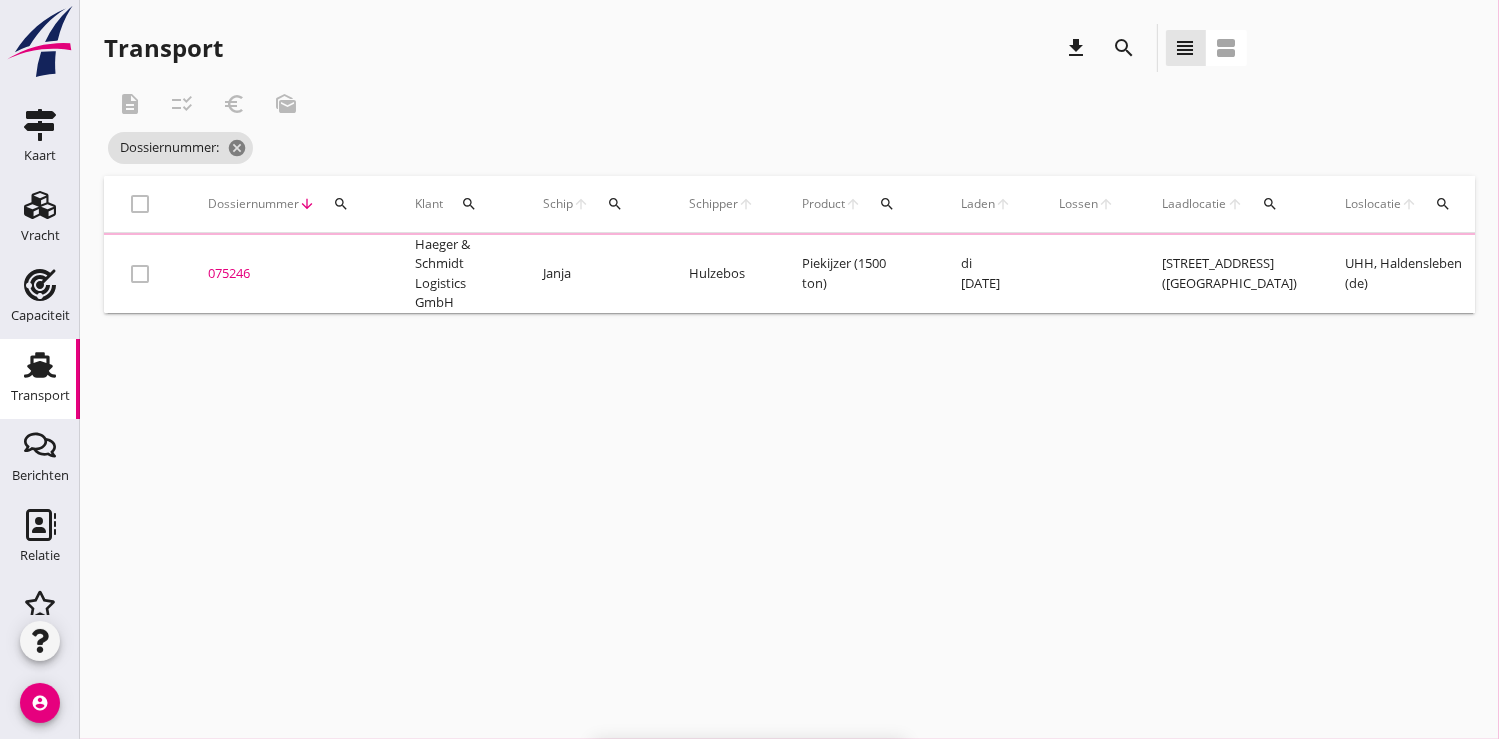 scroll, scrollTop: 0, scrollLeft: 0, axis: both 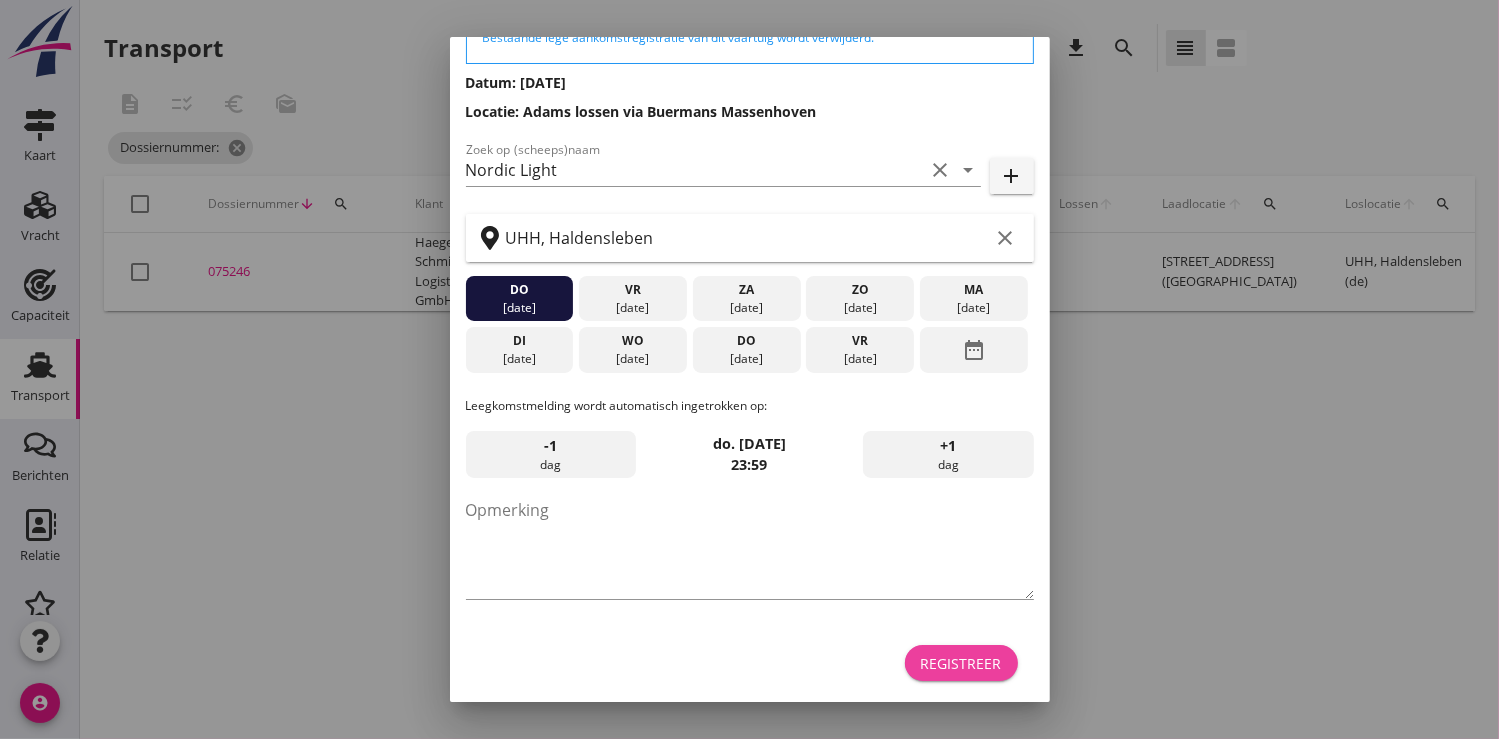click on "Registreer" at bounding box center (961, 663) 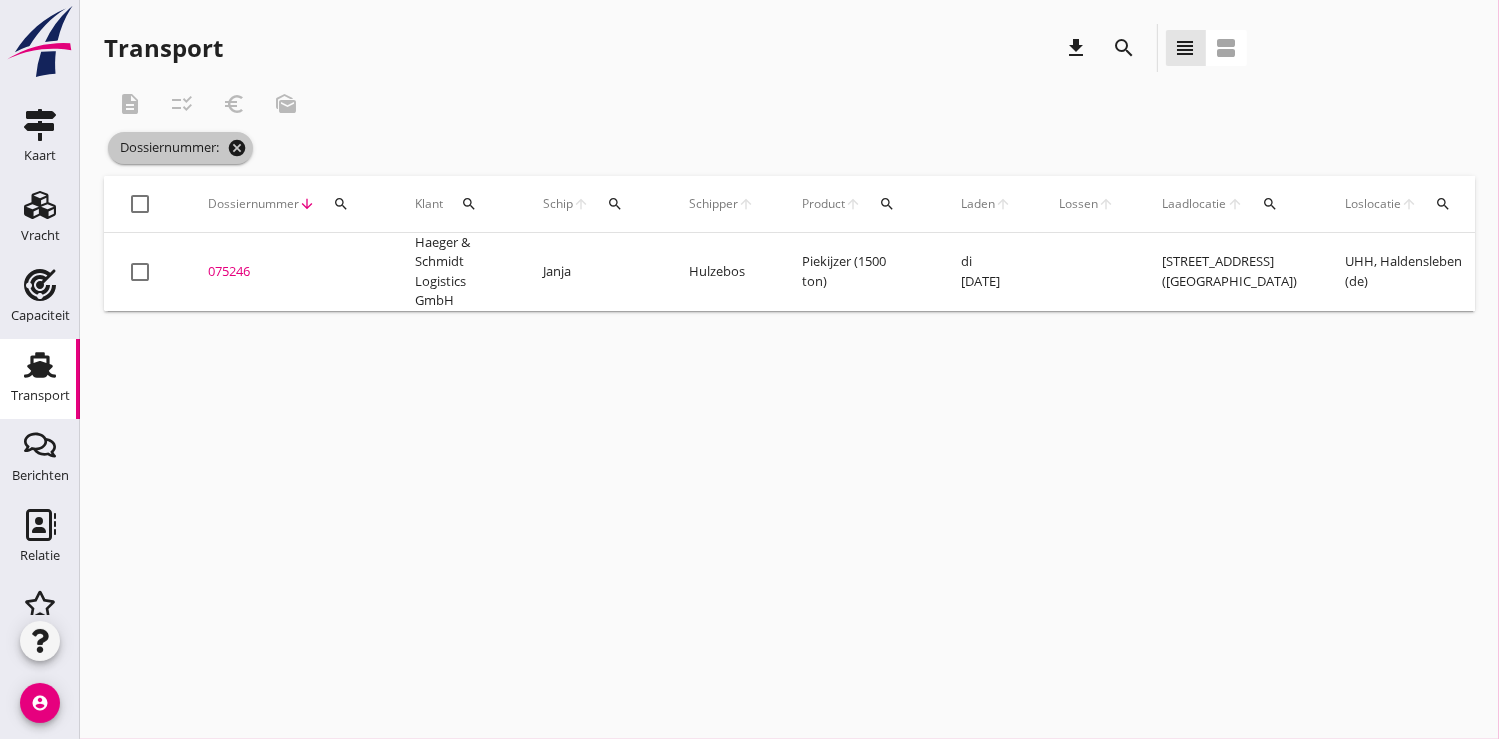 click on "cancel" at bounding box center [237, 148] 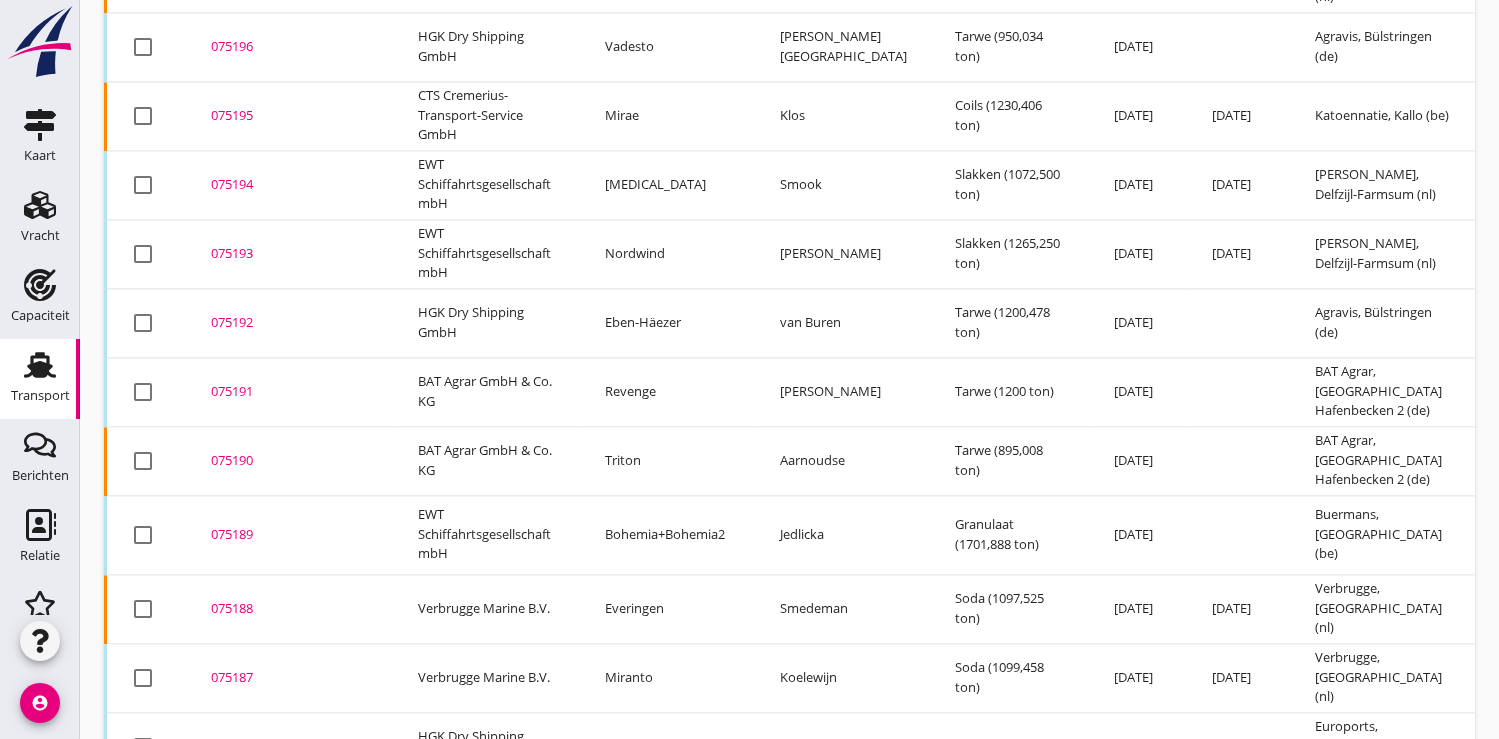 scroll, scrollTop: 4358, scrollLeft: 0, axis: vertical 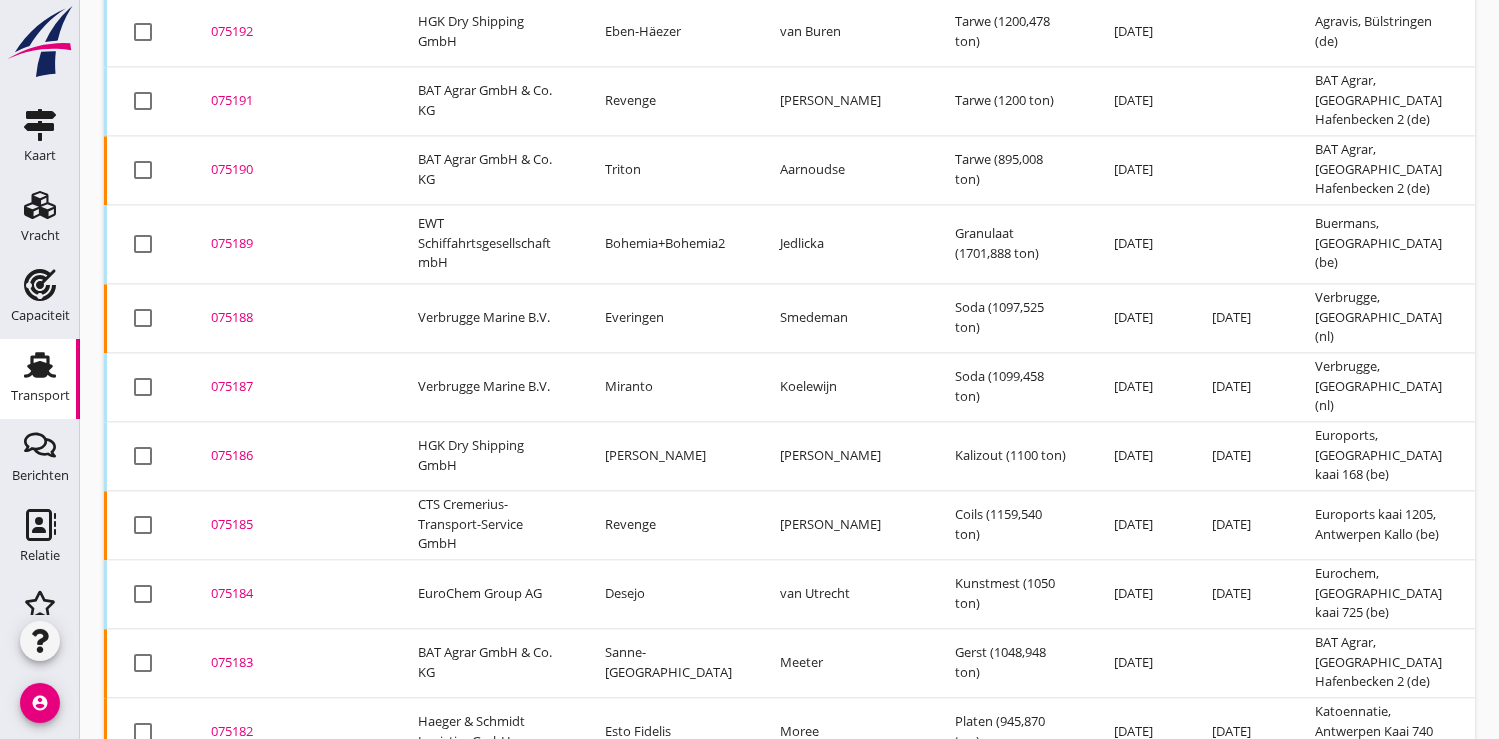 click on "075181" at bounding box center [290, 806] 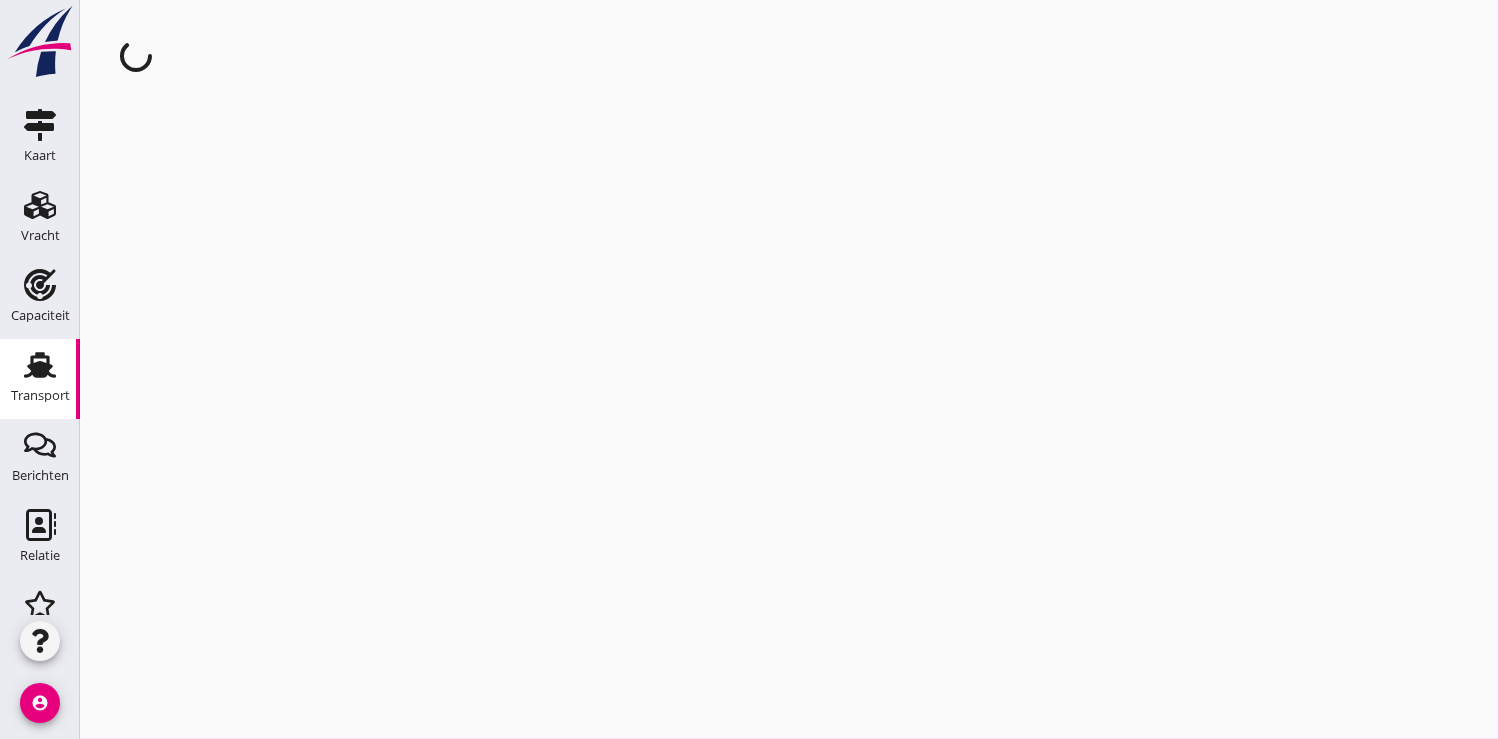 scroll, scrollTop: 0, scrollLeft: 0, axis: both 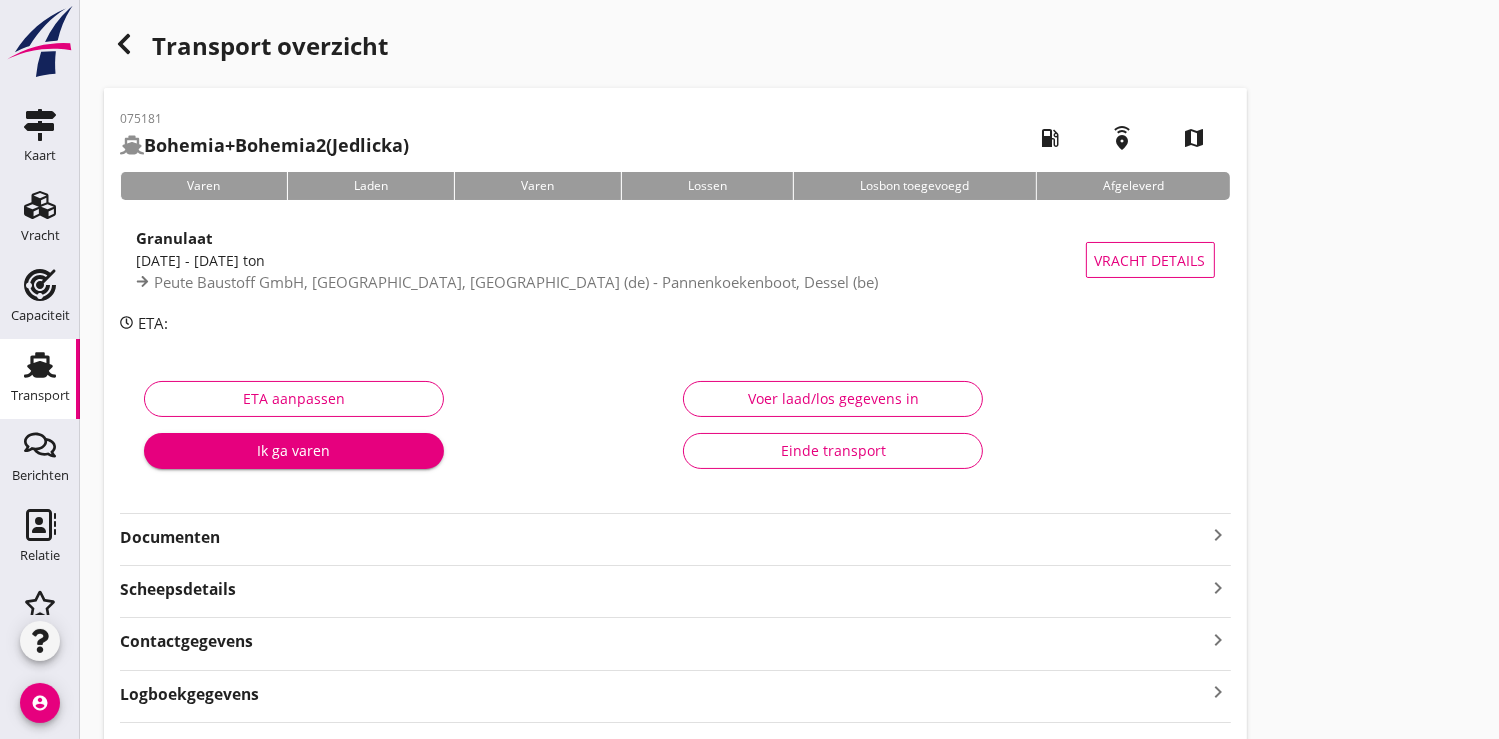 click on "Ik ga varen" at bounding box center [294, 450] 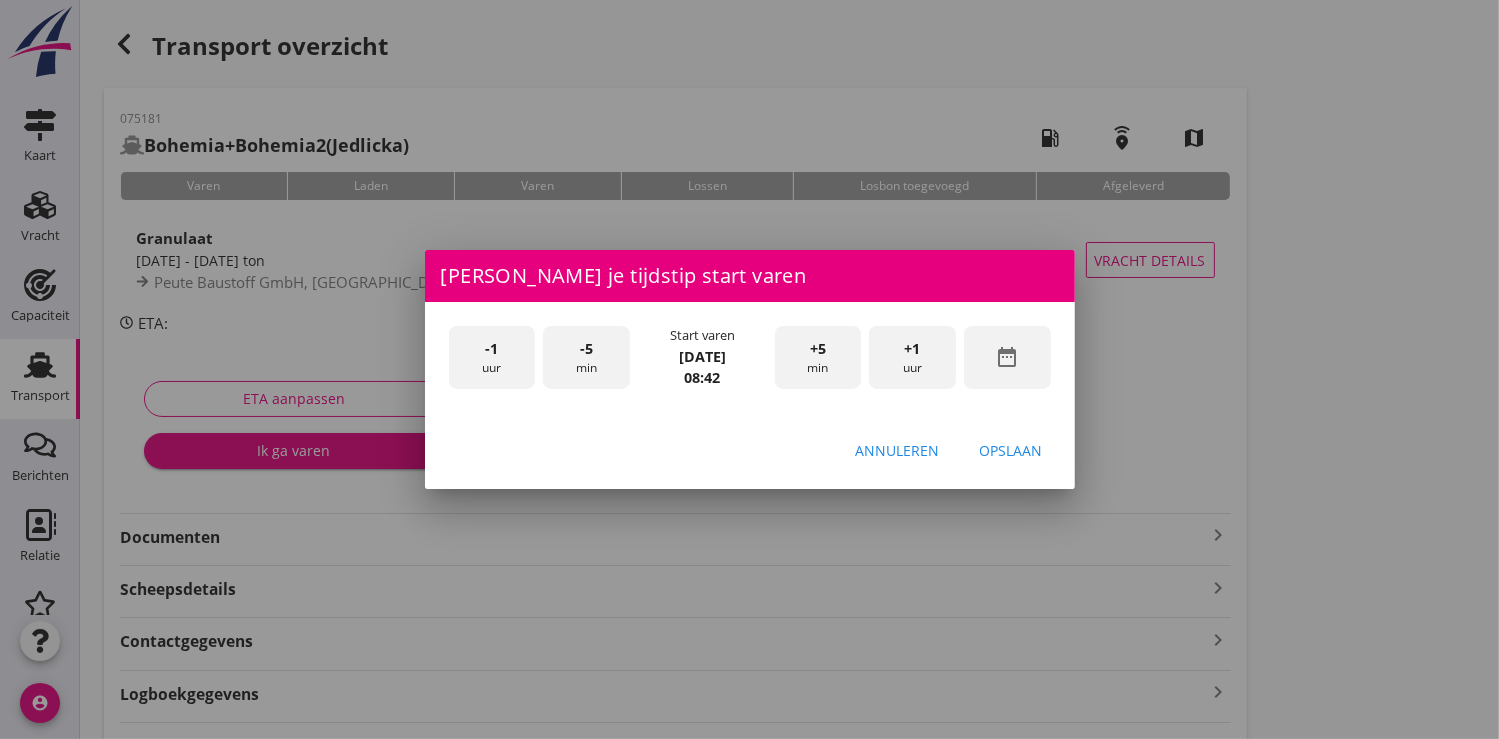 click on "date_range" at bounding box center [1007, 357] 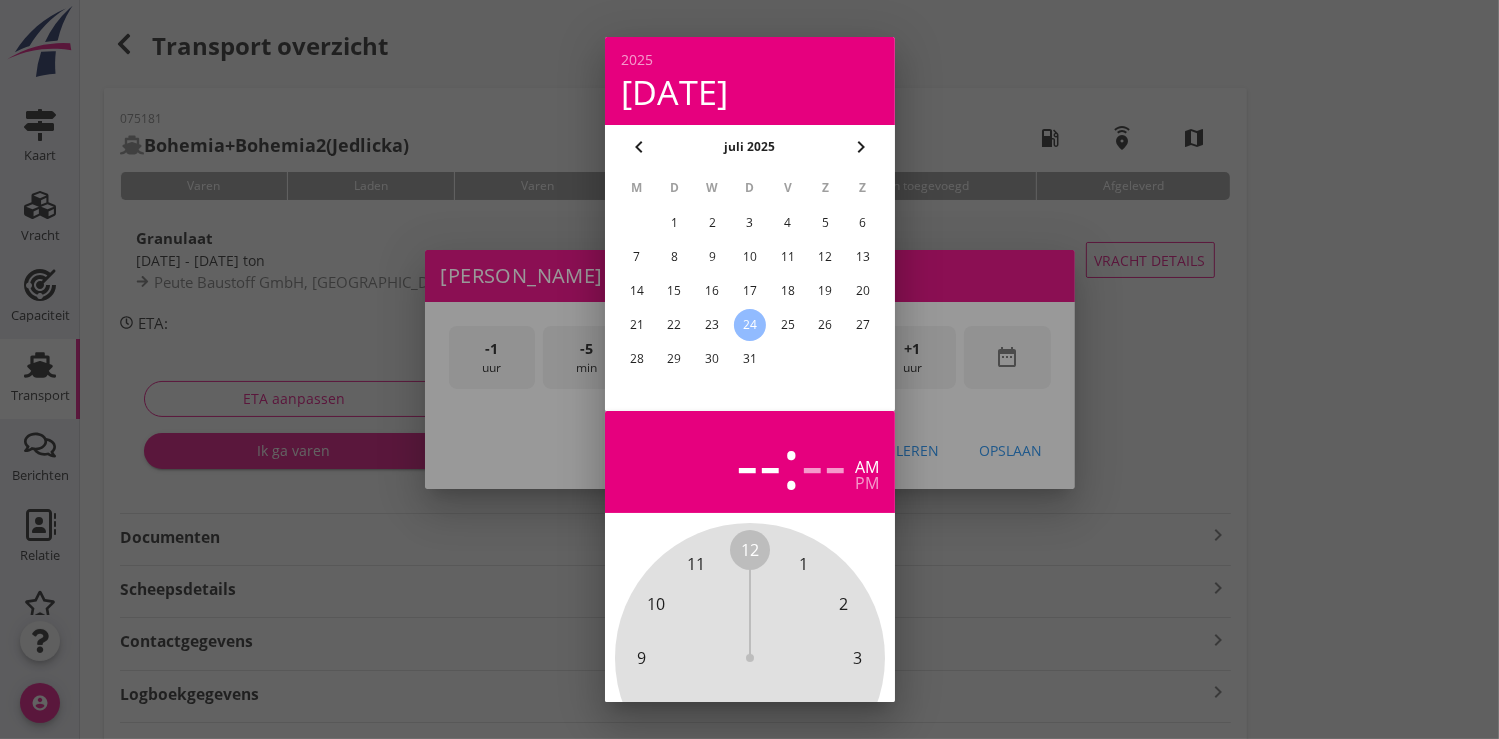 click on "22" at bounding box center [674, 325] 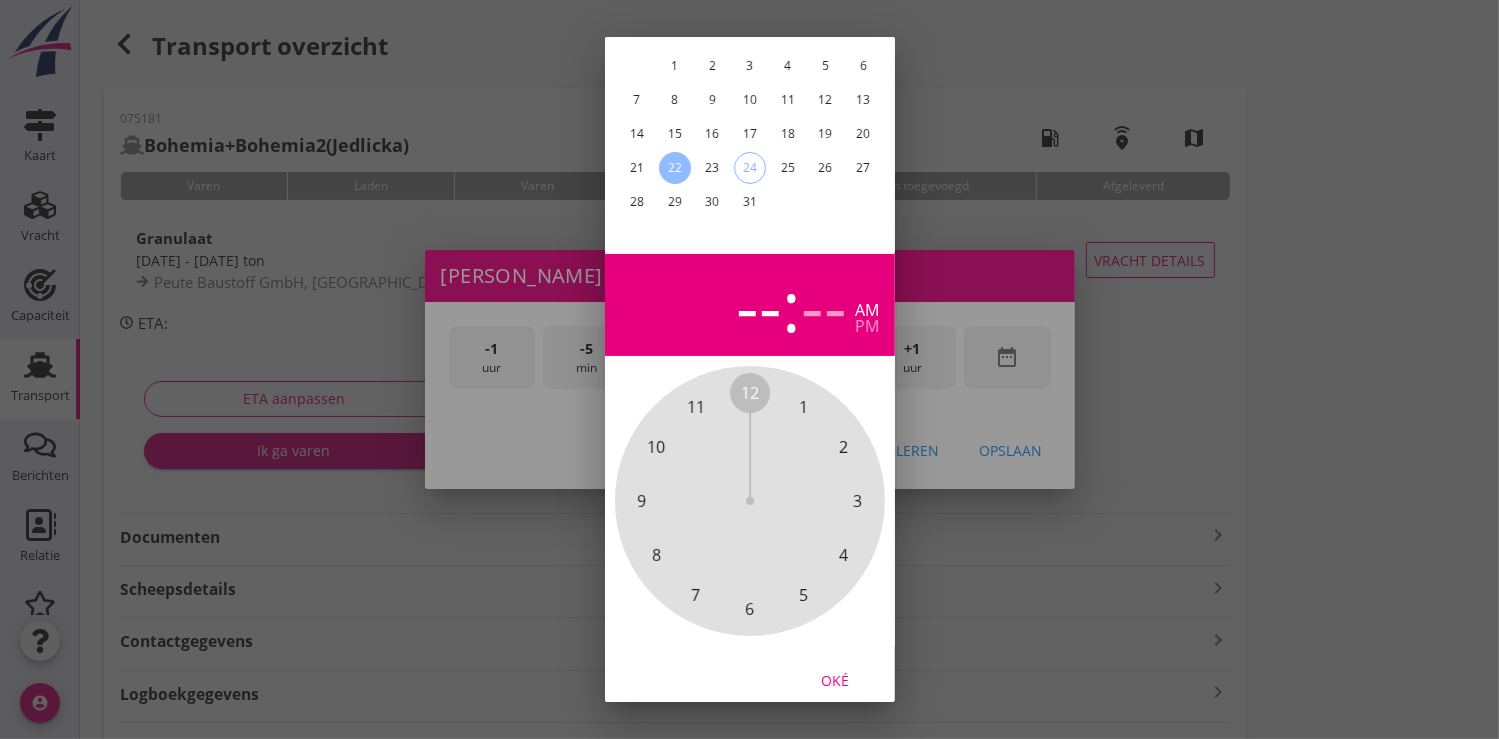 scroll, scrollTop: 185, scrollLeft: 0, axis: vertical 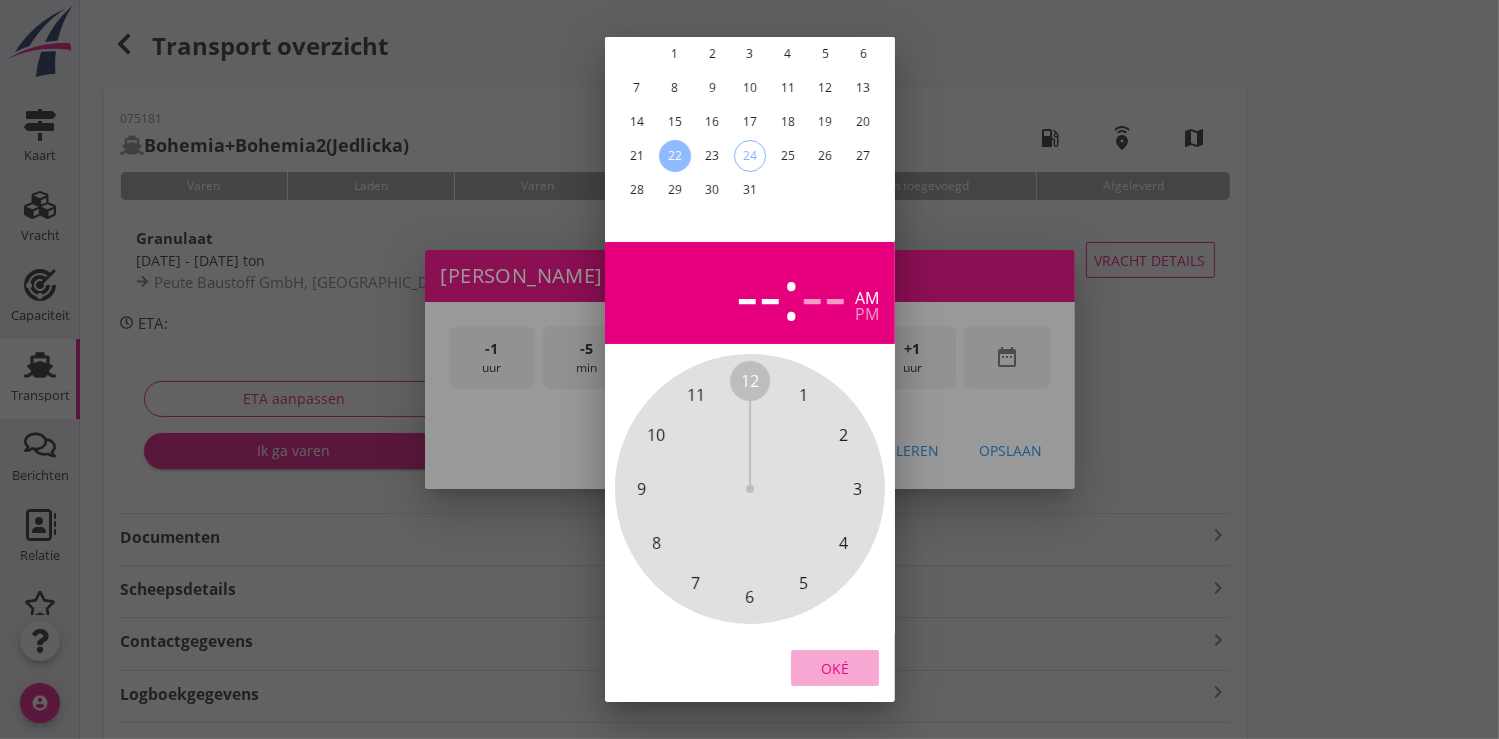 drag, startPoint x: 828, startPoint y: 658, endPoint x: 916, endPoint y: 436, distance: 238.80536 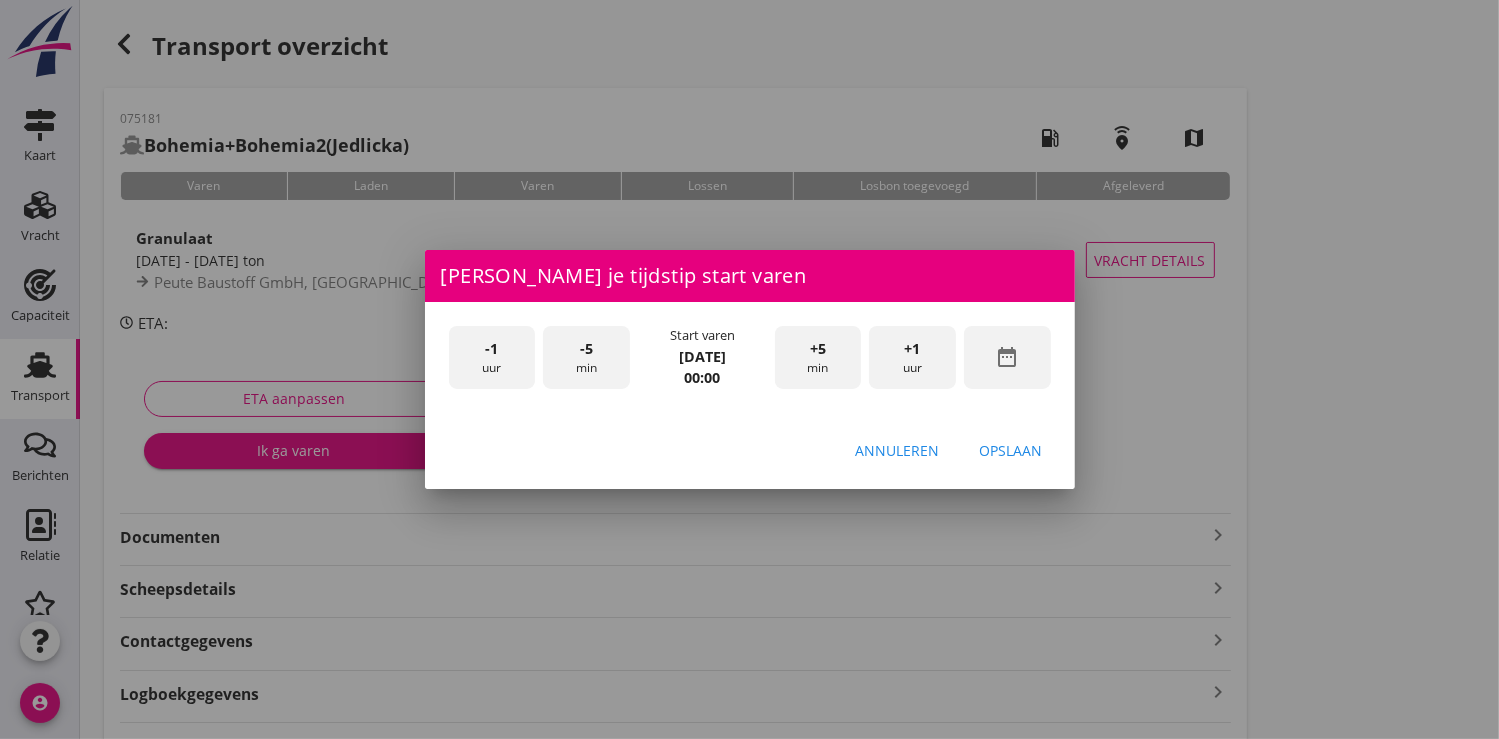 click on "+1  uur" at bounding box center [912, 357] 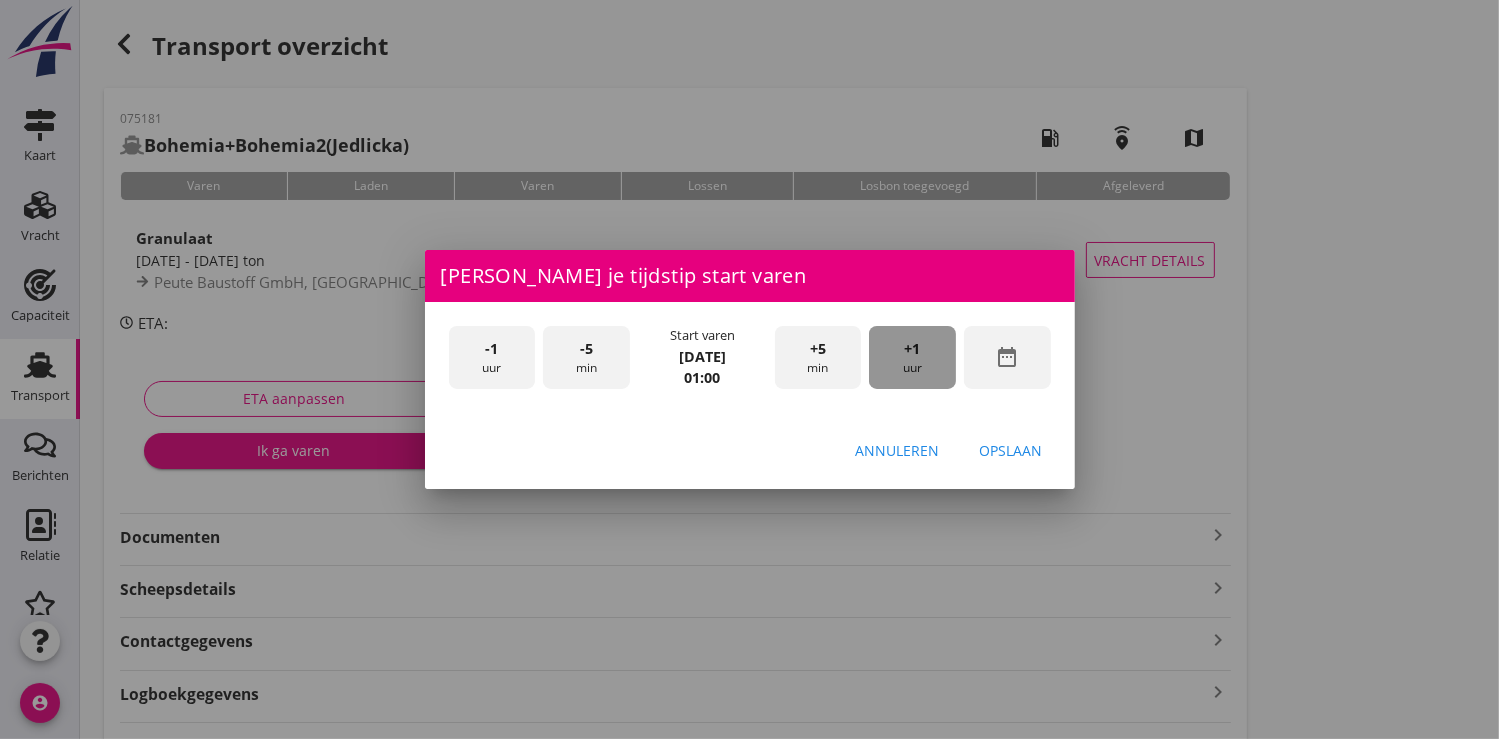 click on "+1  uur" at bounding box center [912, 357] 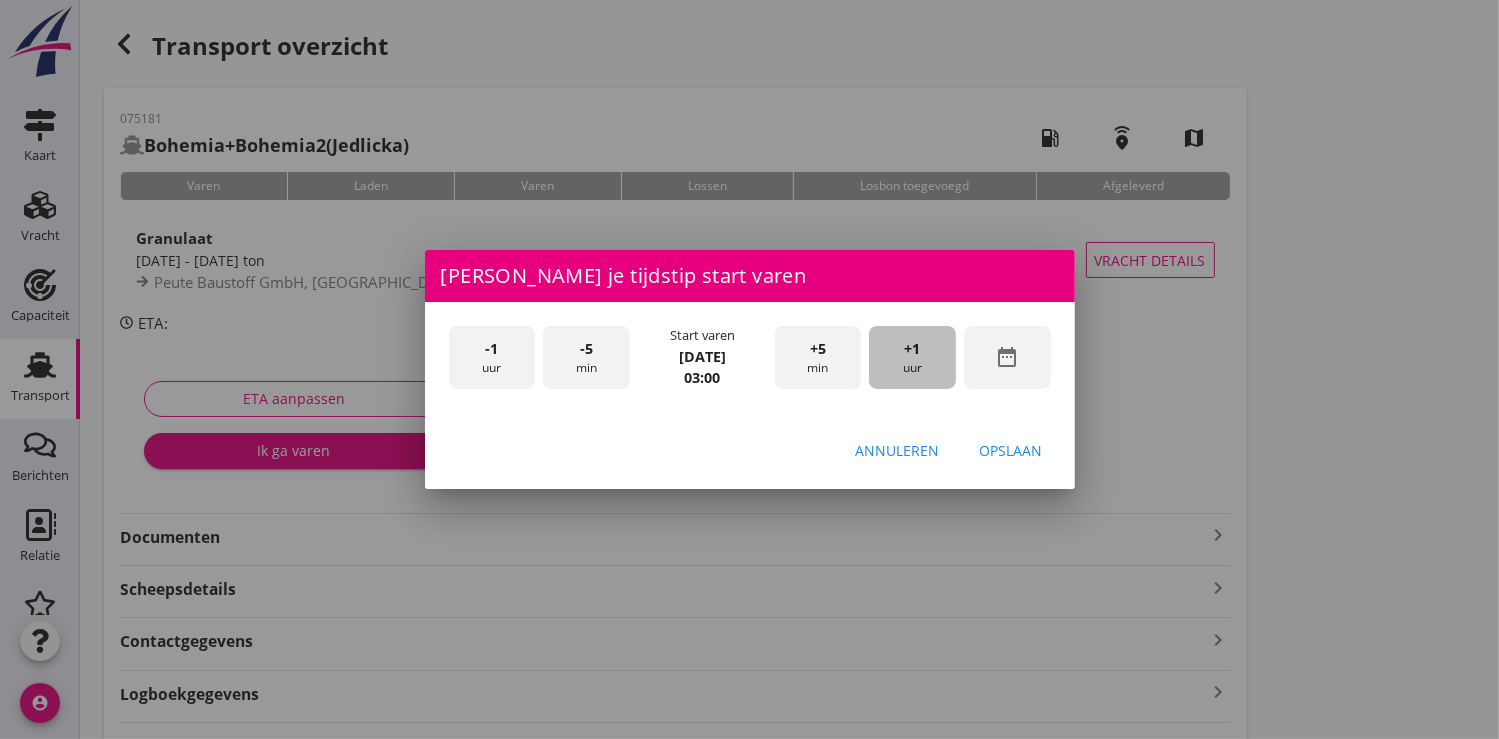 click on "+1  uur" at bounding box center [912, 357] 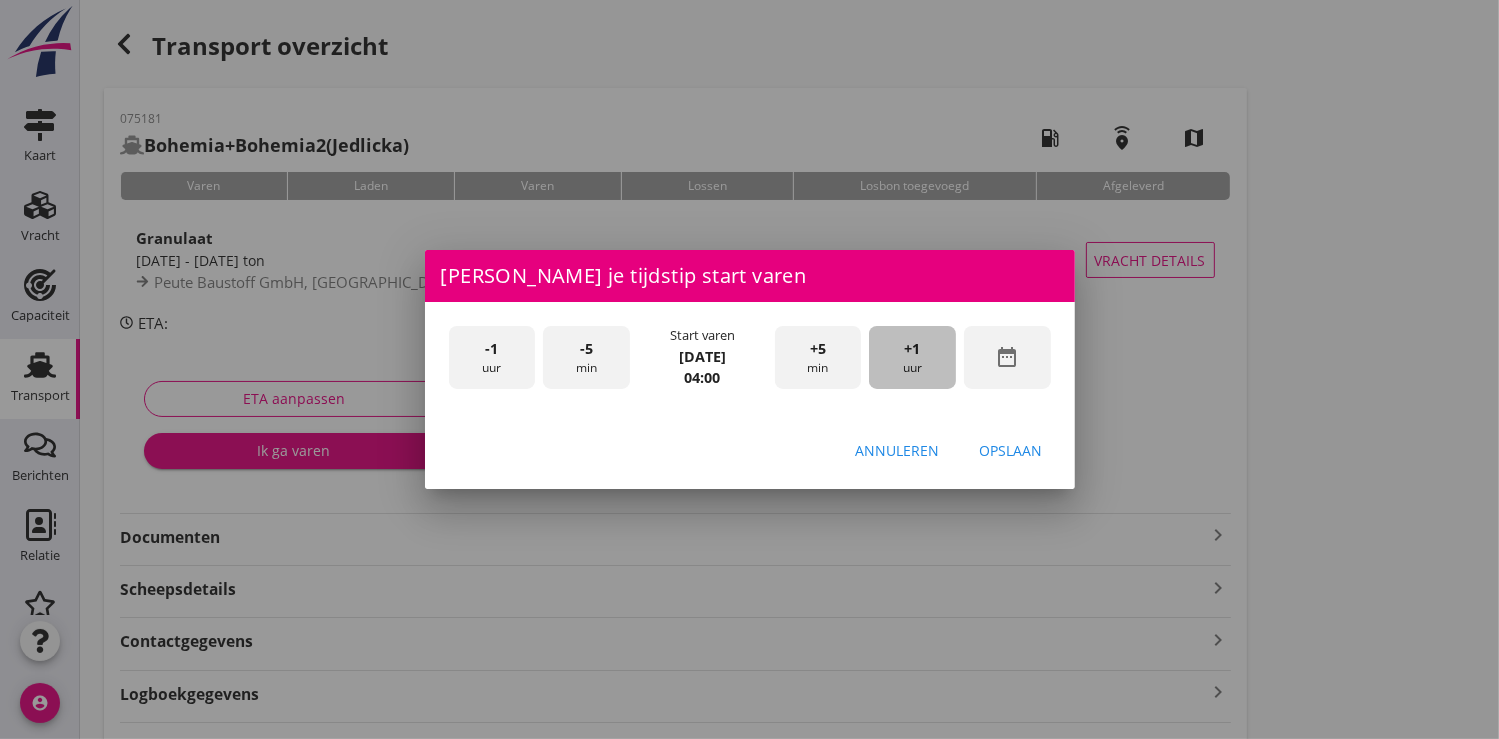 click on "+1  uur" at bounding box center (912, 357) 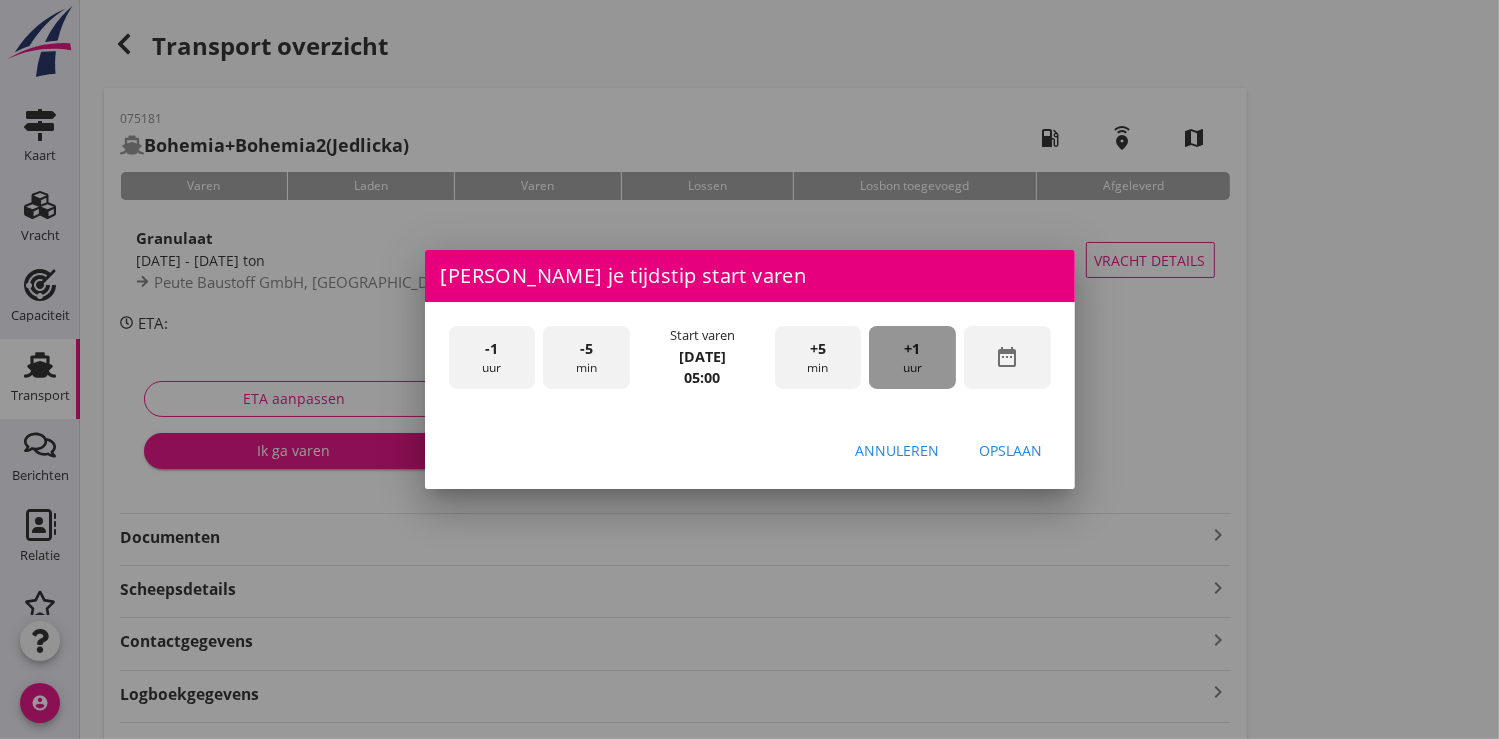 click on "+1  uur" at bounding box center (912, 357) 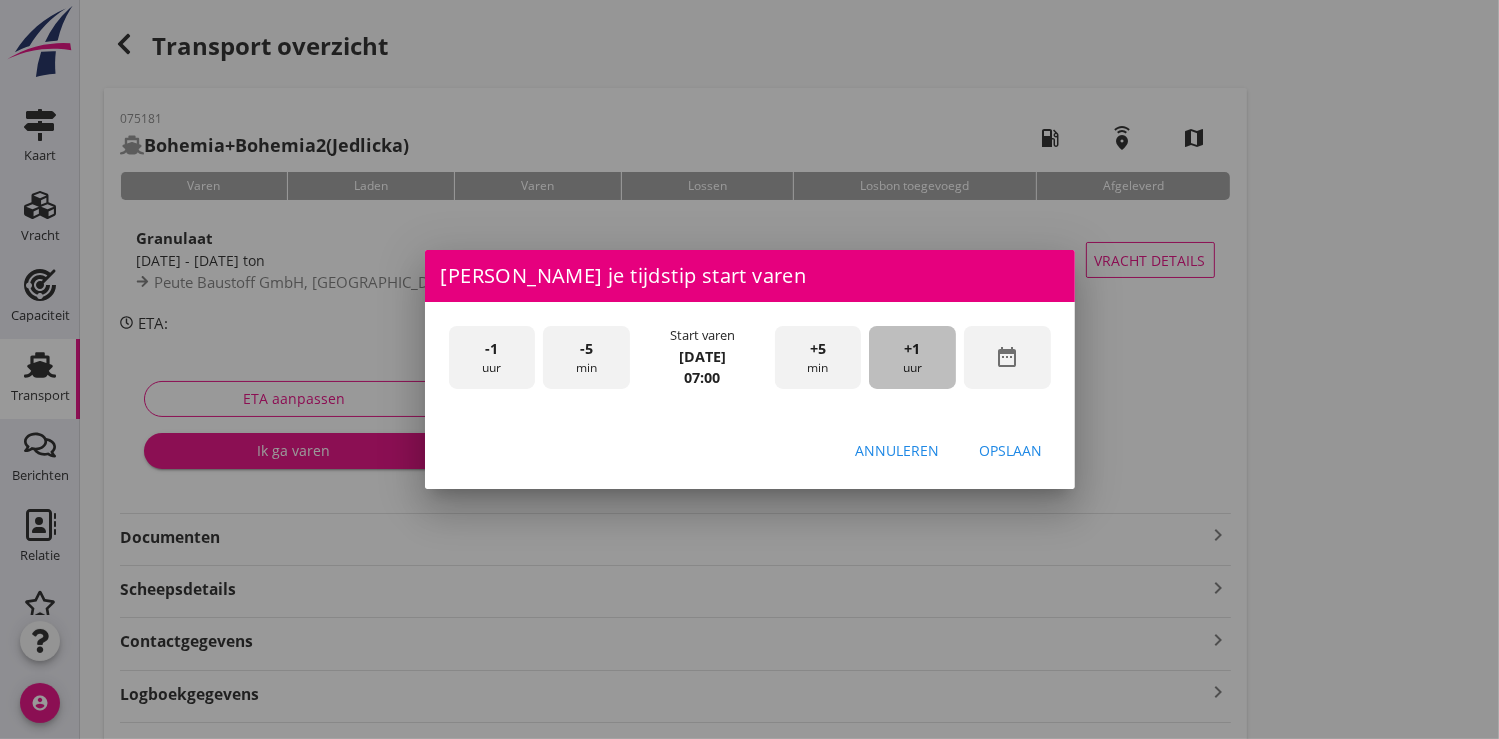 click on "+1  uur" at bounding box center [912, 357] 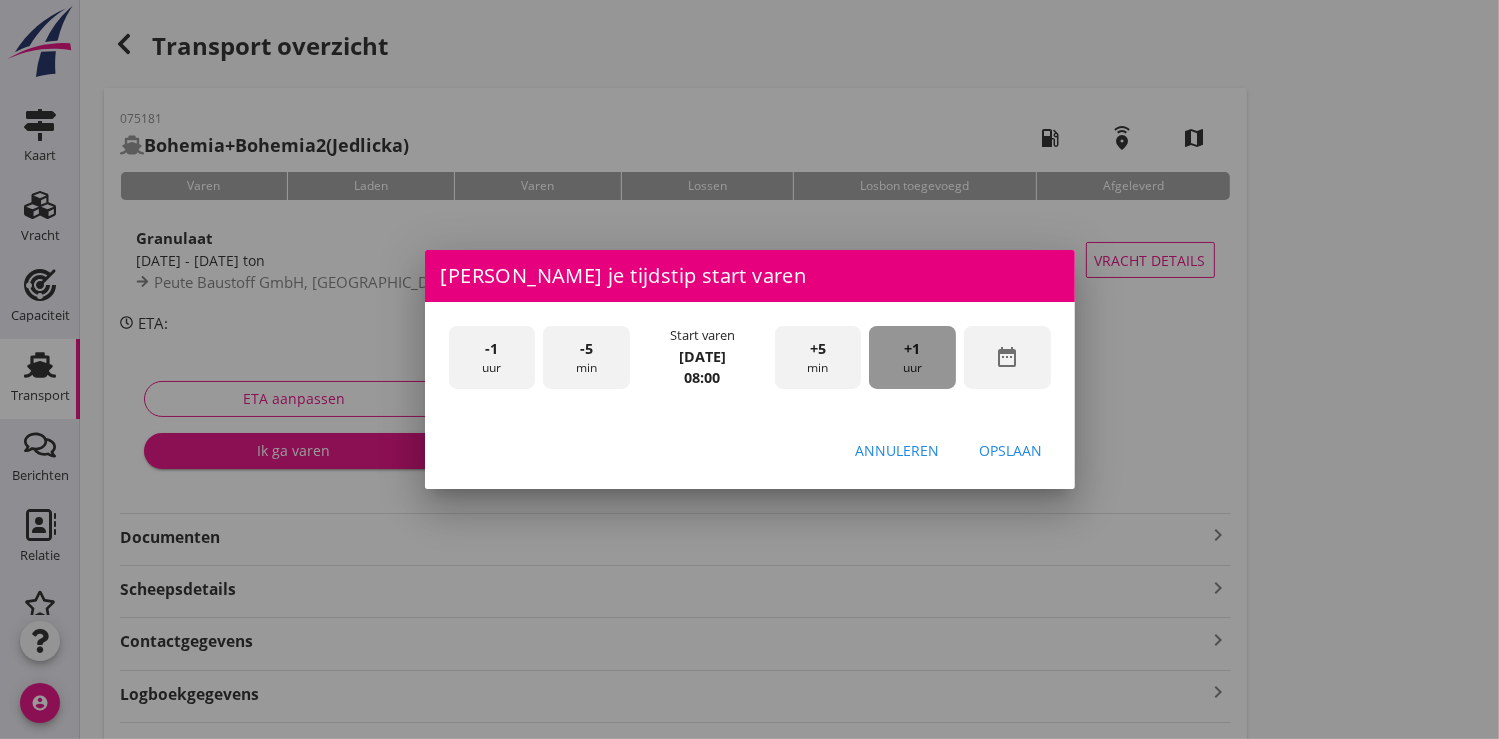 click on "+1  uur" at bounding box center [912, 357] 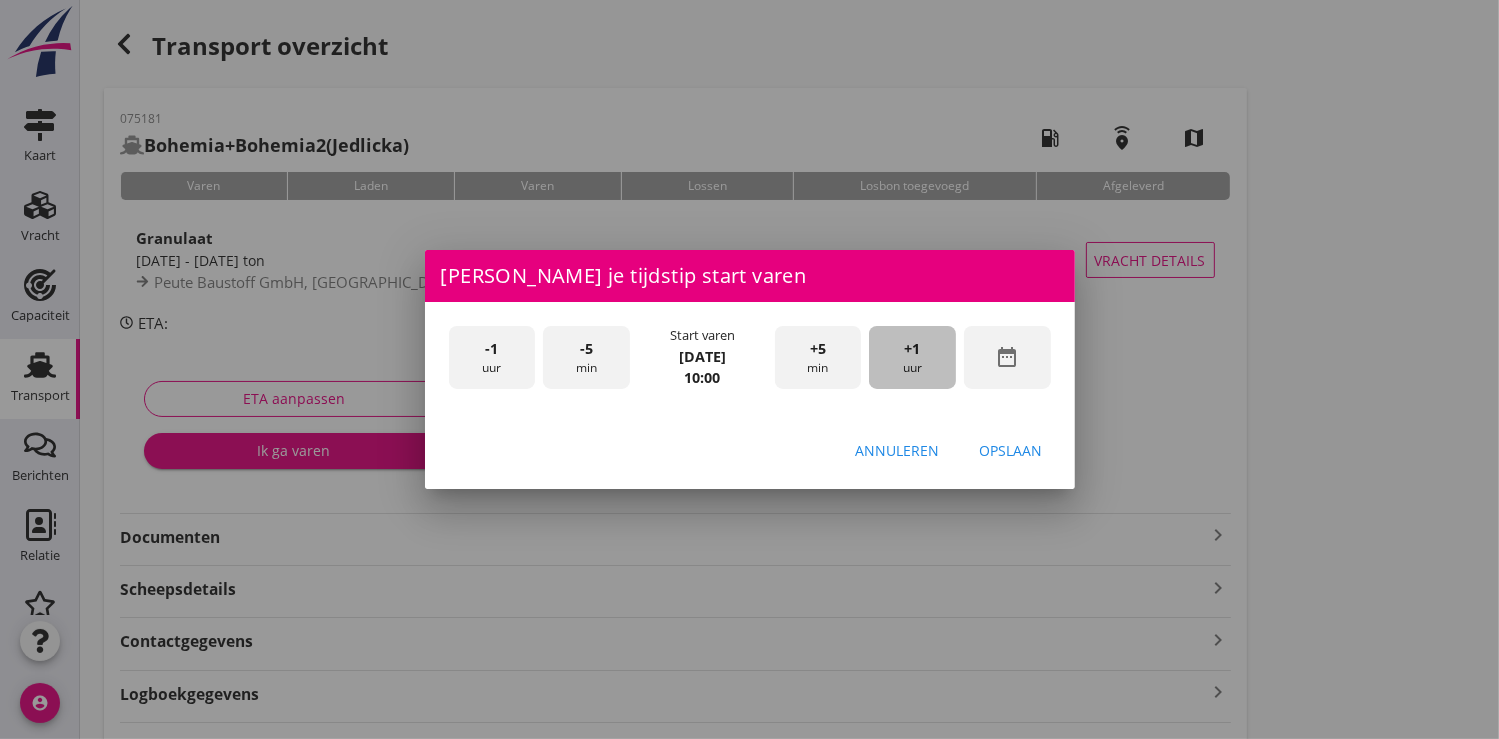 click on "+1  uur" at bounding box center (912, 357) 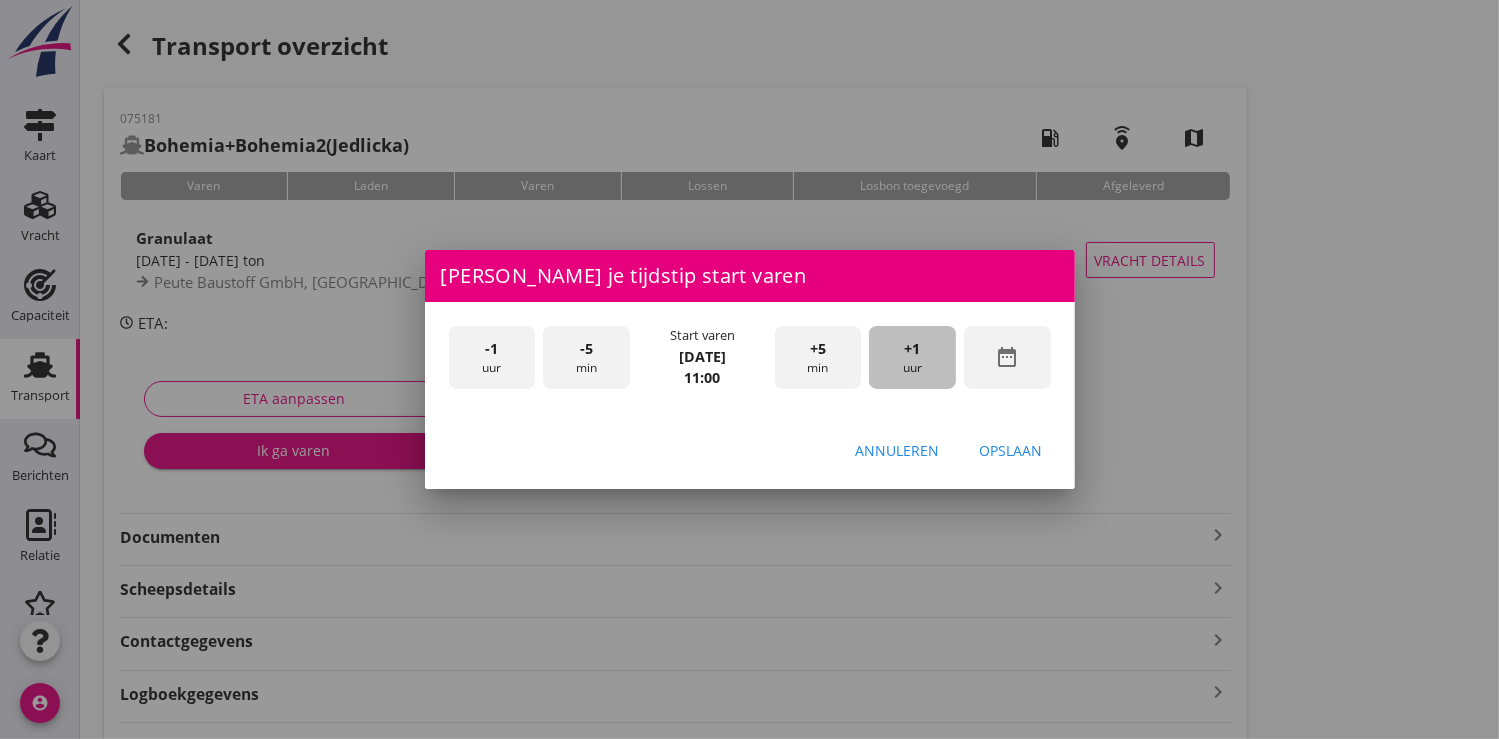 click on "+1  uur" at bounding box center (912, 357) 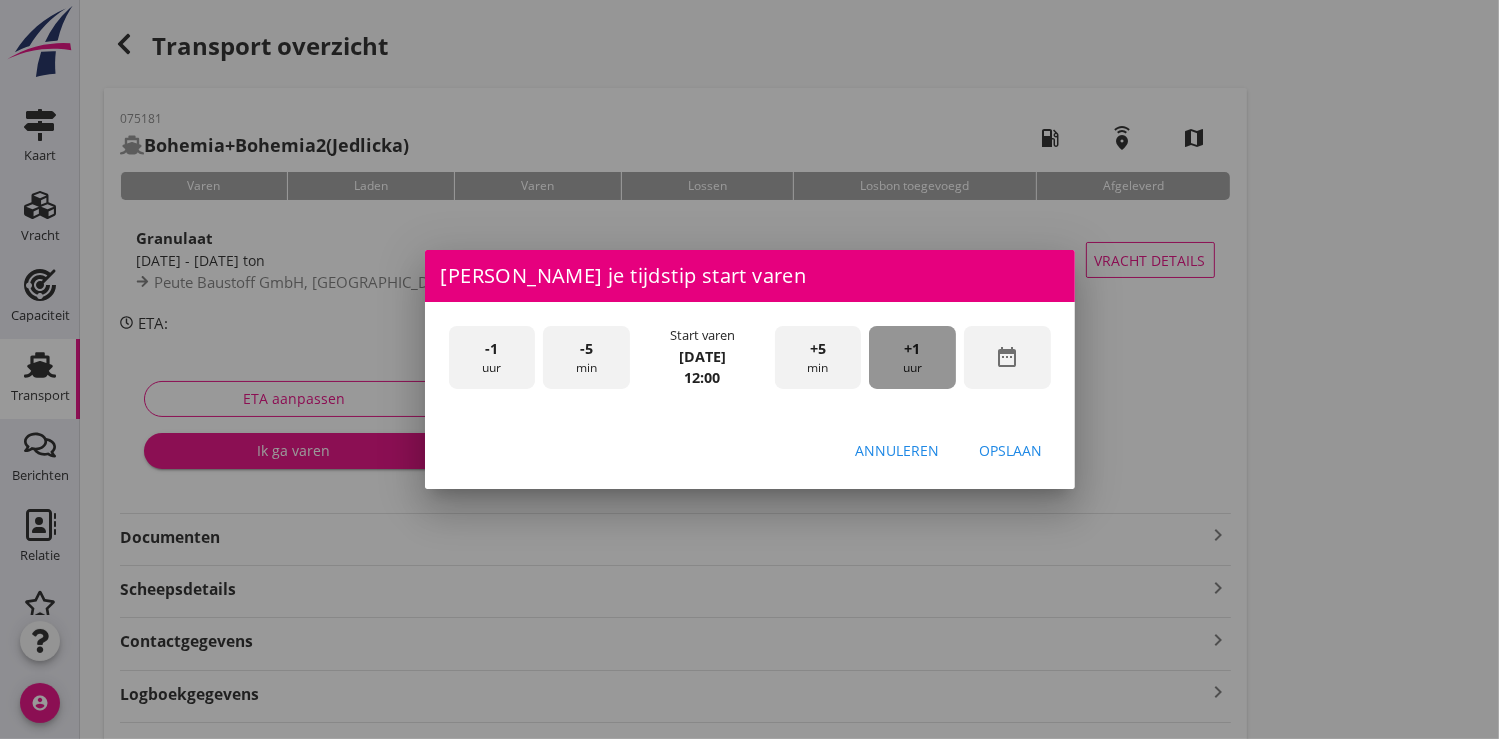 click on "+1  uur" at bounding box center (912, 357) 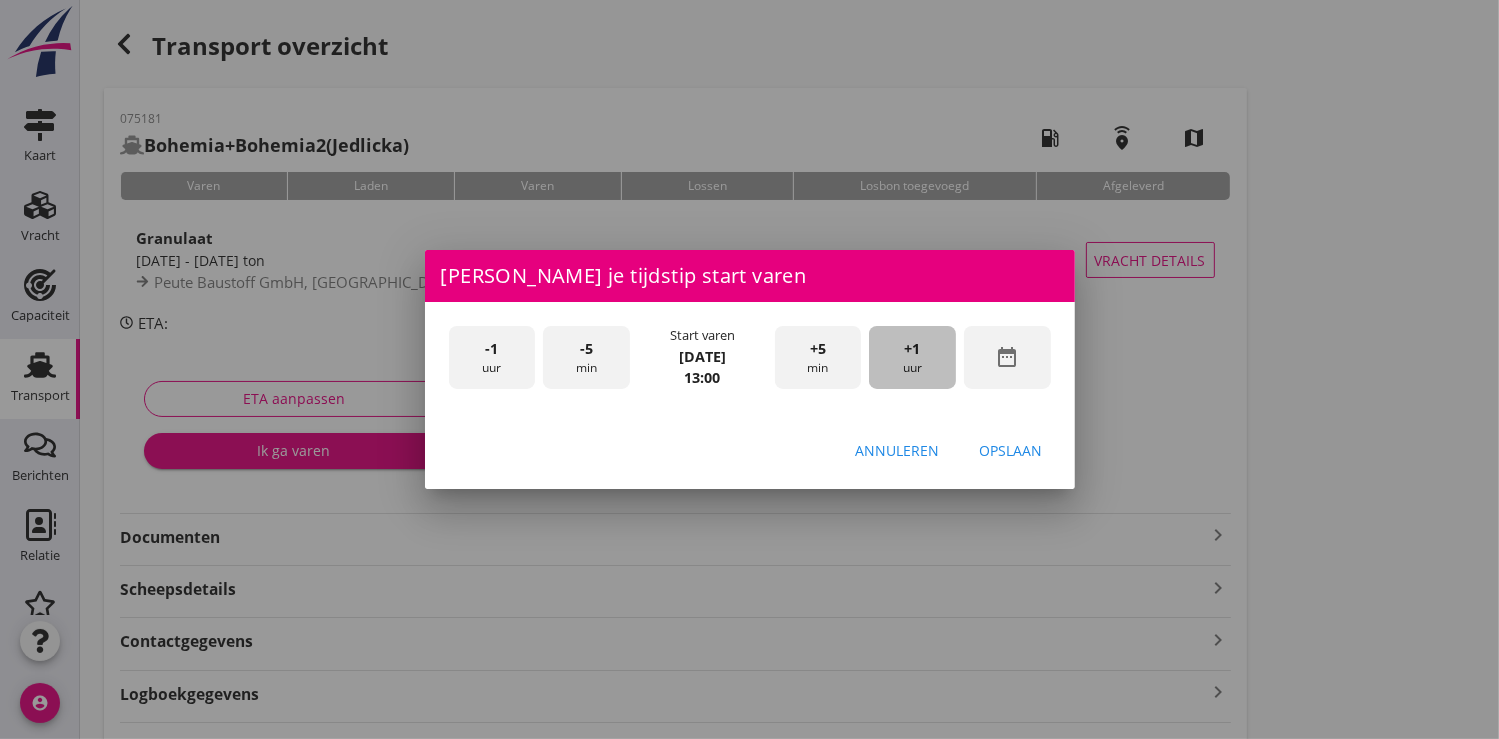 click on "+1  uur" at bounding box center (912, 357) 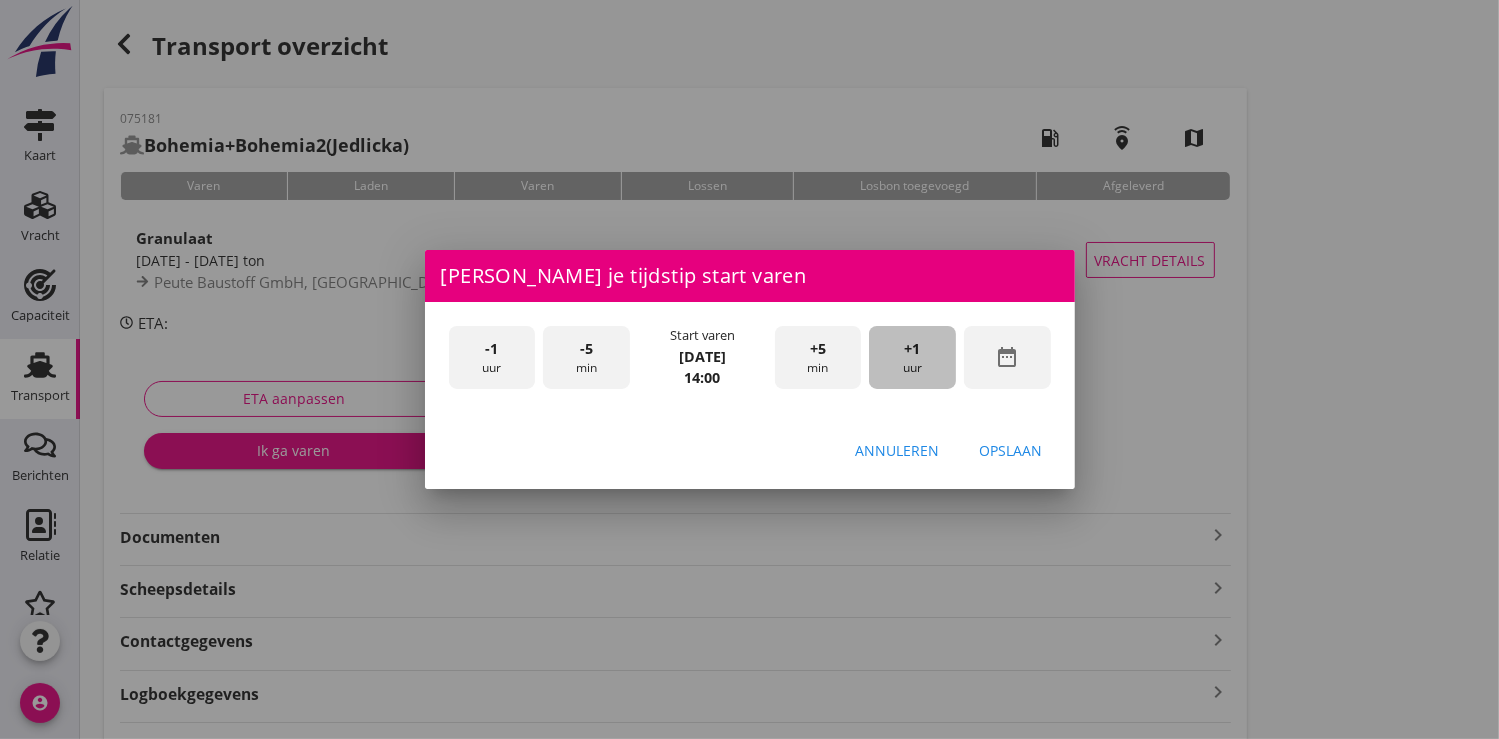 click on "+1  uur" at bounding box center [912, 357] 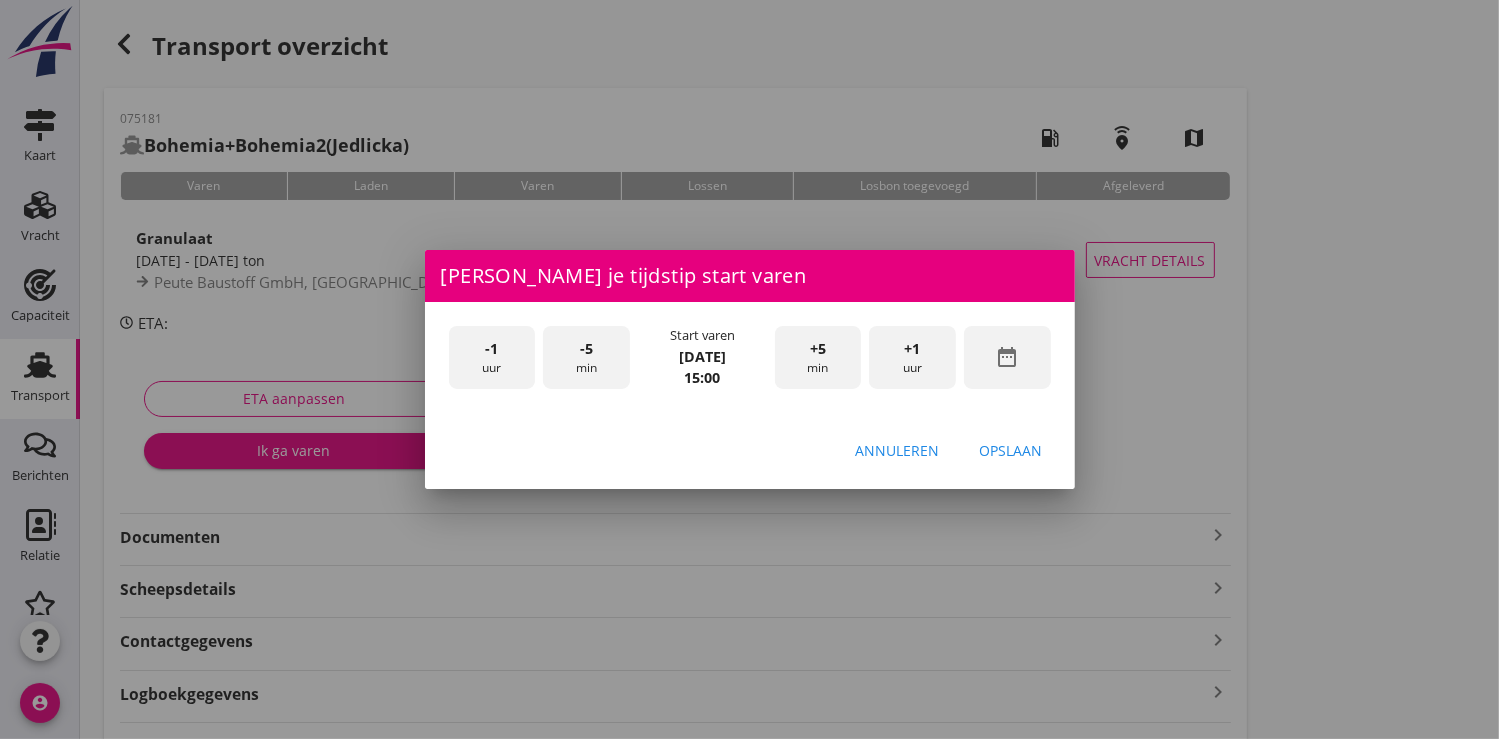 click on "+1  uur" at bounding box center (912, 357) 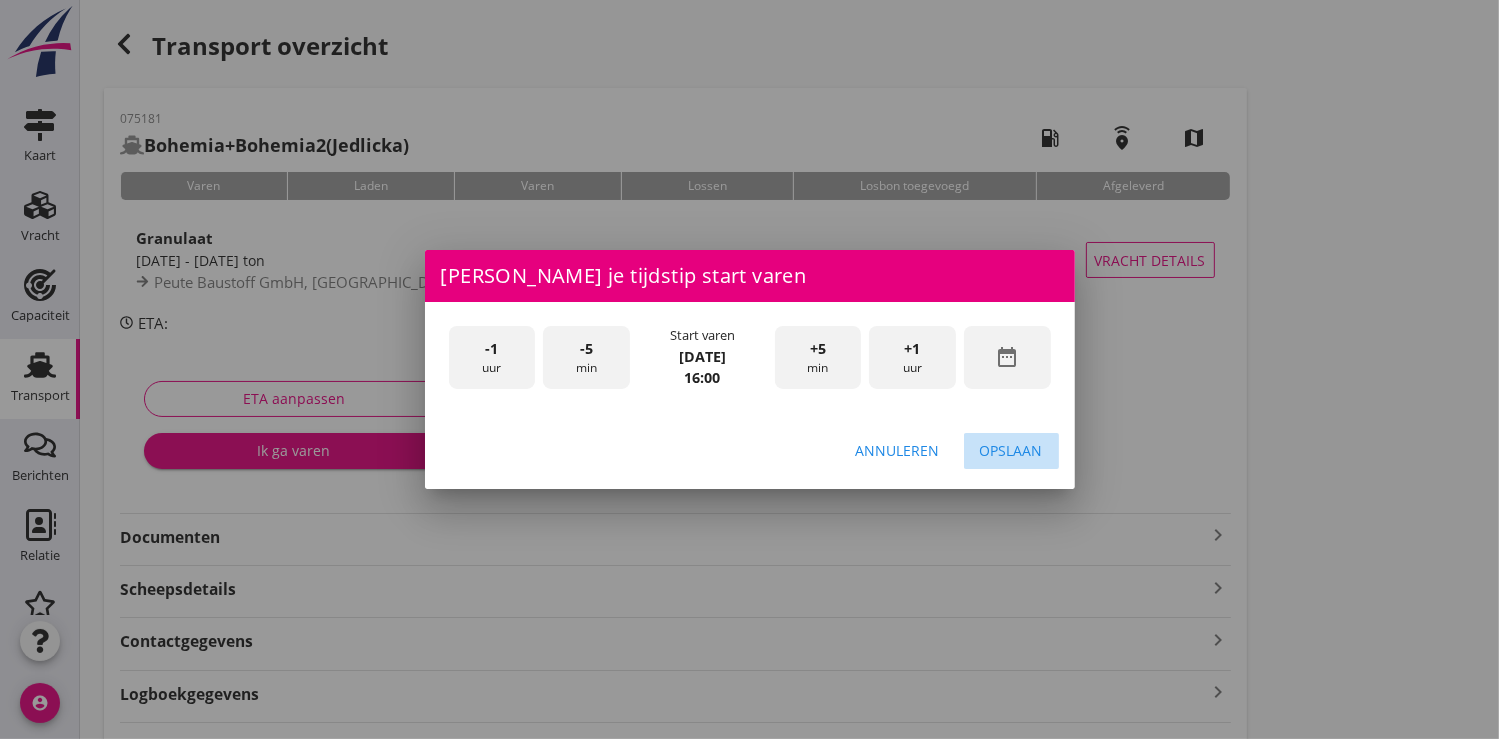 click on "Opslaan" at bounding box center (1011, 451) 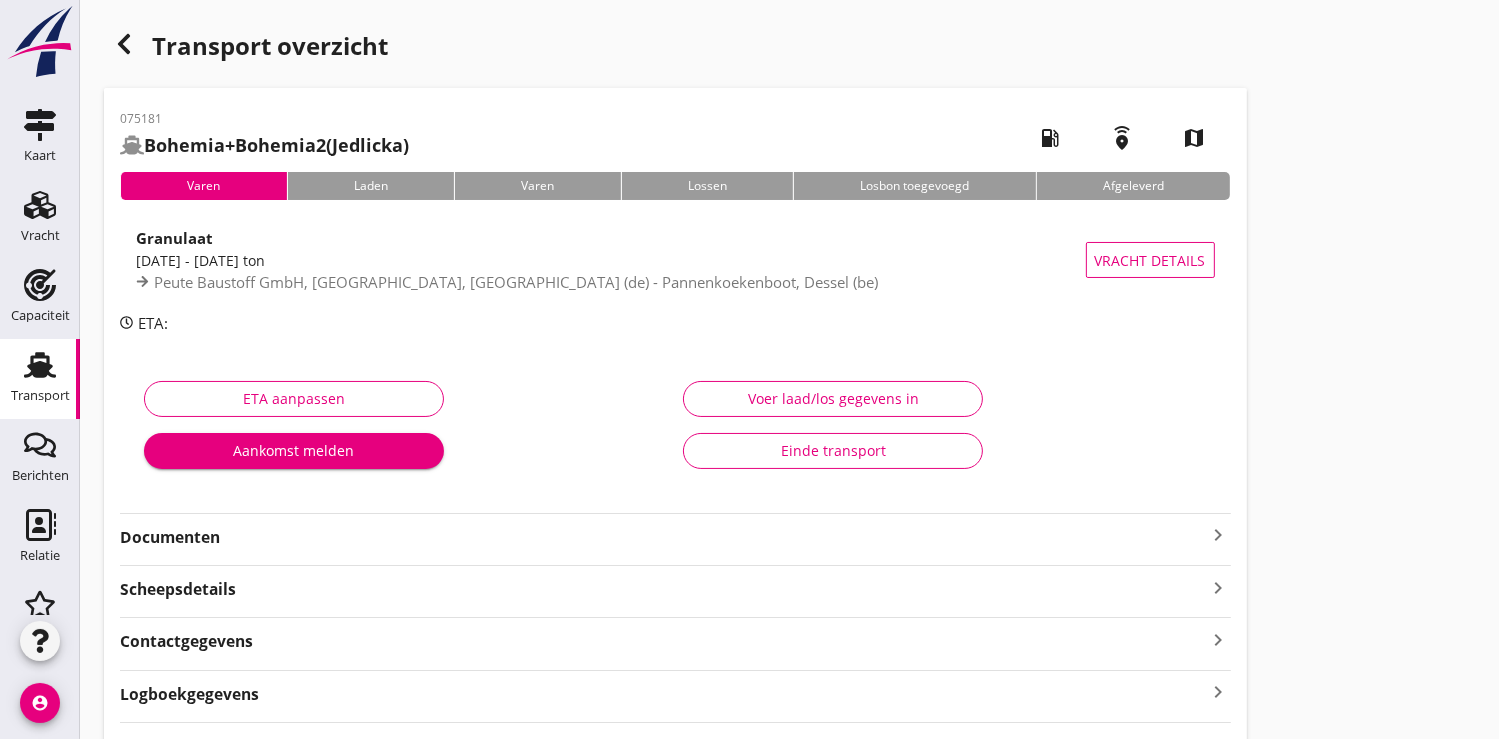 click on "Aankomst melden" at bounding box center (294, 450) 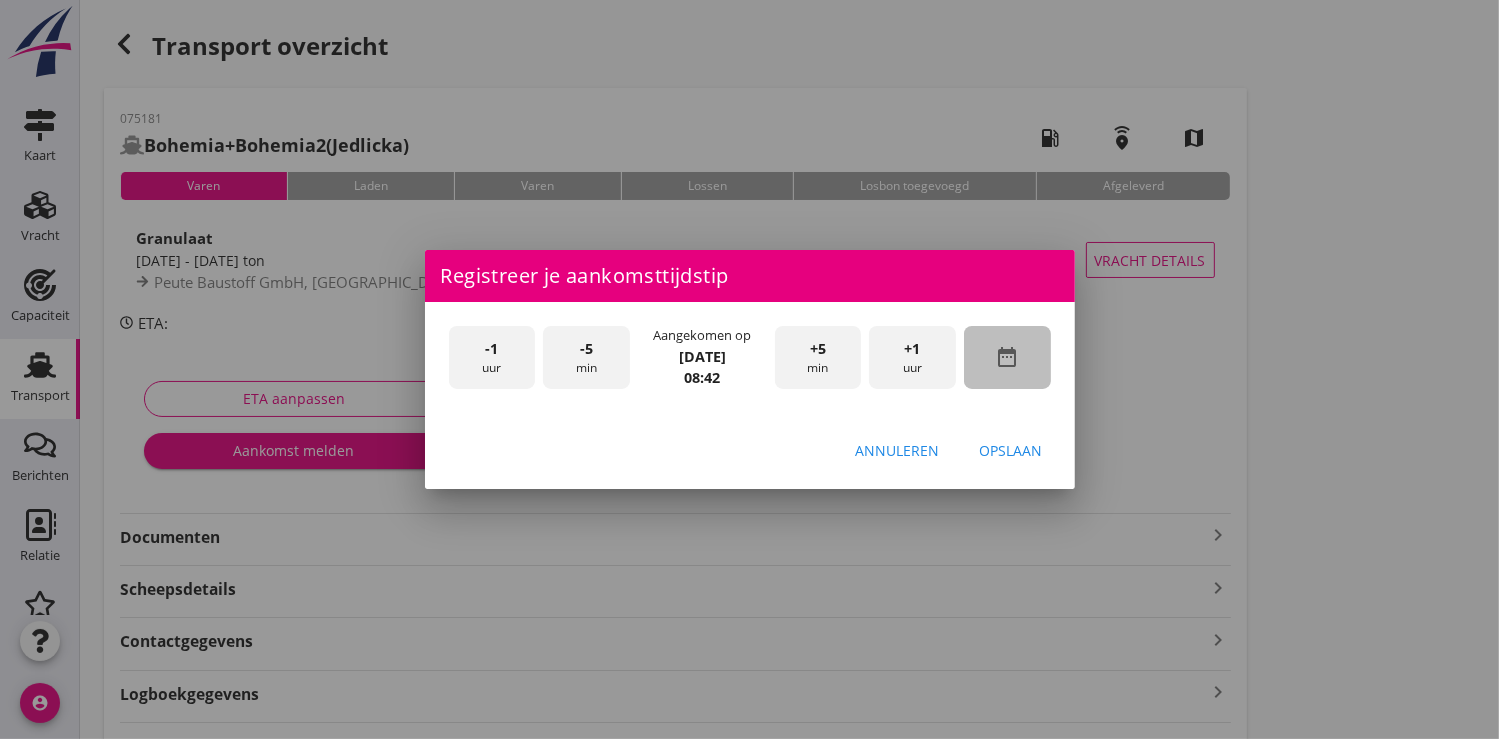 click on "date_range" at bounding box center [1007, 357] 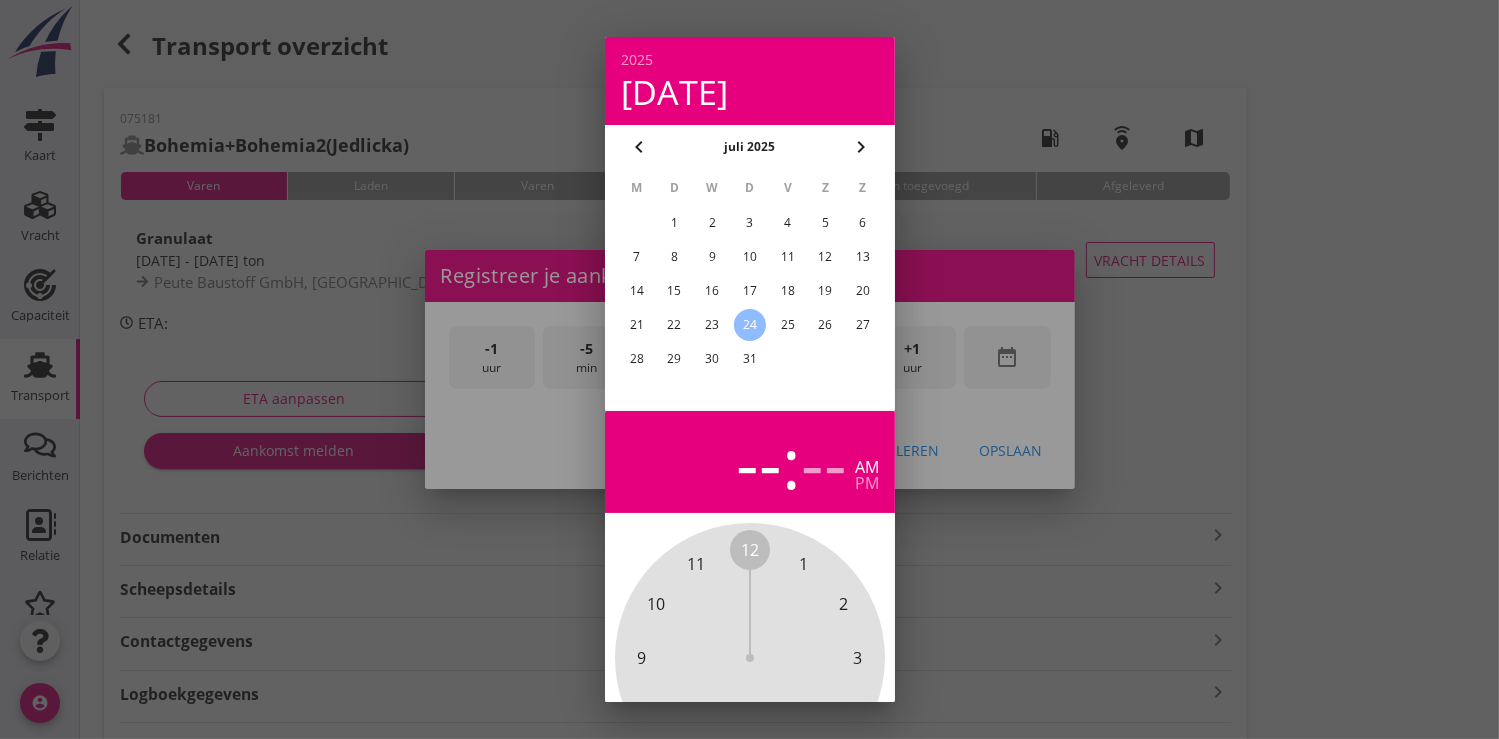 click on "22" at bounding box center [674, 325] 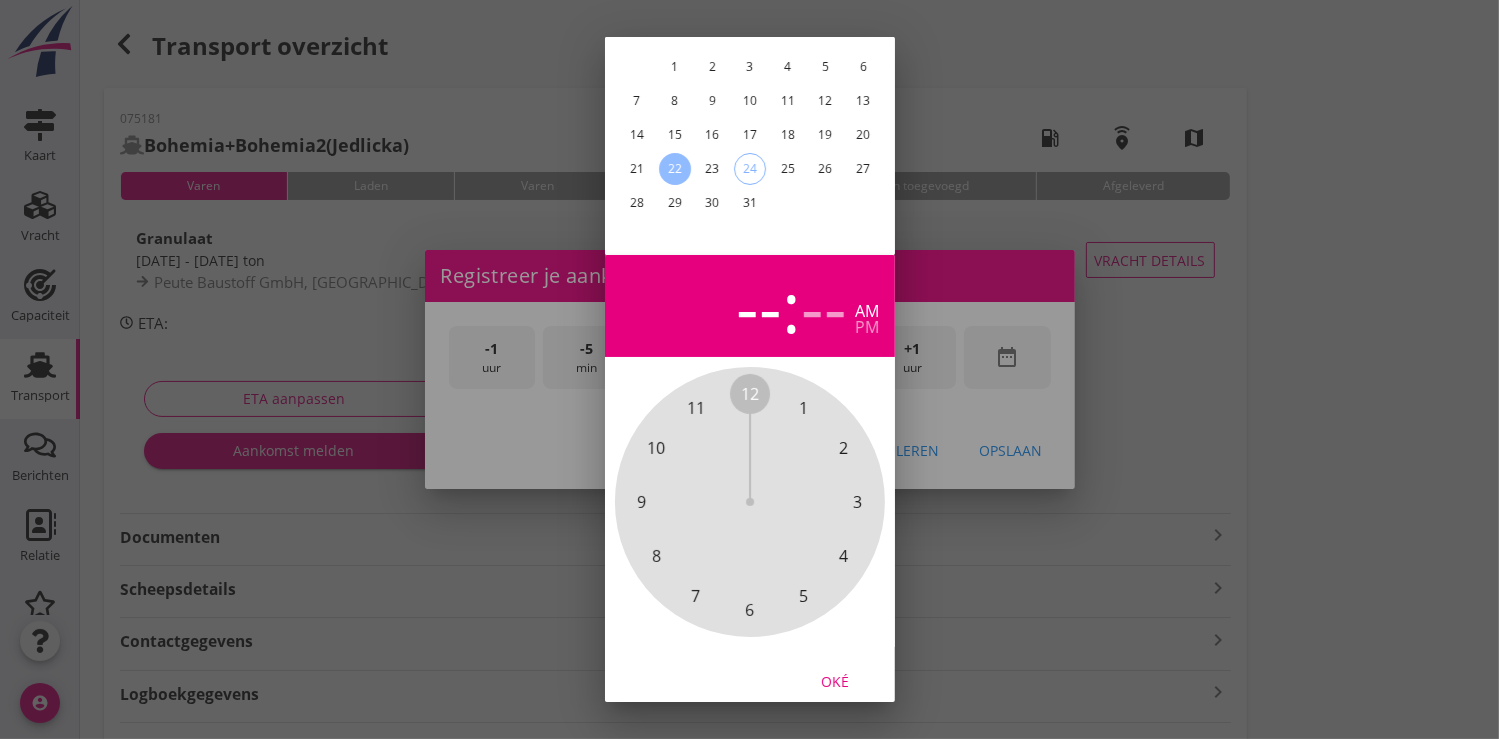 scroll, scrollTop: 185, scrollLeft: 0, axis: vertical 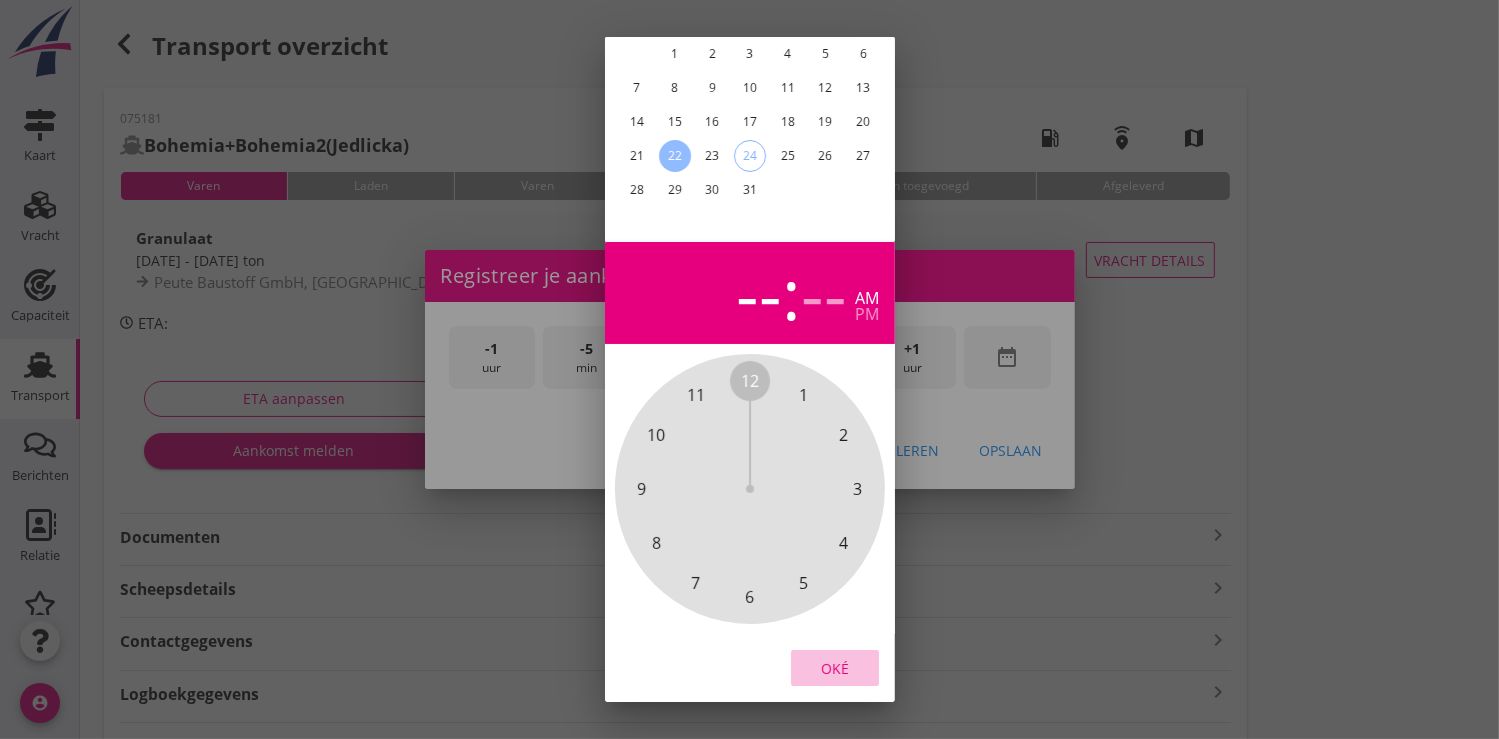 drag, startPoint x: 833, startPoint y: 652, endPoint x: 890, endPoint y: 356, distance: 301.43823 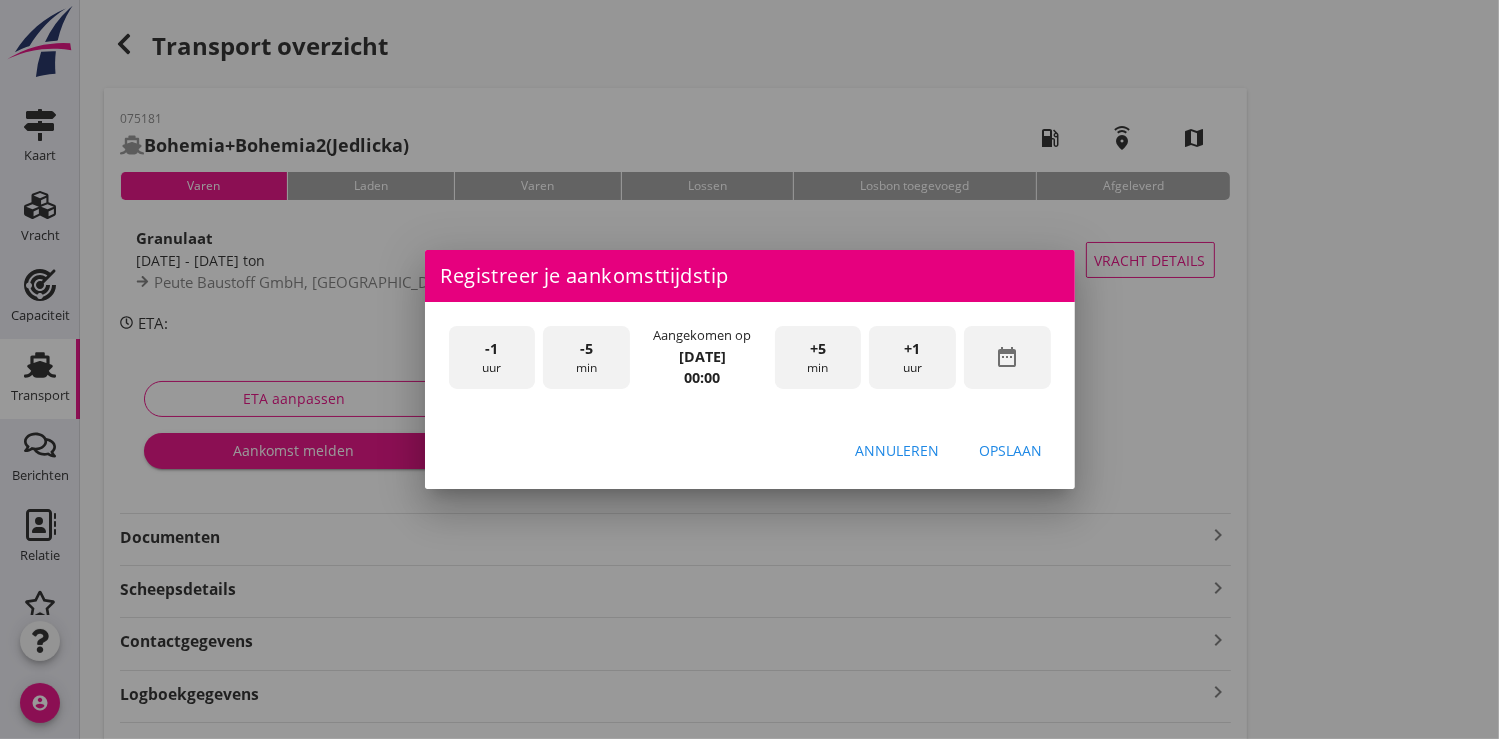 click on "+1  uur" at bounding box center [912, 357] 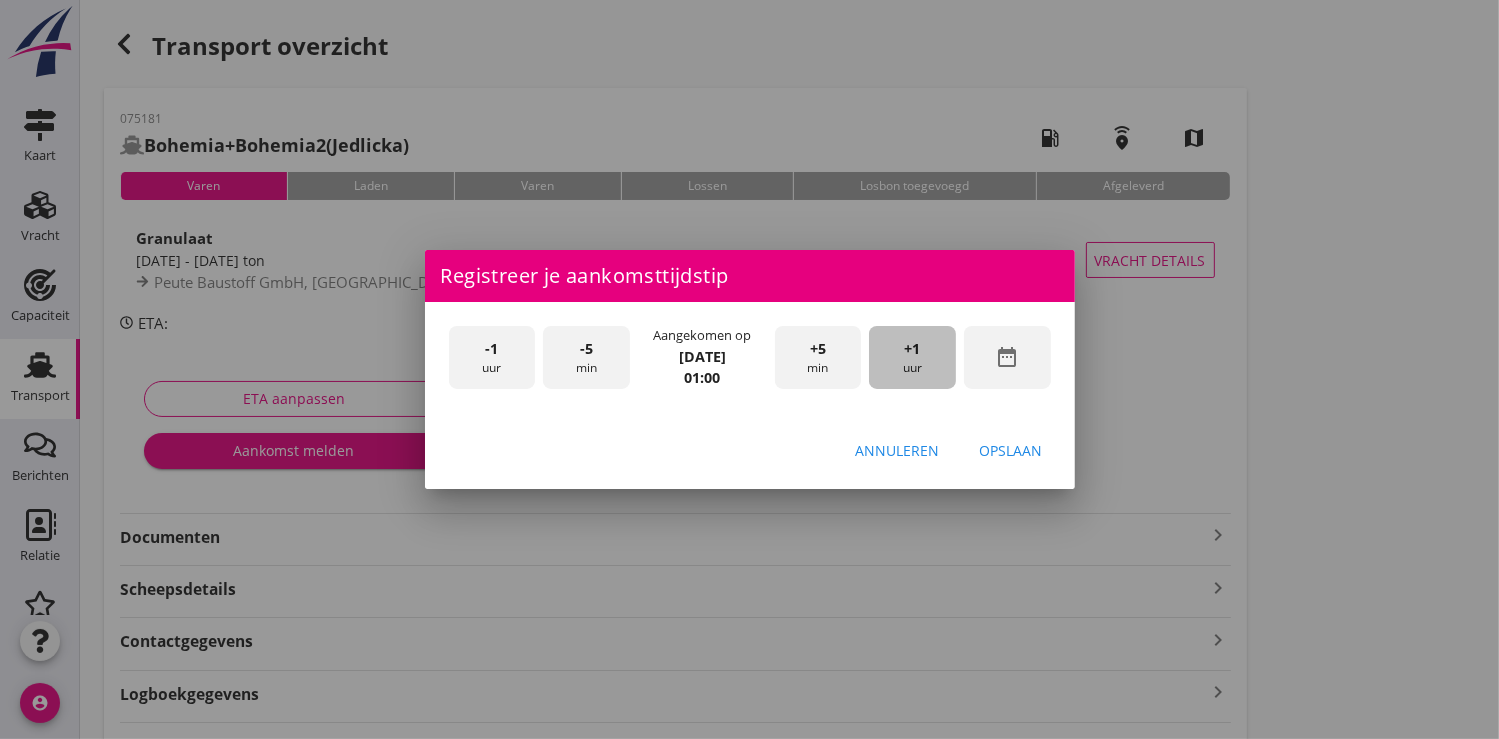 click on "+1  uur" at bounding box center (912, 357) 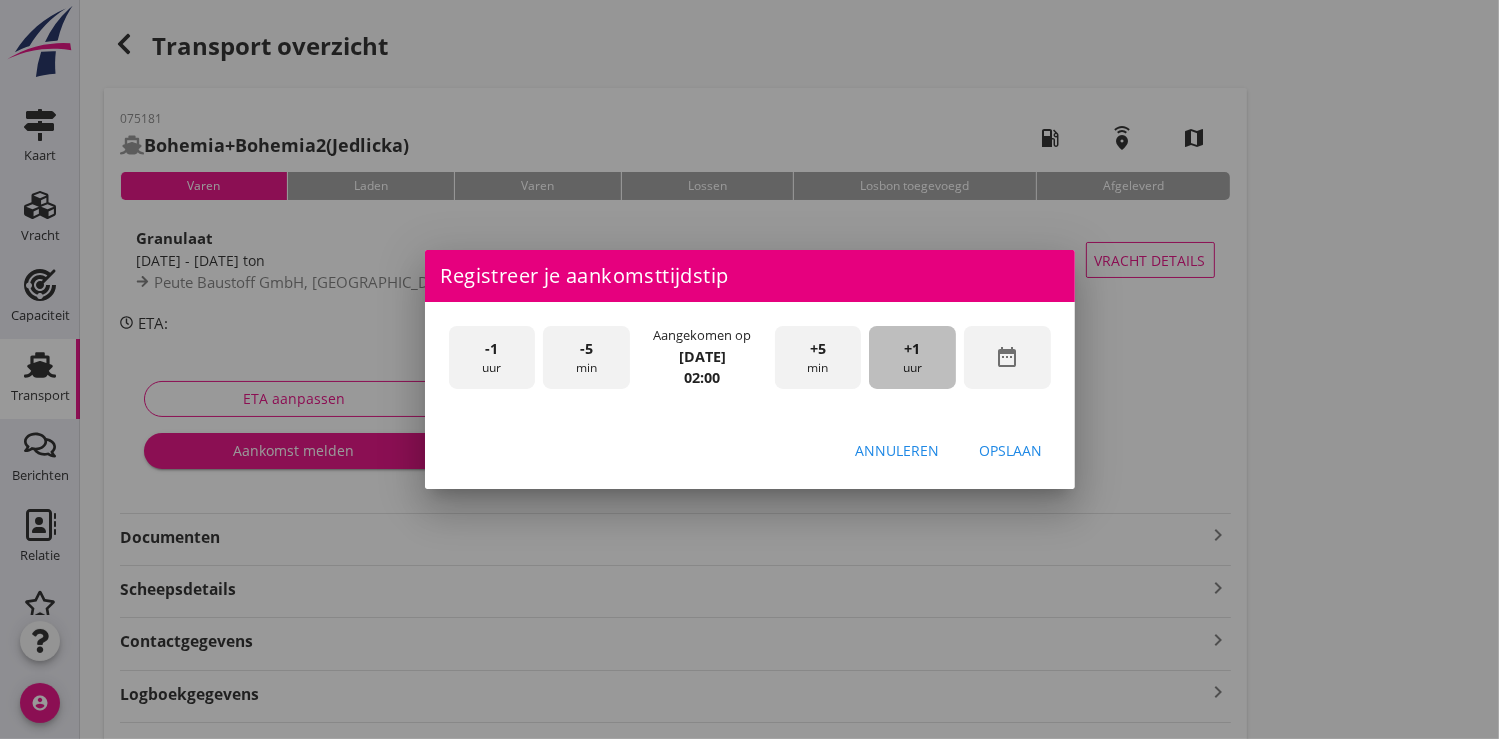 click on "+1  uur" at bounding box center [912, 357] 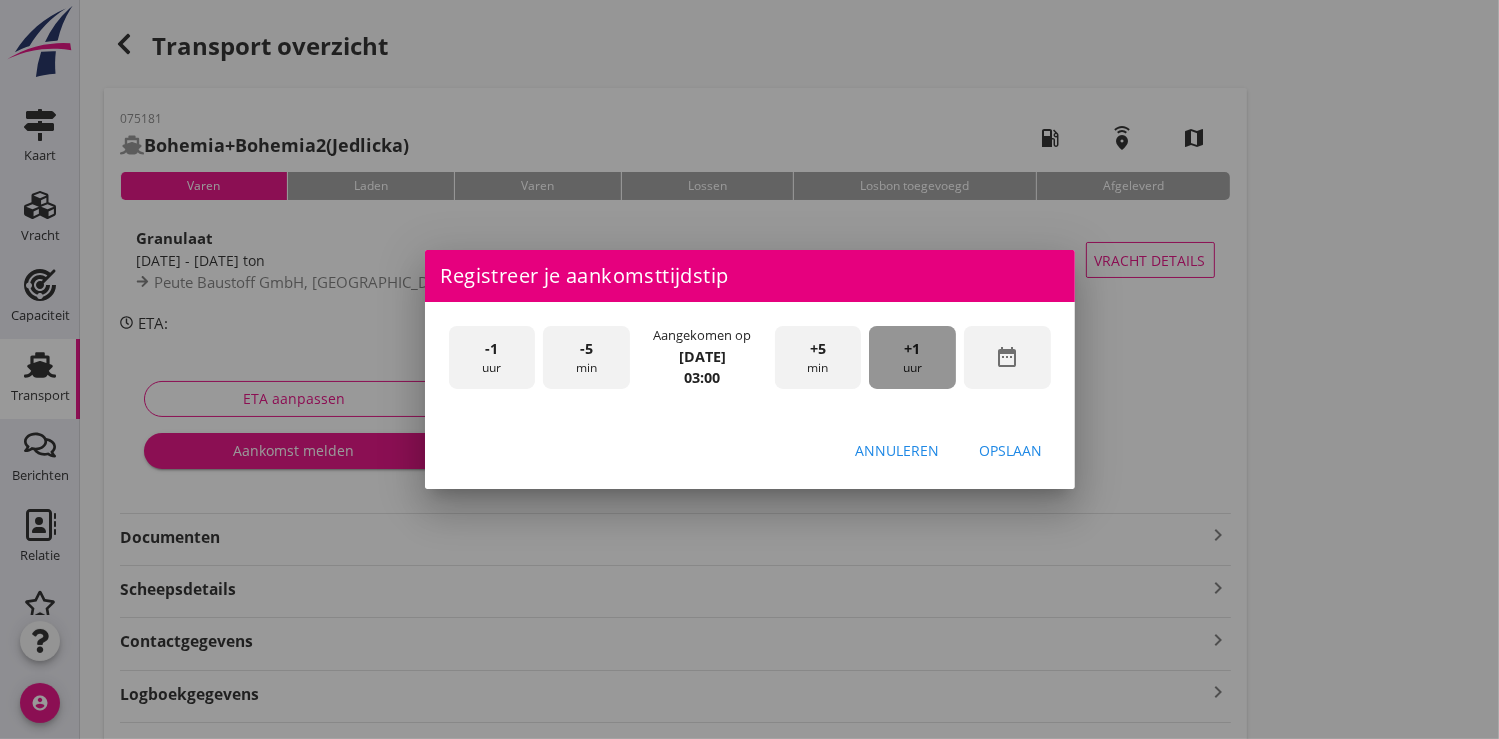 click on "+1  uur" at bounding box center (912, 357) 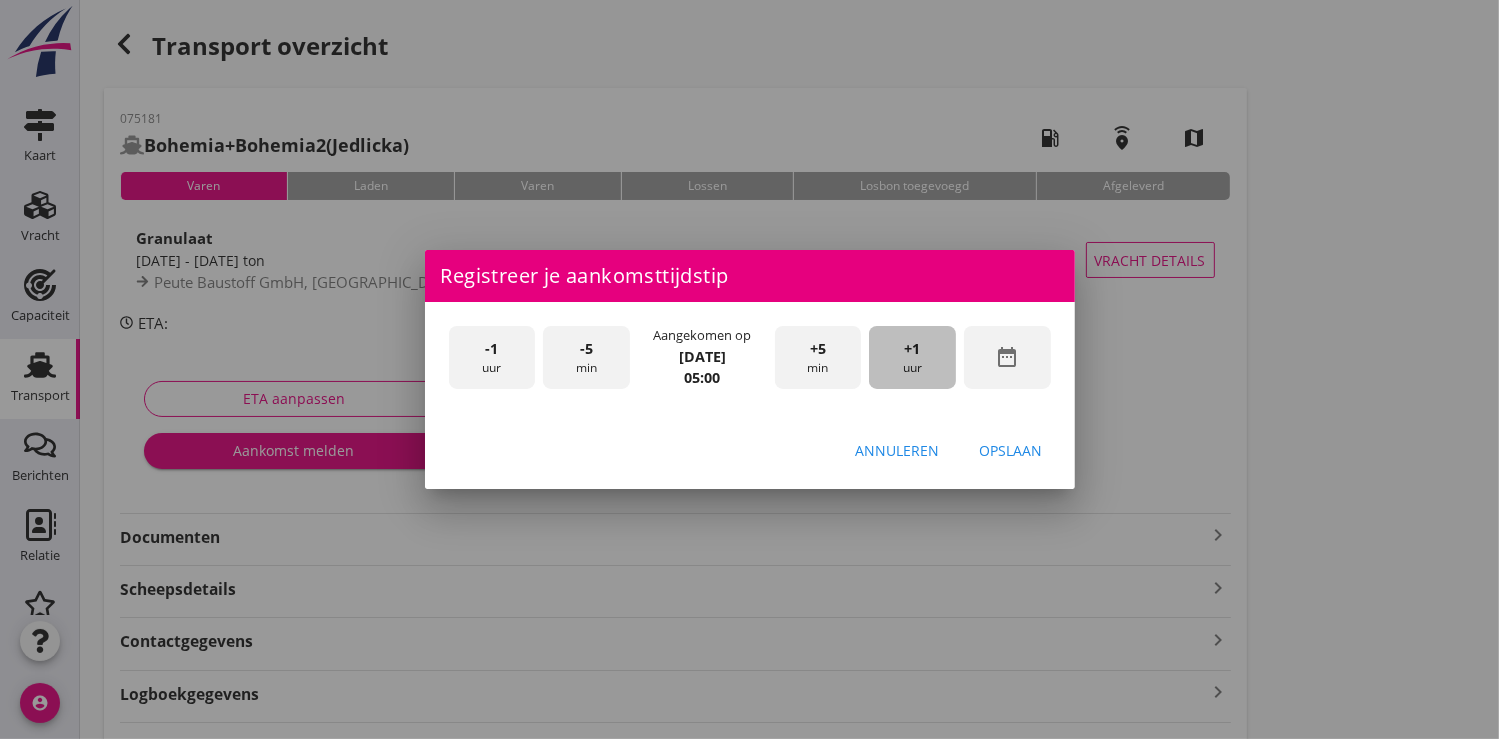 click on "+1  uur" at bounding box center [912, 357] 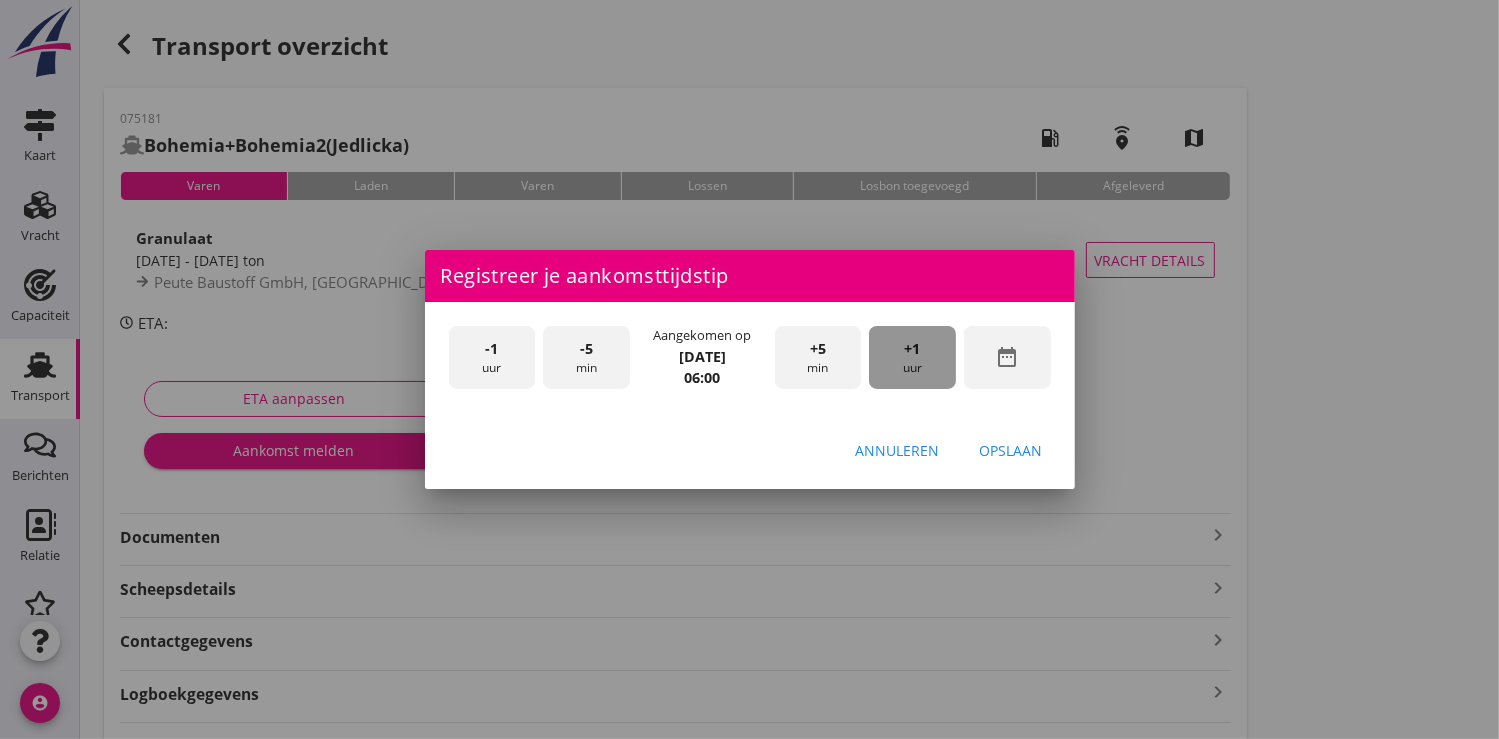 click on "+1  uur" at bounding box center [912, 357] 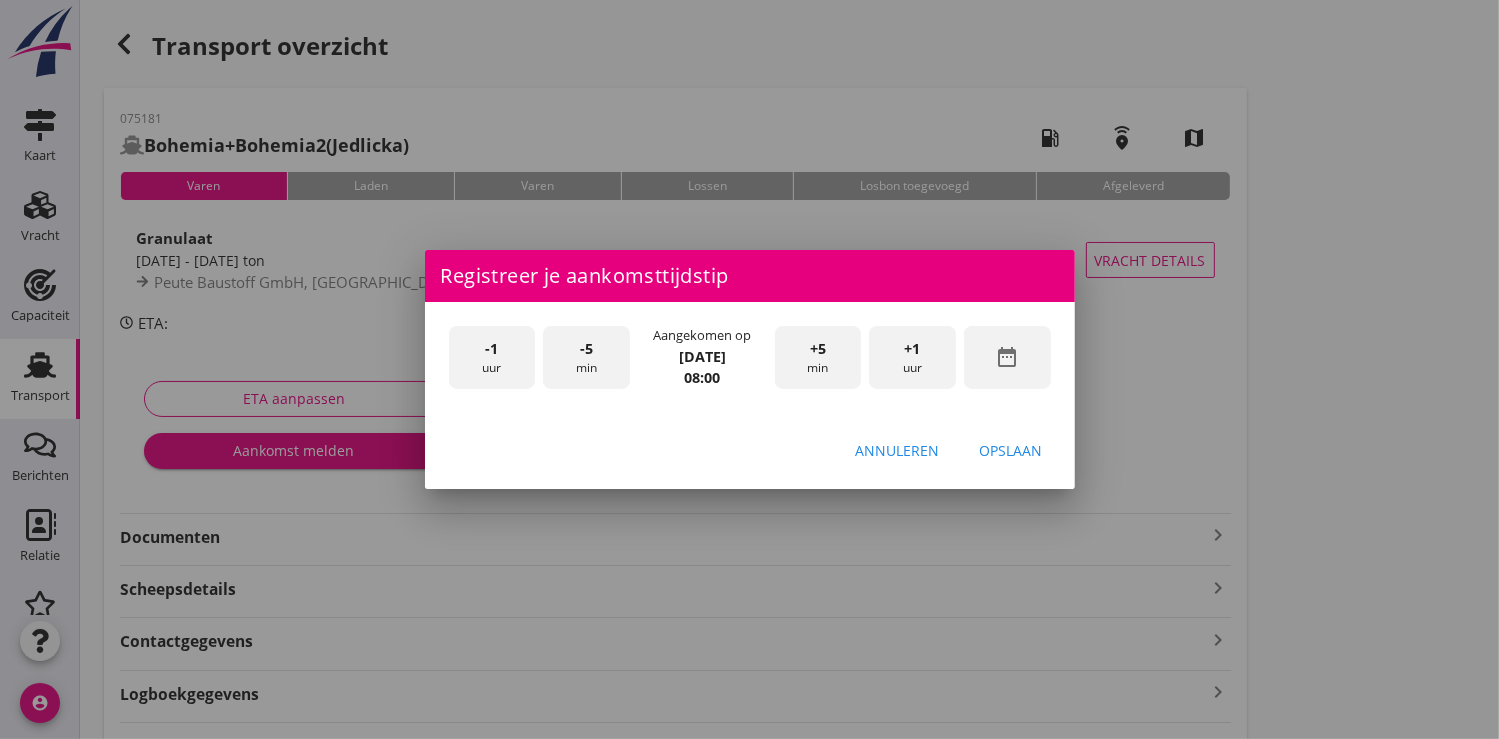 click on "+1  uur" at bounding box center (912, 357) 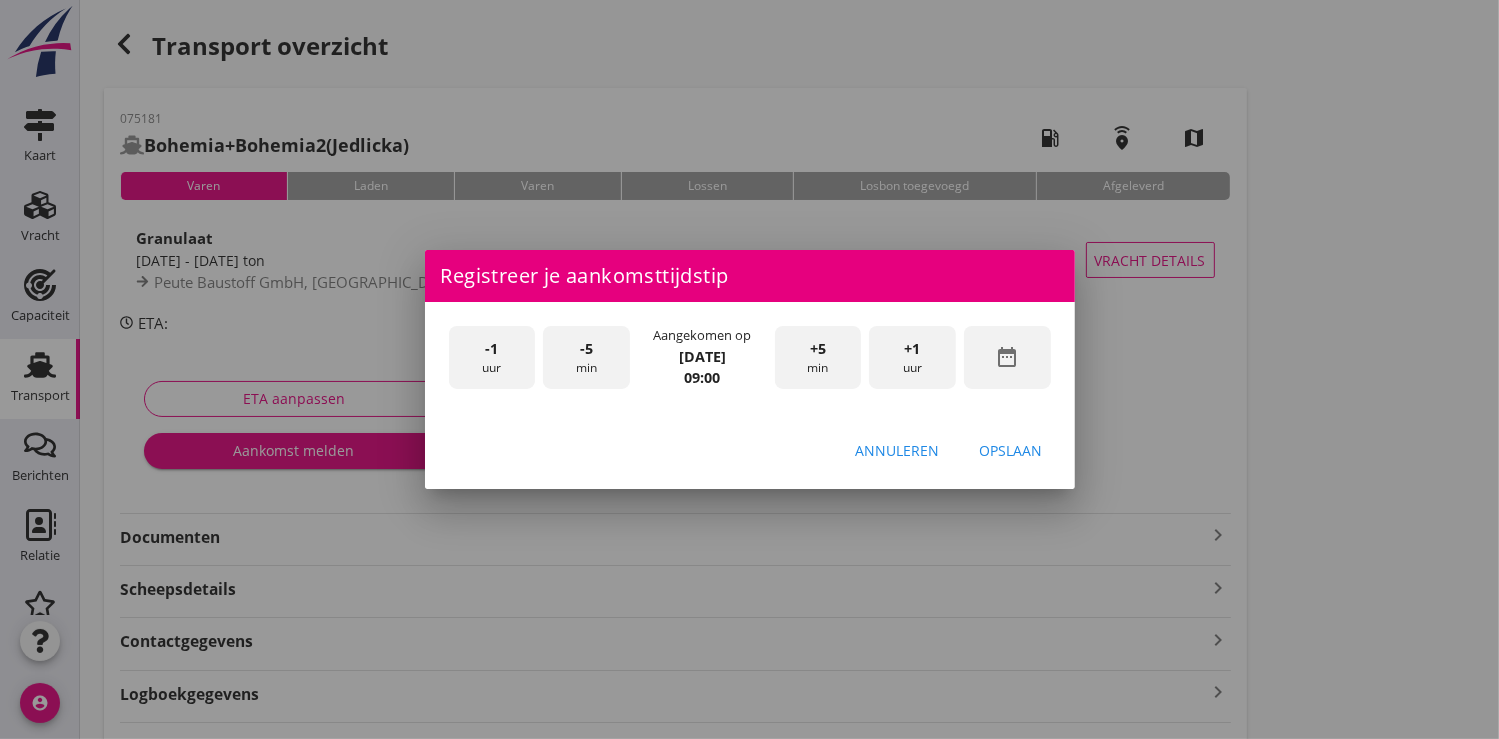 click on "+1  uur" at bounding box center (912, 357) 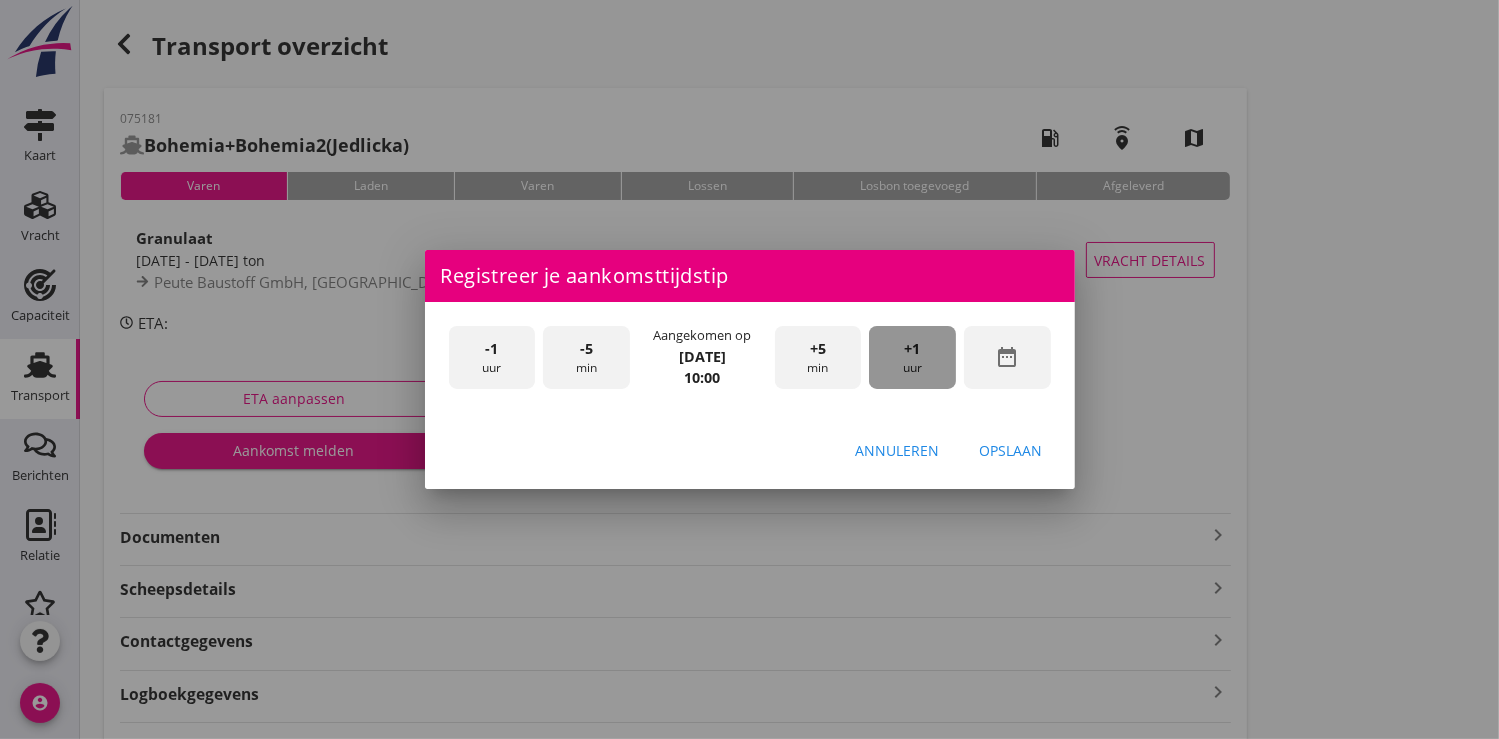 click on "+1  uur" at bounding box center (912, 357) 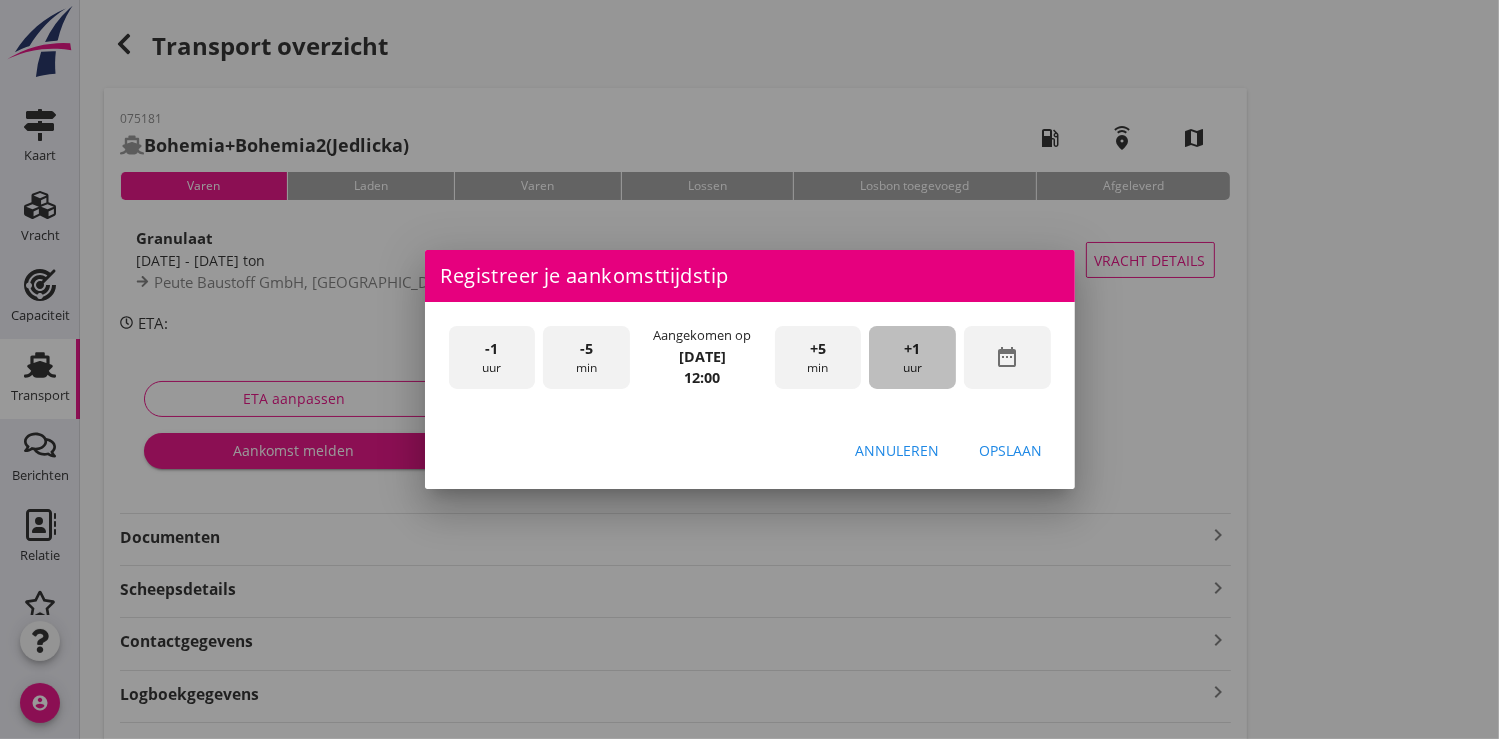 click on "+1  uur" at bounding box center (912, 357) 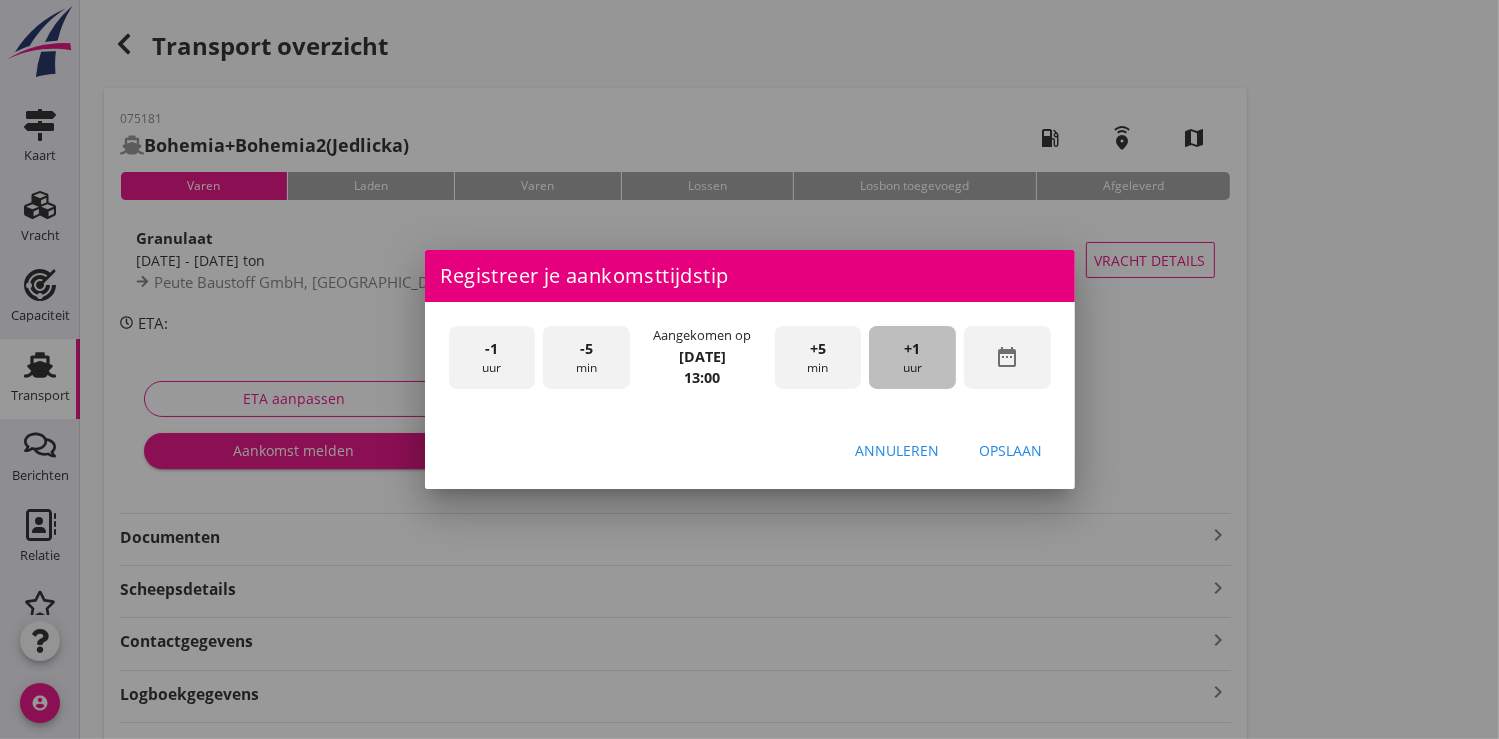 click on "+1  uur" at bounding box center [912, 357] 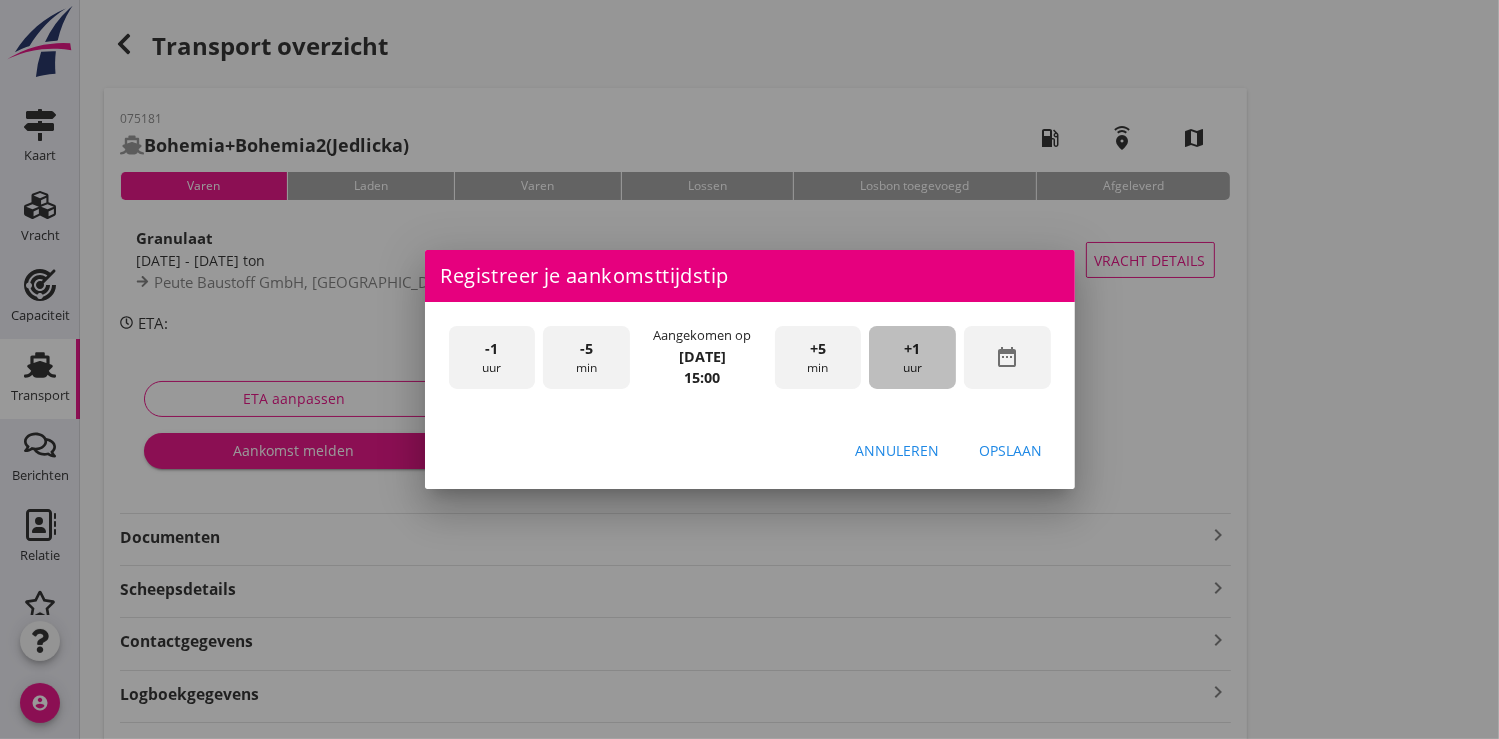click on "+1  uur" at bounding box center [912, 357] 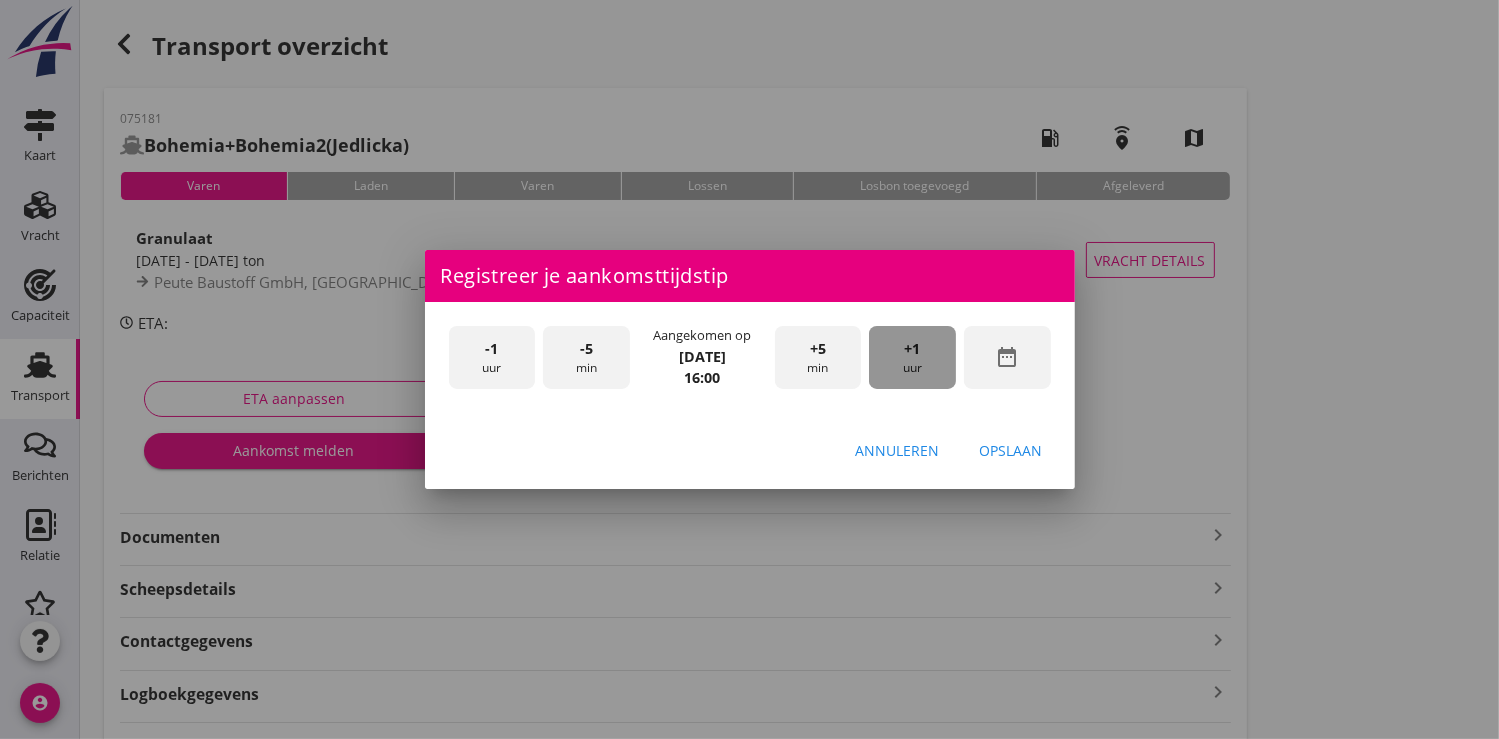 click on "+1  uur" at bounding box center [912, 357] 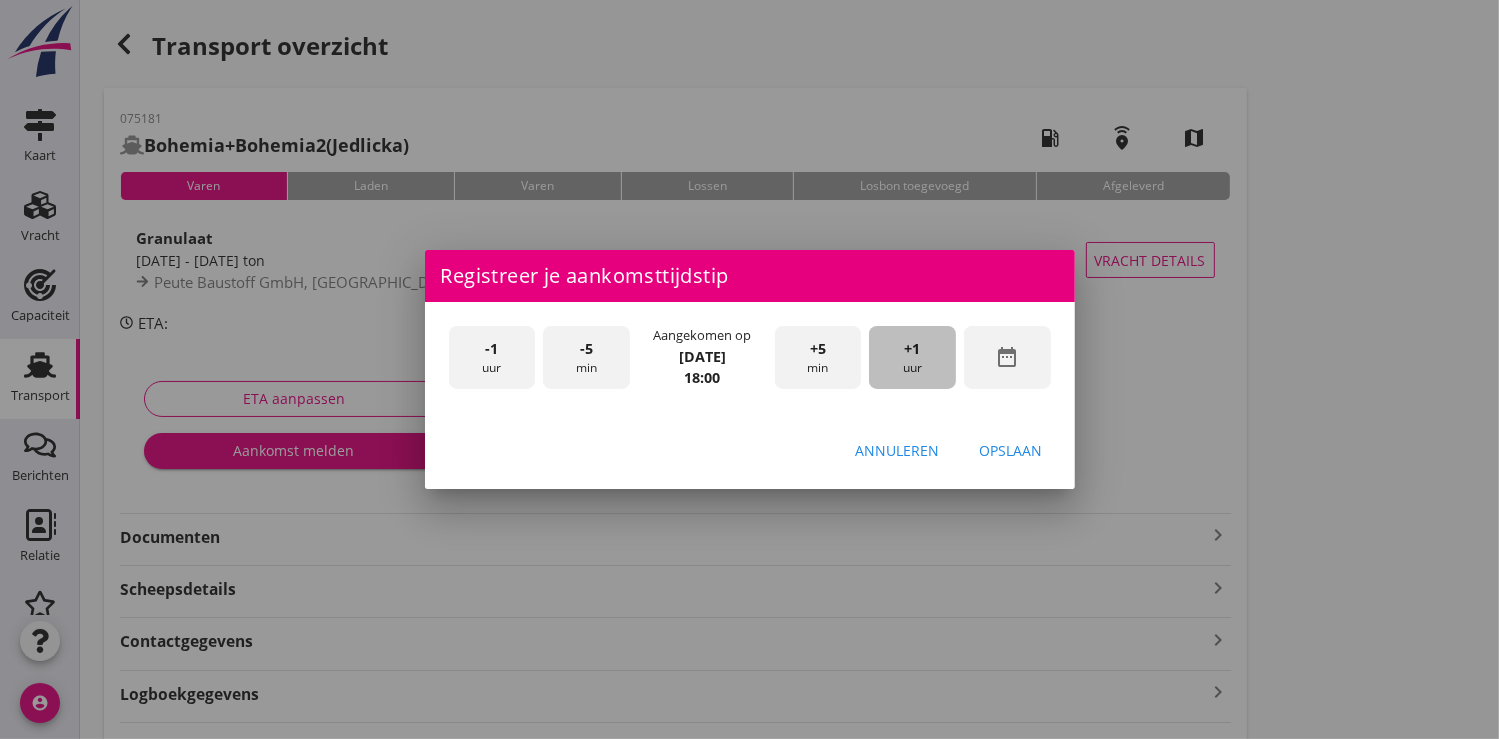 click on "+1  uur" at bounding box center [912, 357] 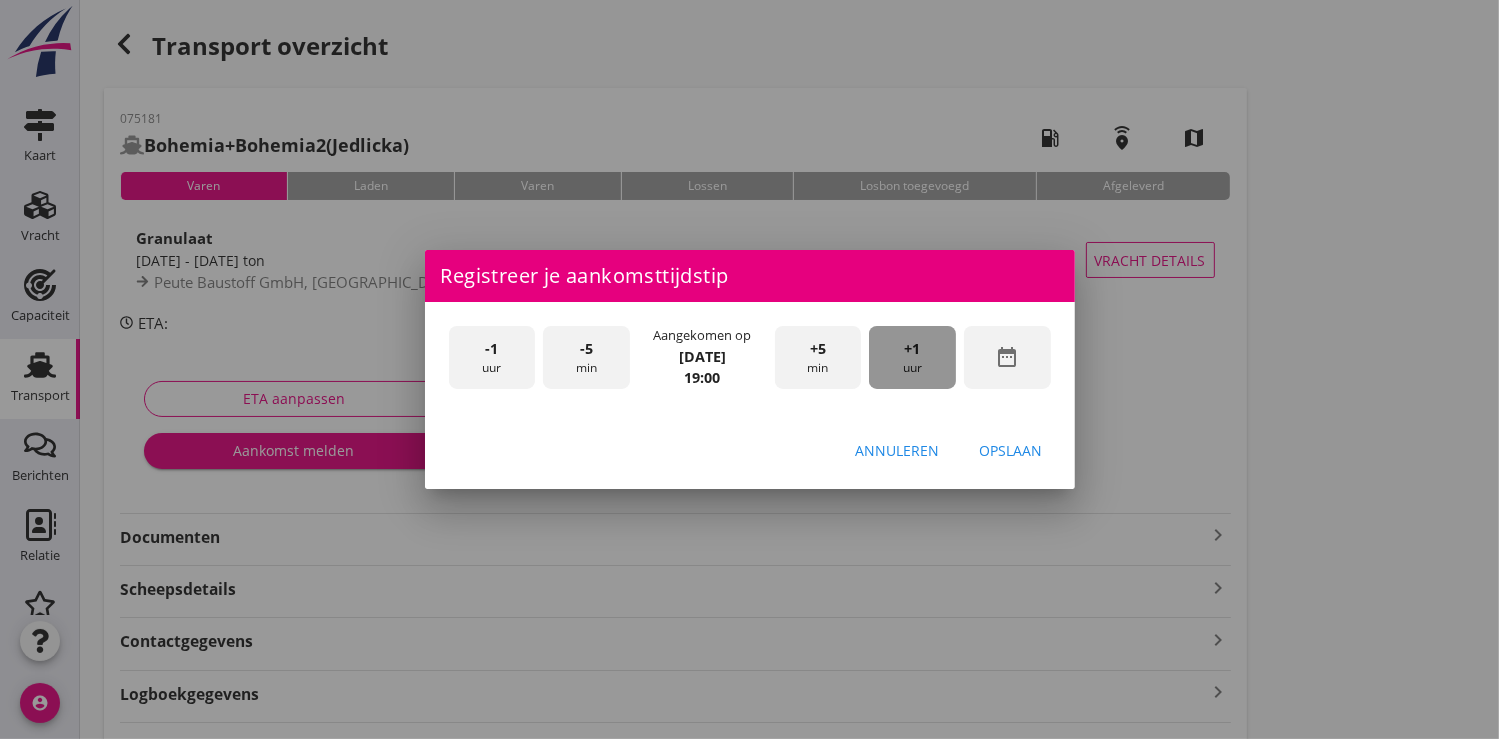 click on "+1  uur" at bounding box center [912, 357] 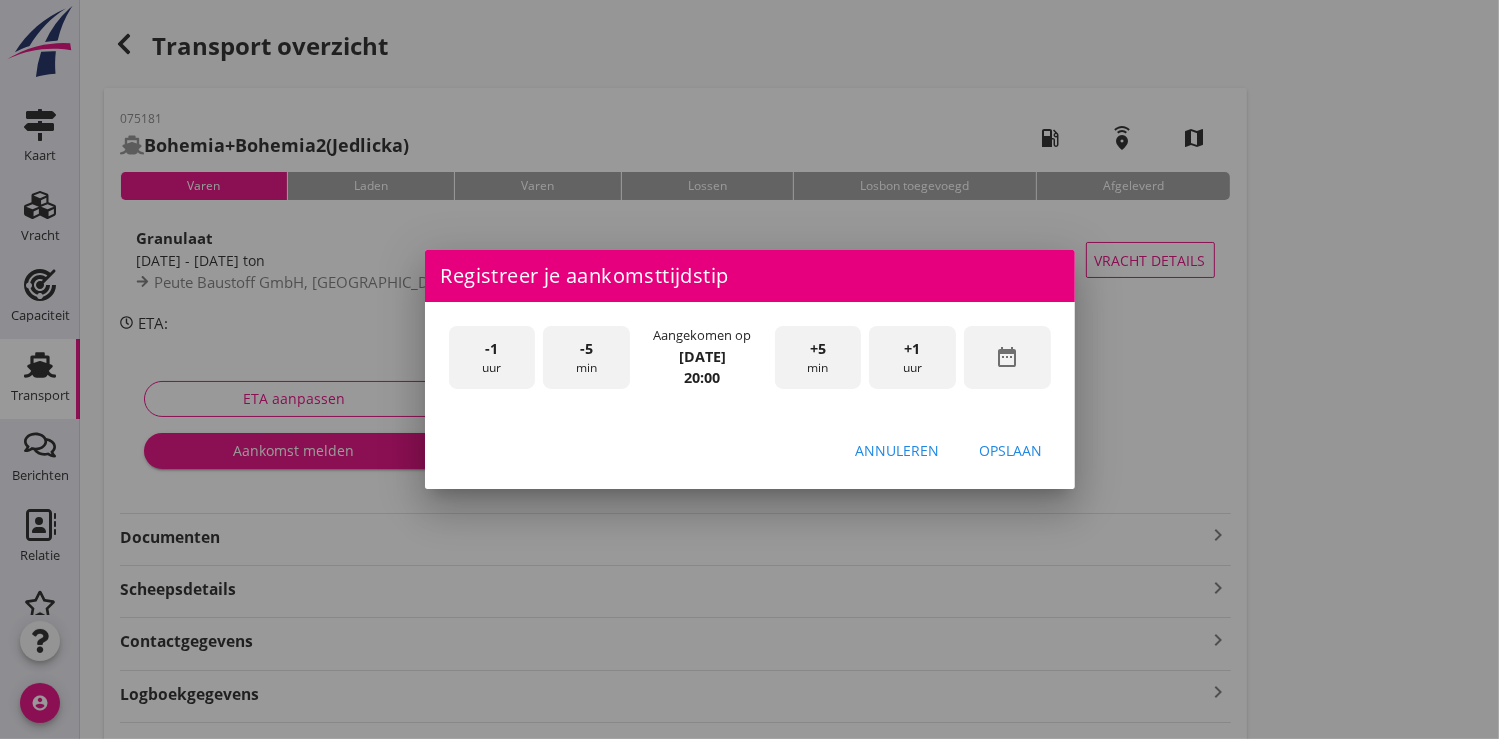 click on "Opslaan" at bounding box center [1011, 450] 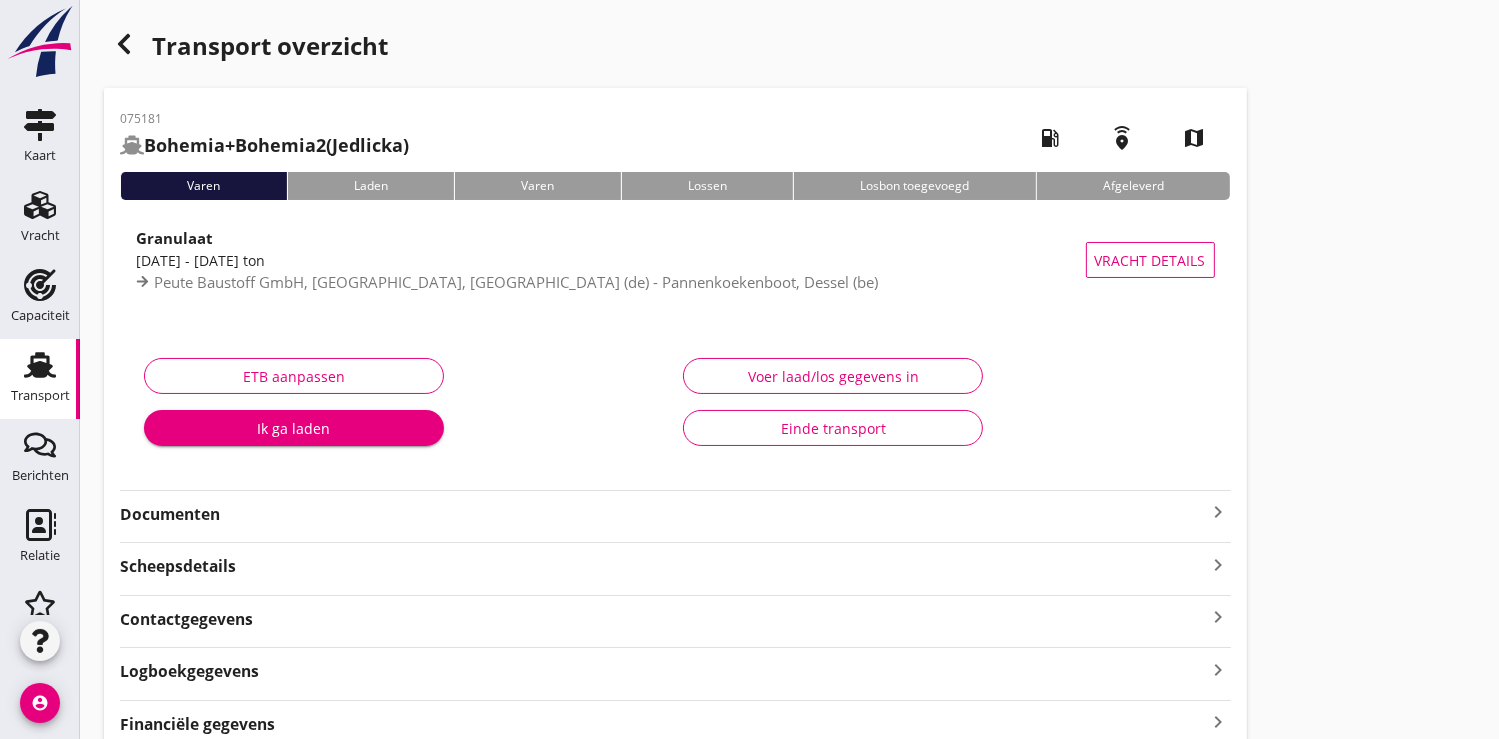 click on "Ik ga laden" at bounding box center [294, 428] 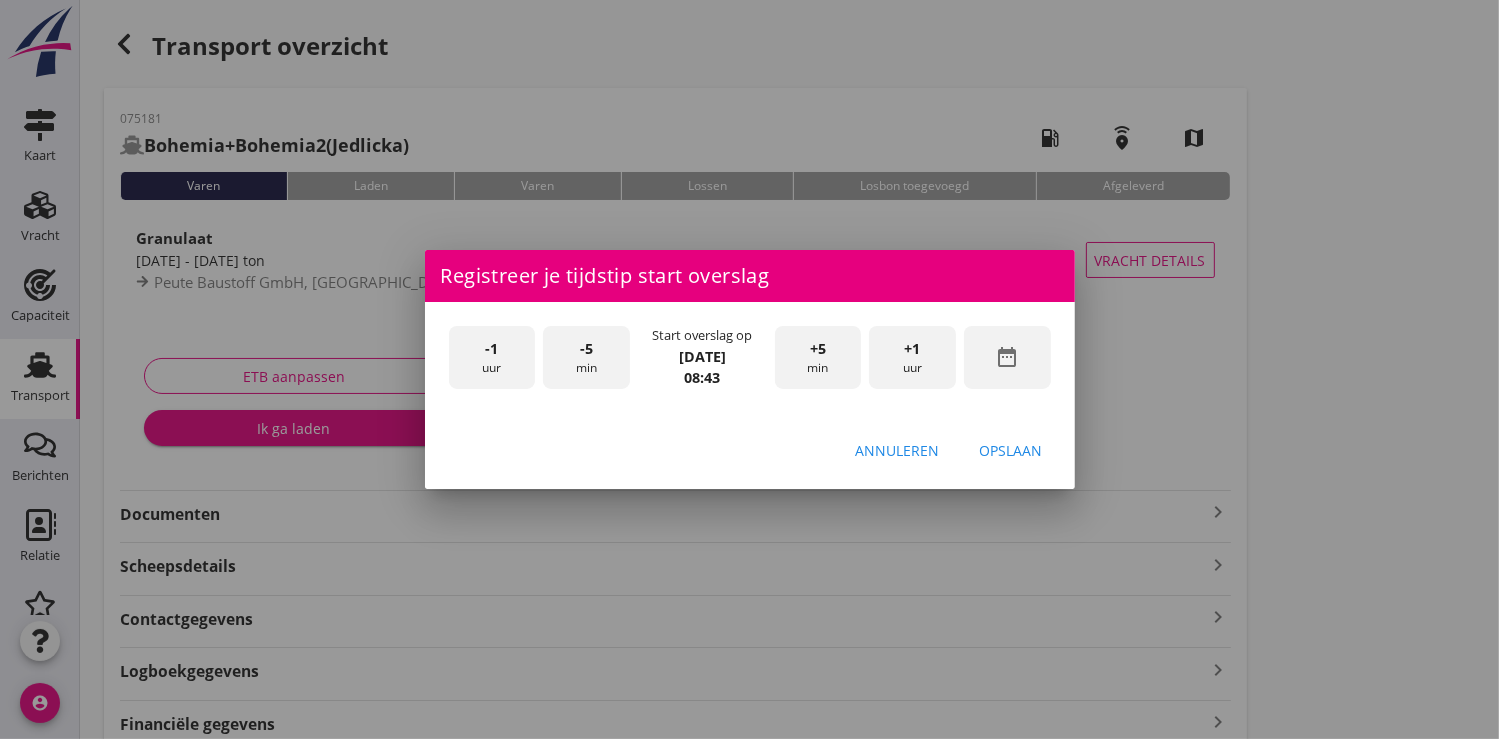 click on "date_range" at bounding box center (1007, 357) 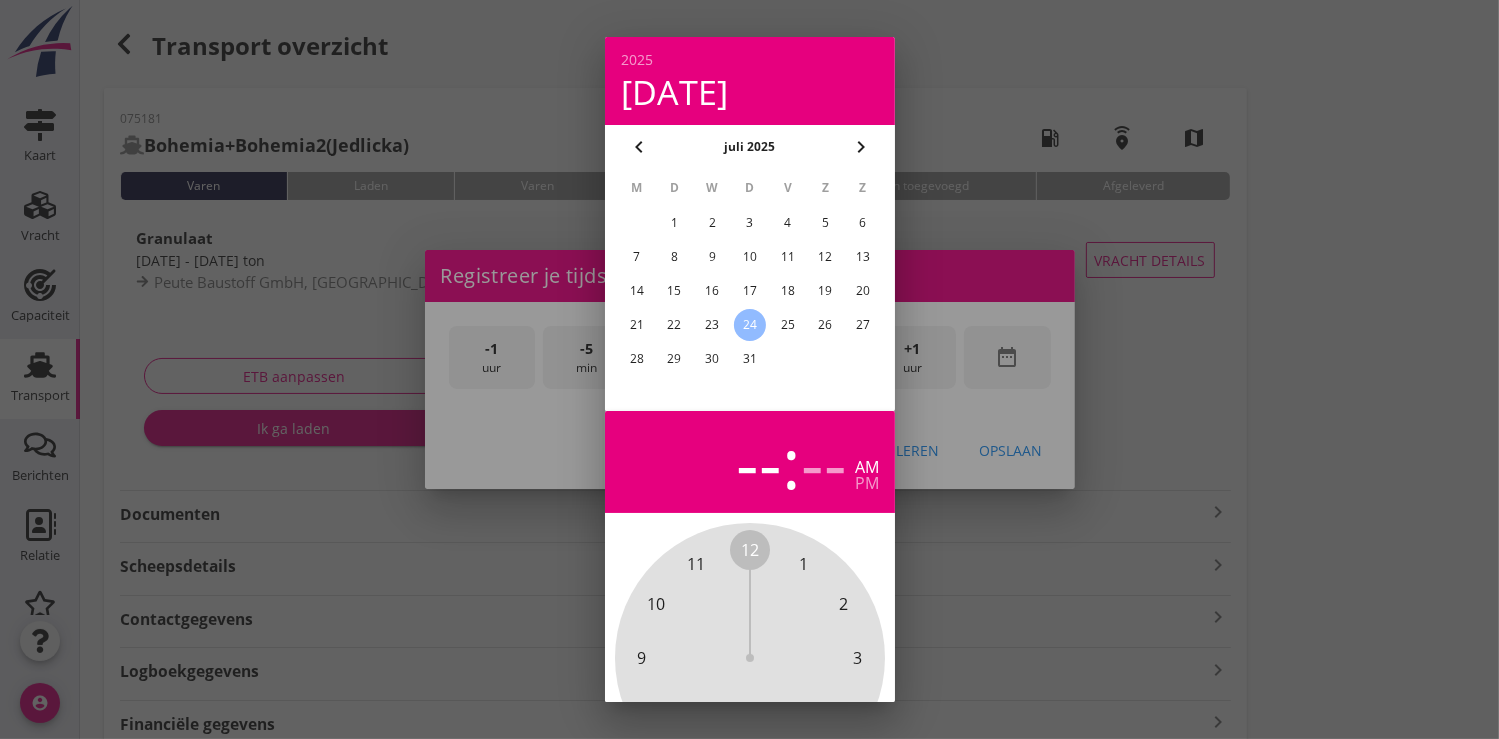 click on "23" at bounding box center [712, 325] 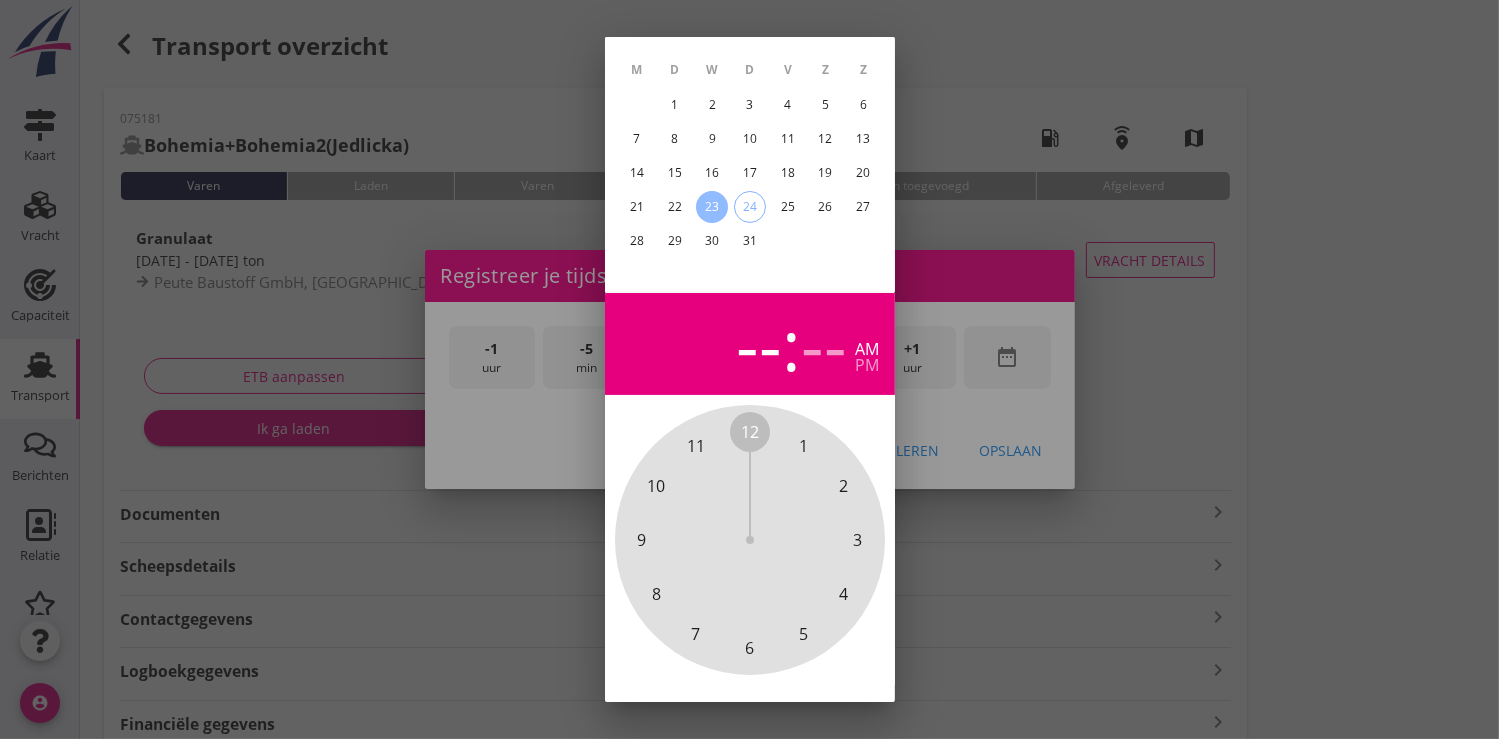 scroll, scrollTop: 185, scrollLeft: 0, axis: vertical 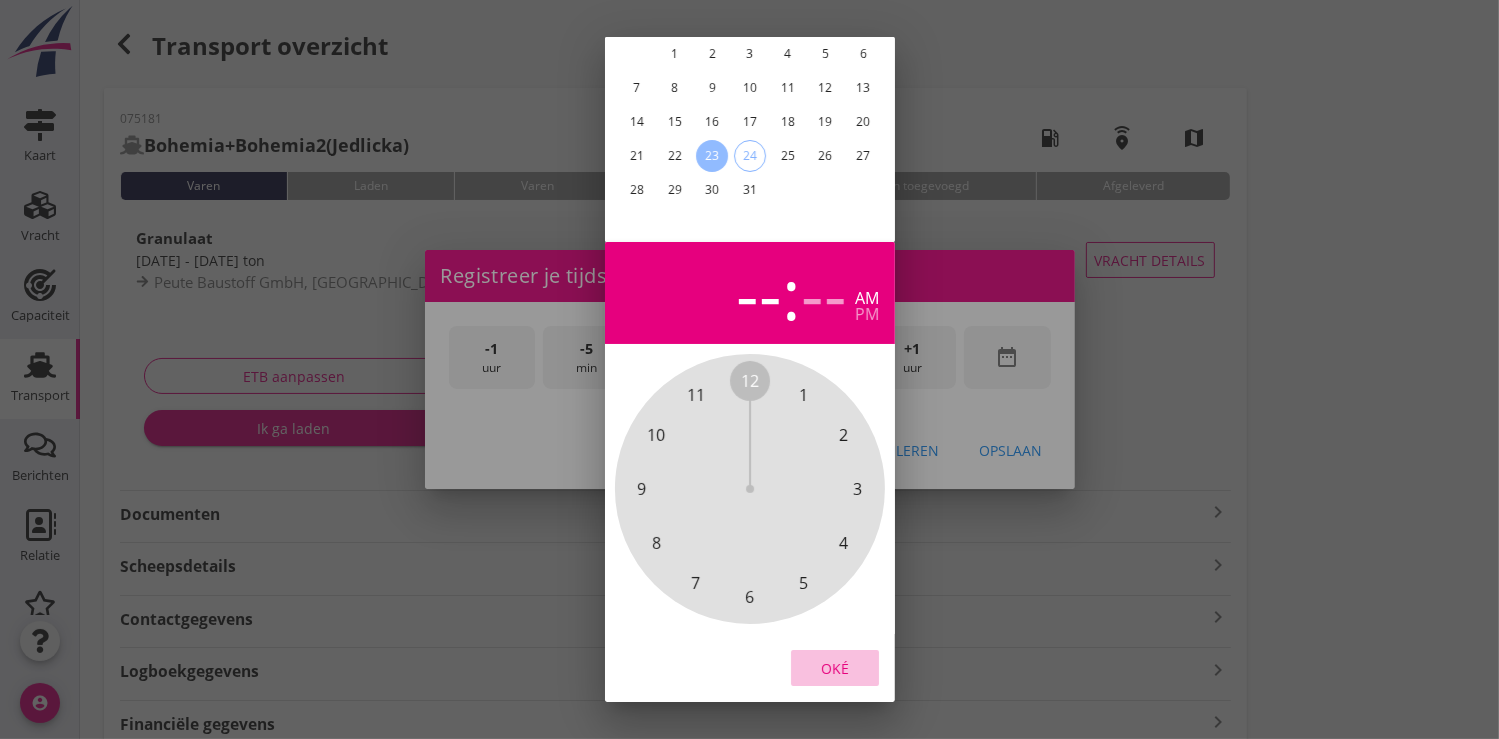 drag, startPoint x: 831, startPoint y: 651, endPoint x: 862, endPoint y: 468, distance: 185.60712 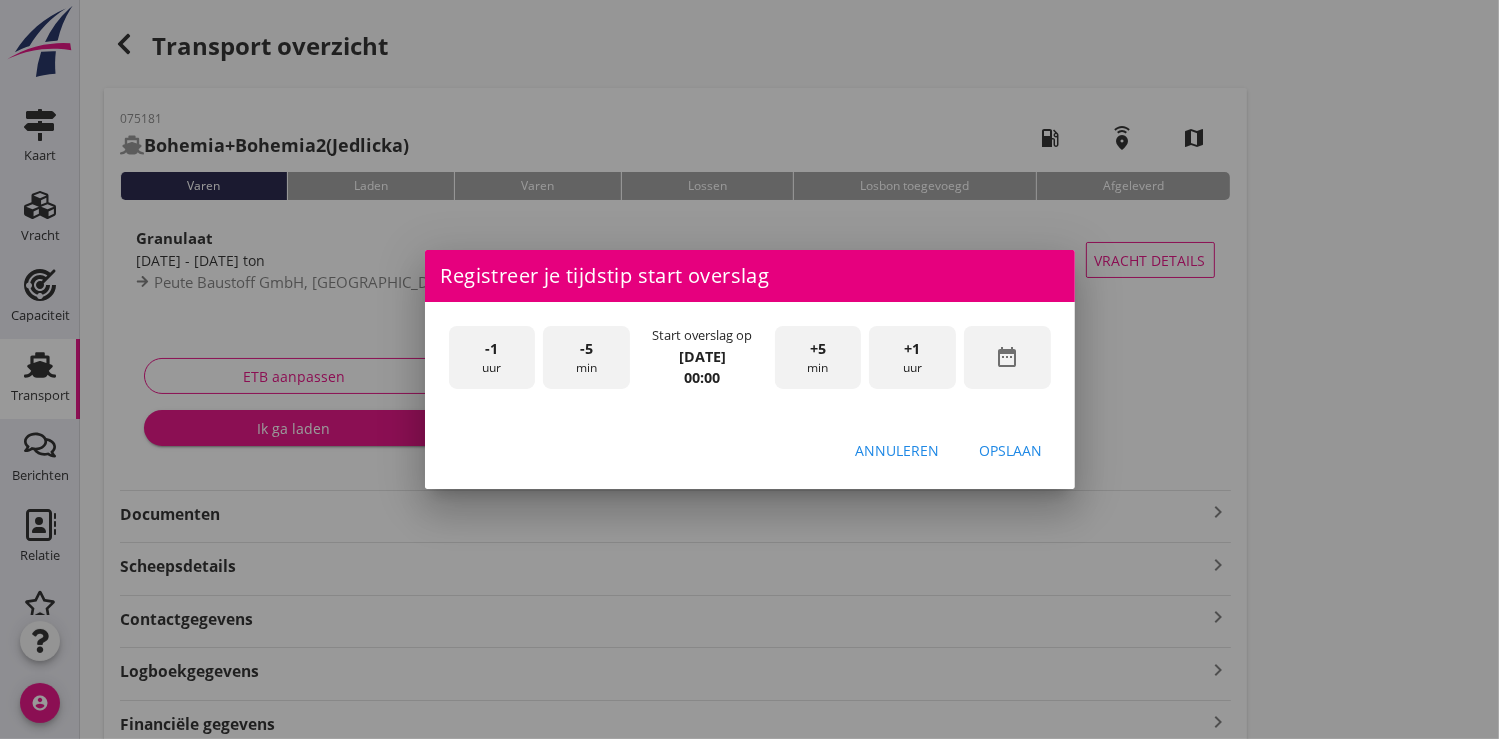 click on "+1" at bounding box center (913, 349) 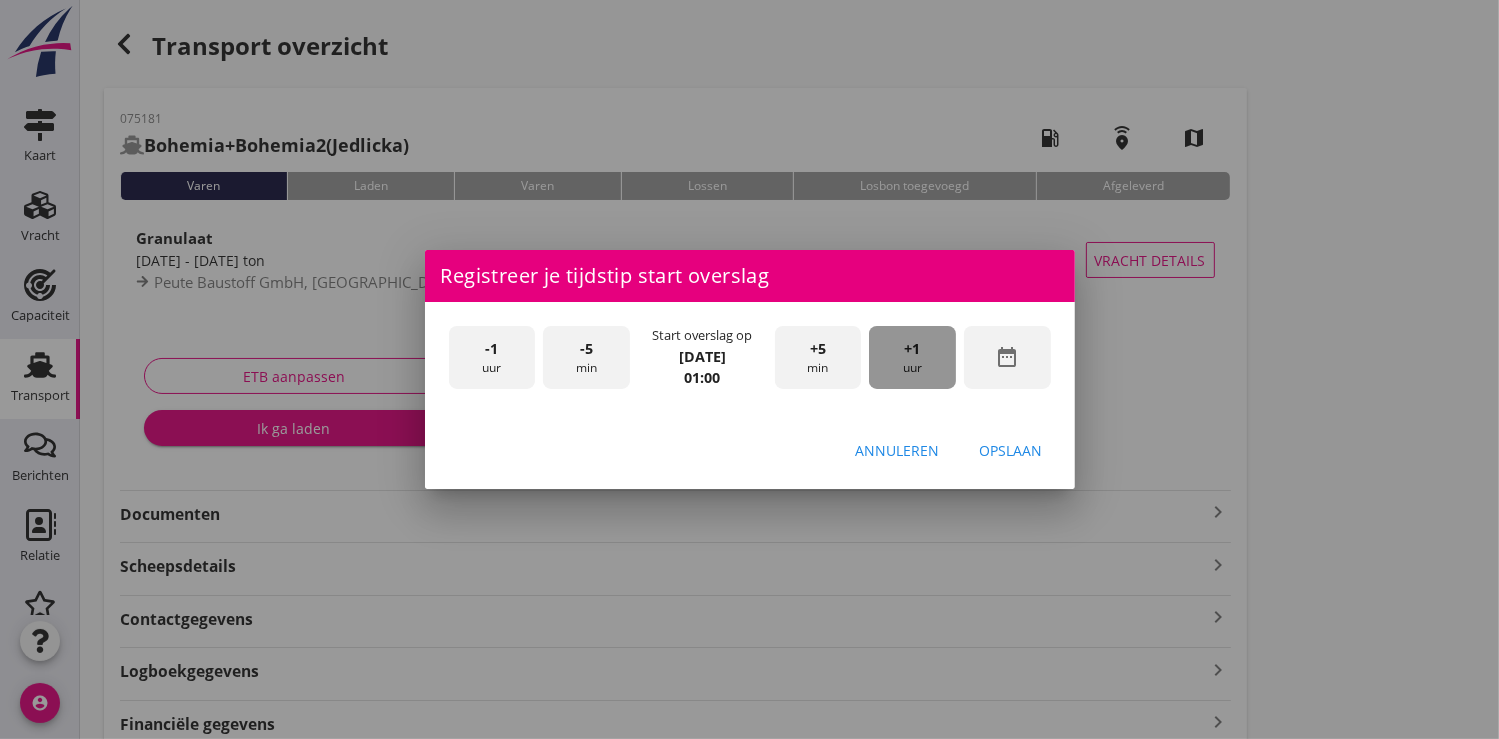 click on "+1" at bounding box center (913, 349) 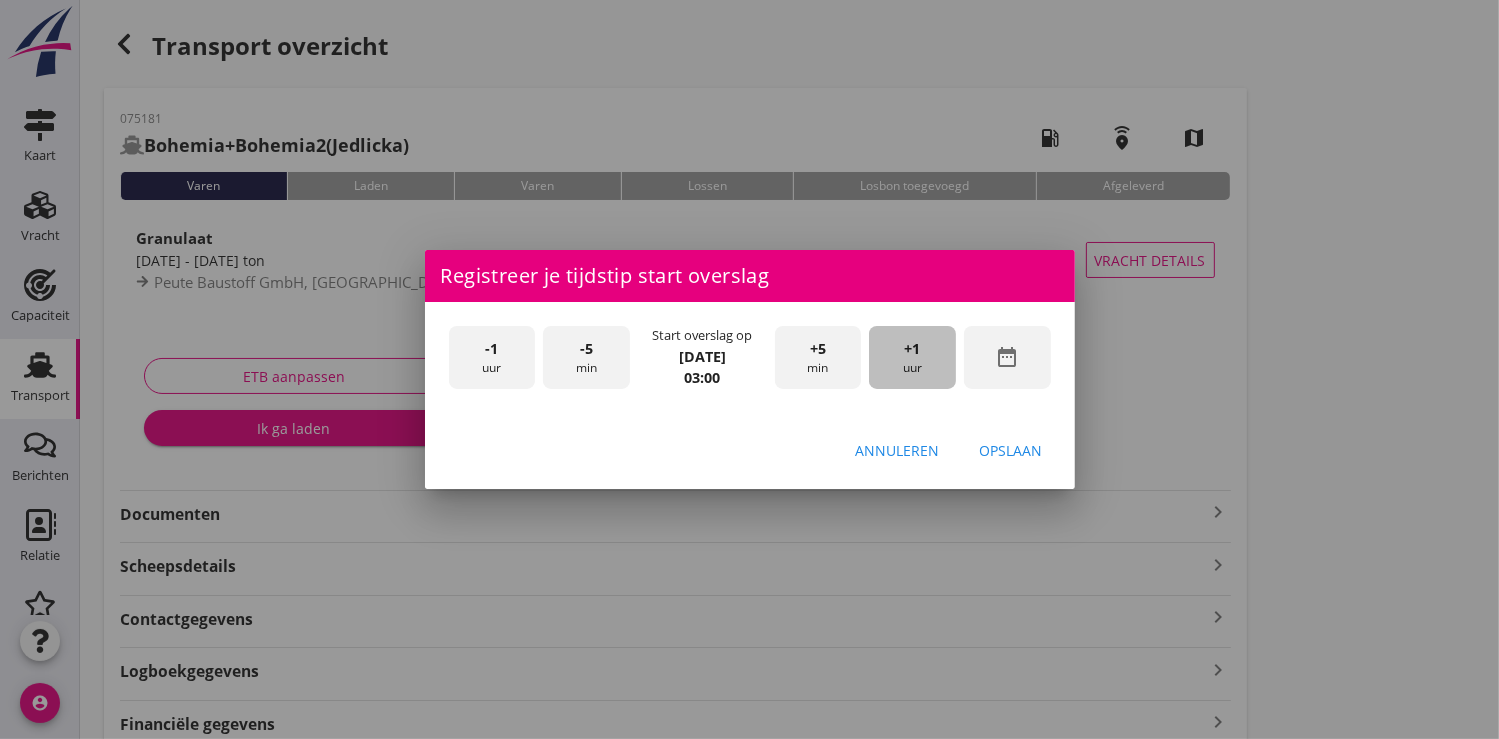 click on "+1" at bounding box center (913, 349) 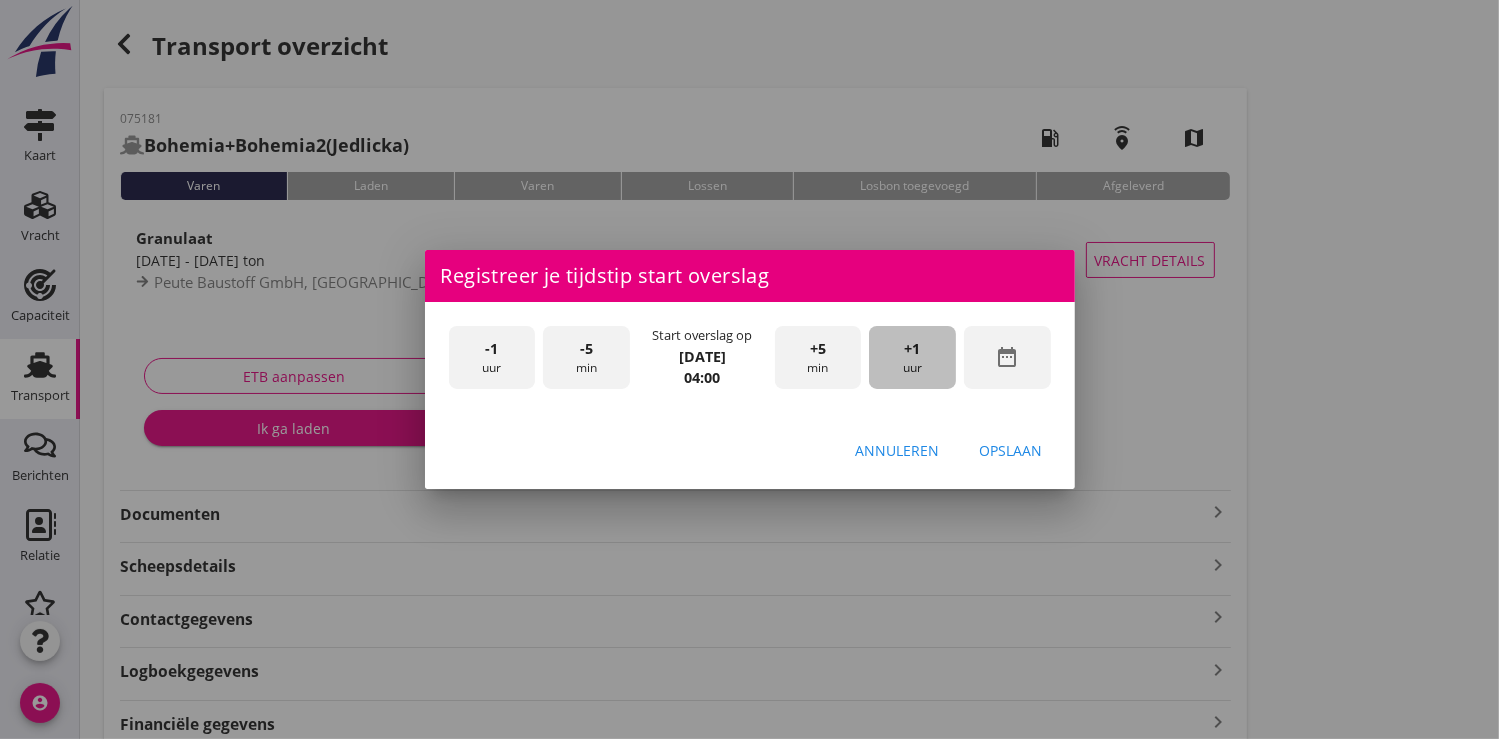 click on "+1" at bounding box center [913, 349] 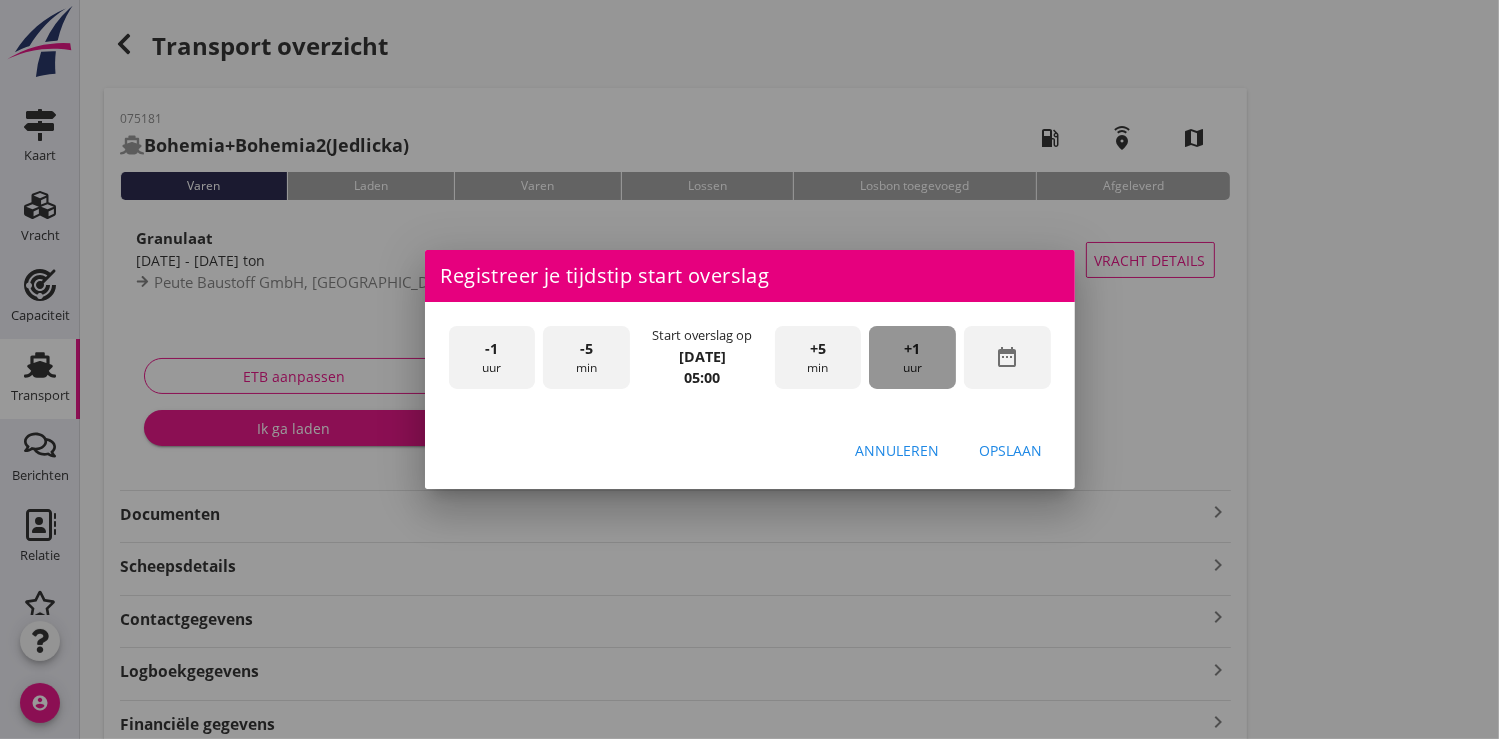 click on "+1" at bounding box center [913, 349] 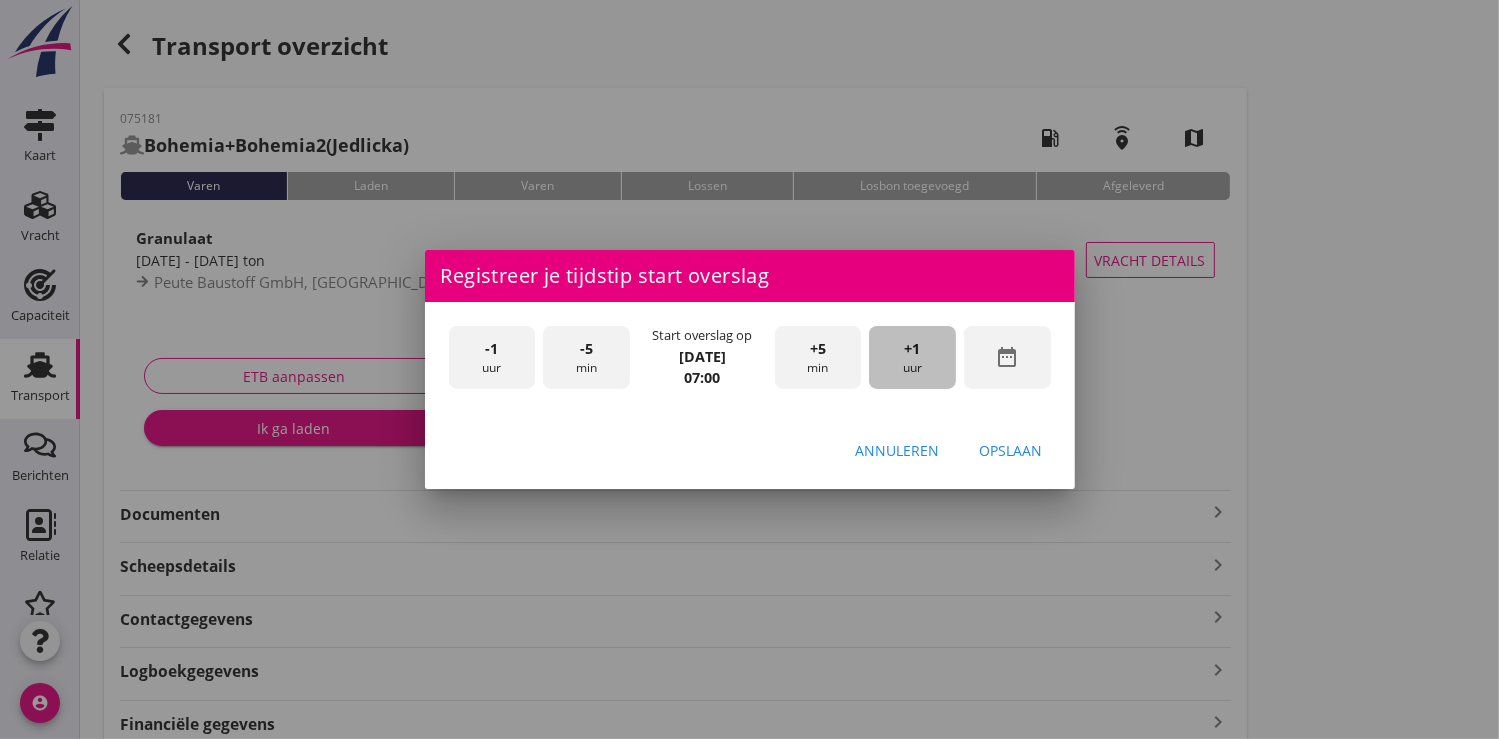 click on "+1" at bounding box center [913, 349] 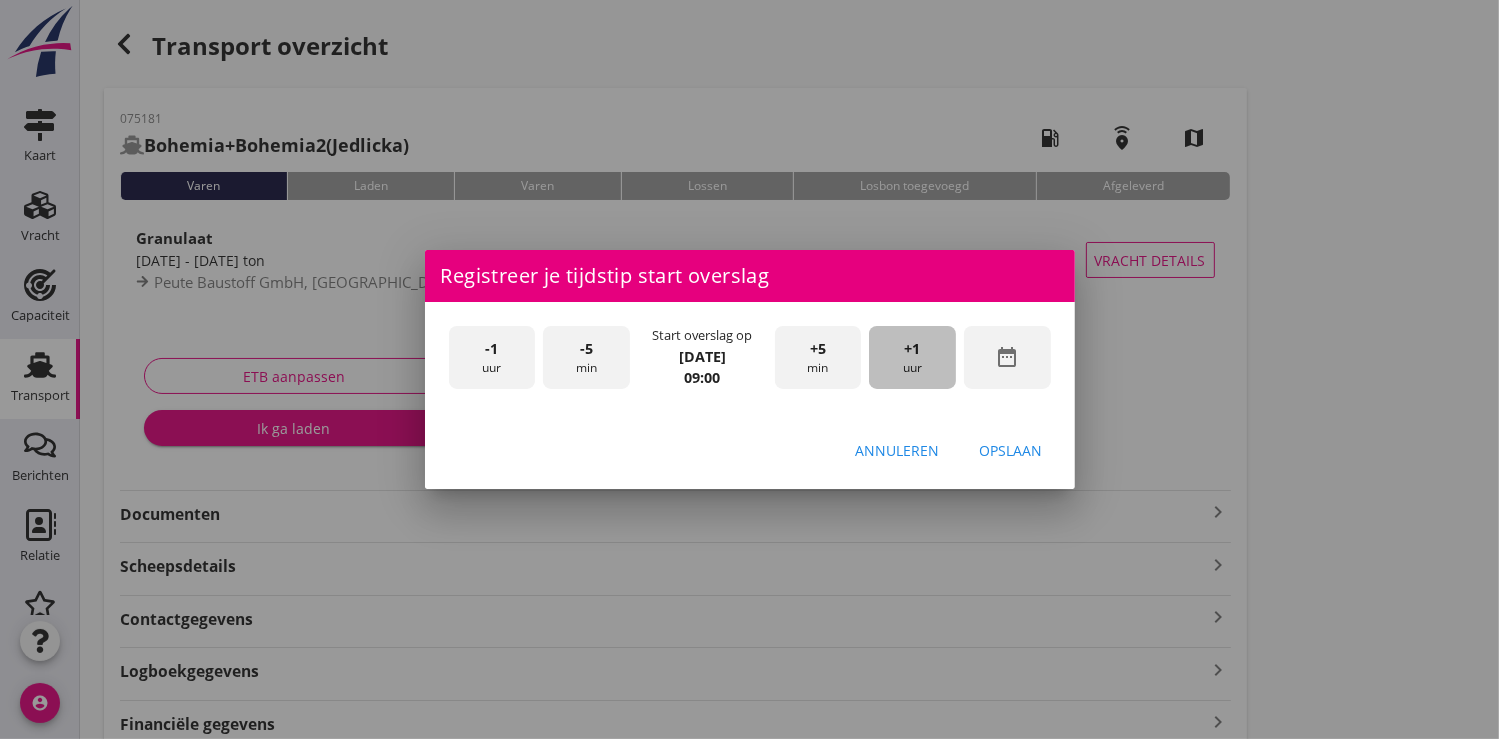 click on "+1" at bounding box center [913, 349] 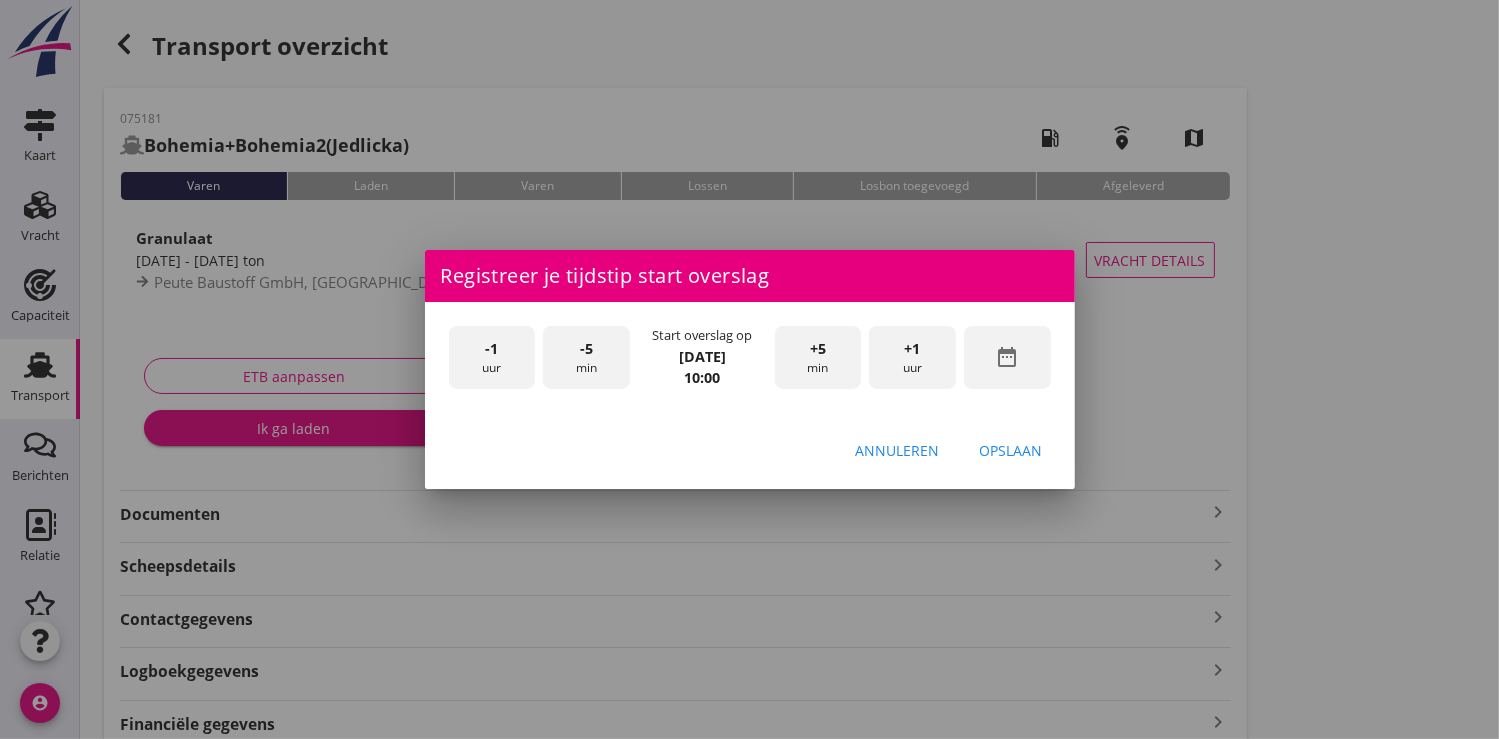 click on "+1" at bounding box center (913, 349) 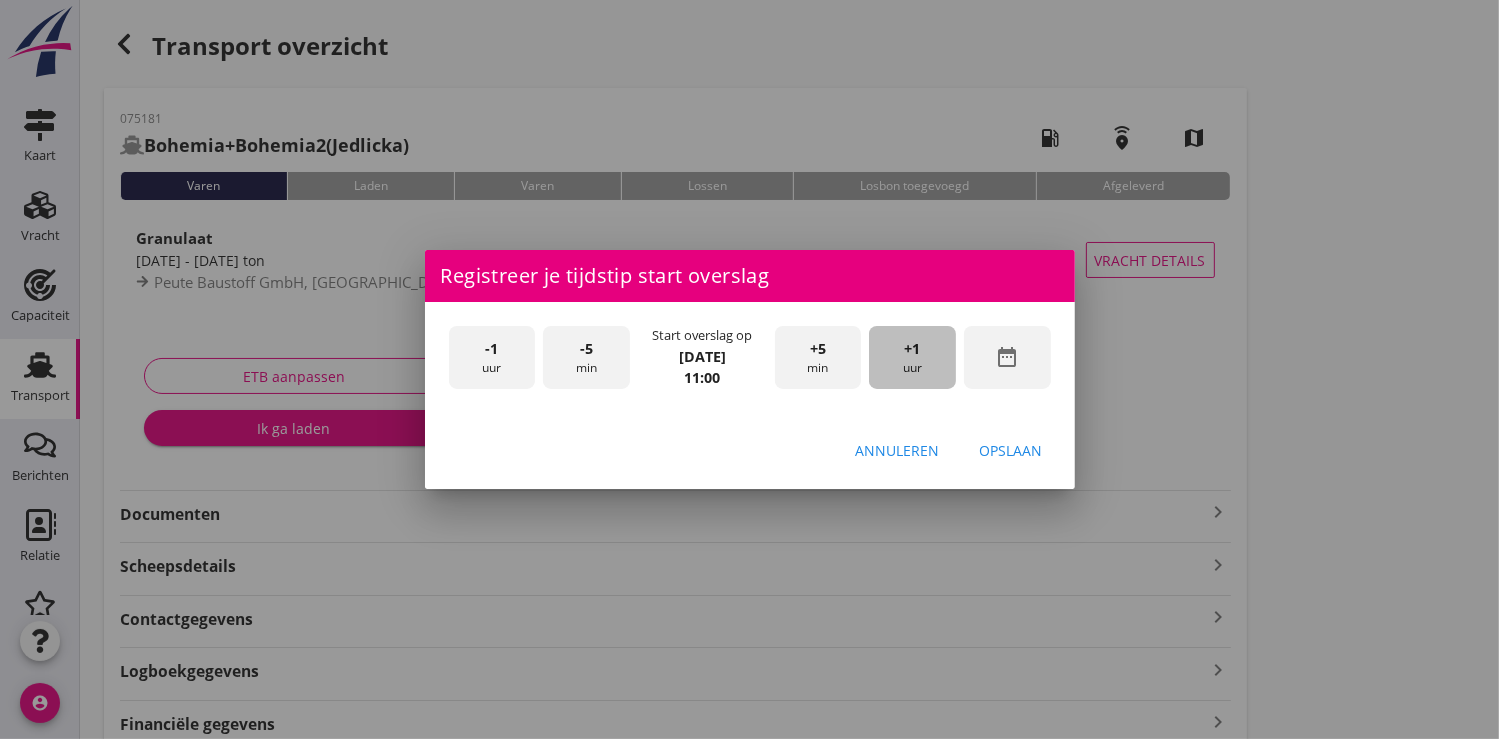 click on "+1" at bounding box center [913, 349] 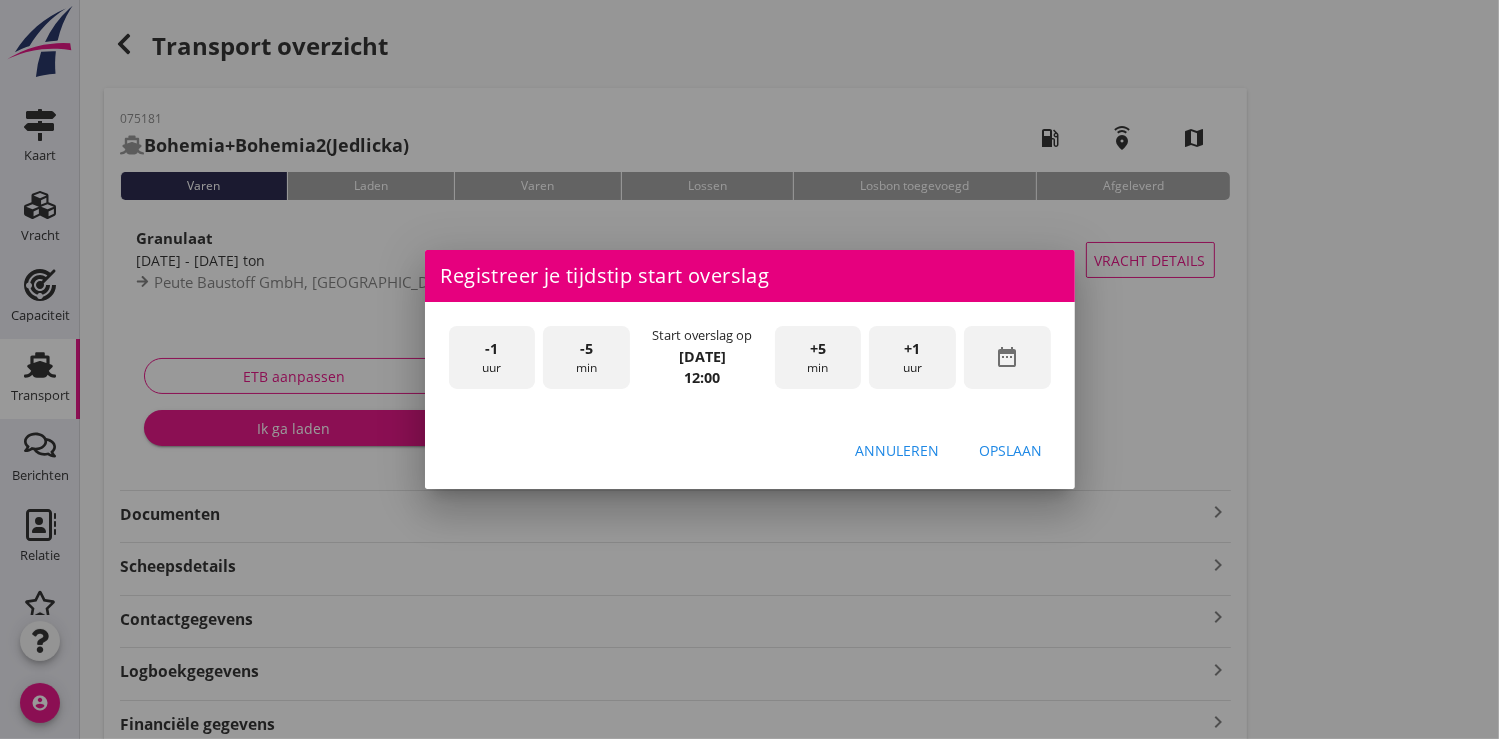 click on "Opslaan" at bounding box center [1011, 450] 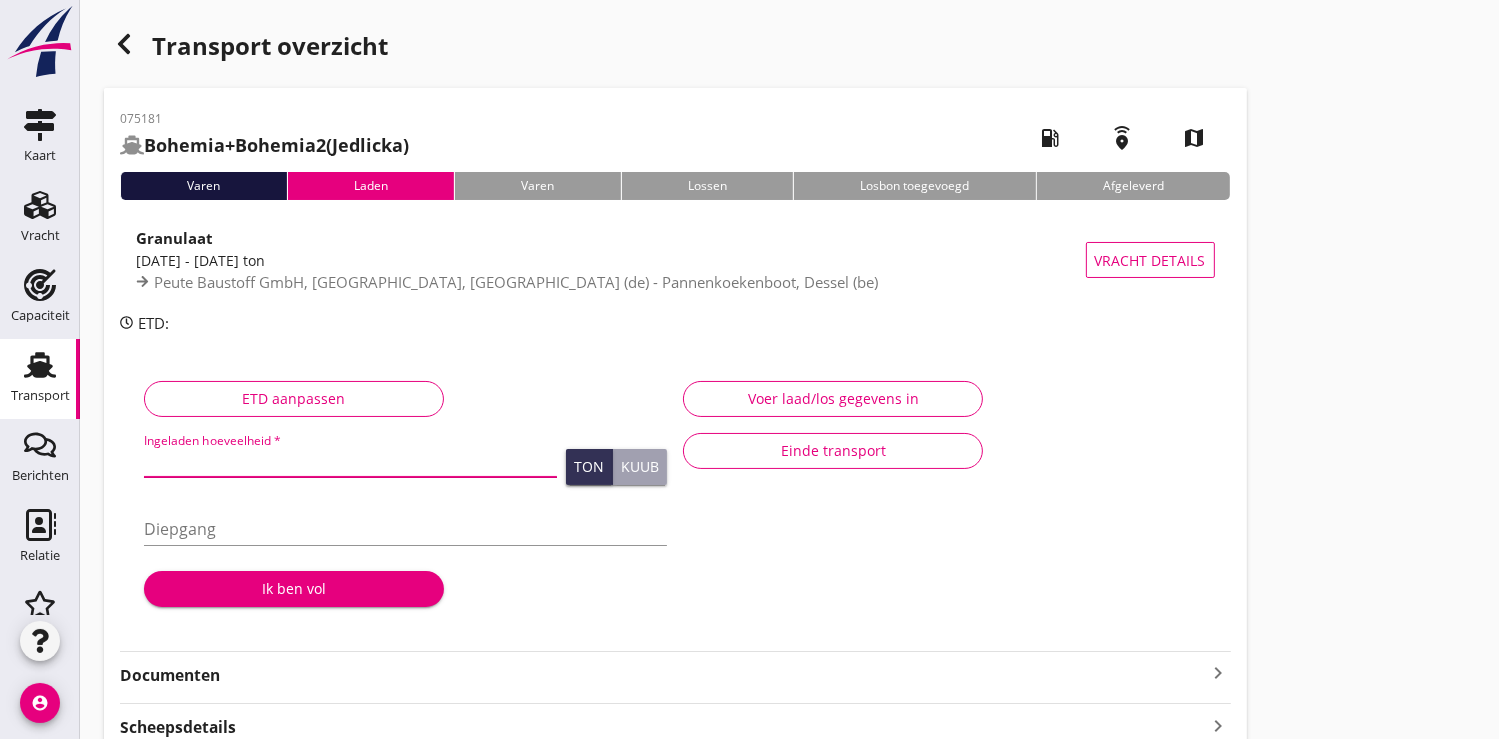 click at bounding box center [350, 461] 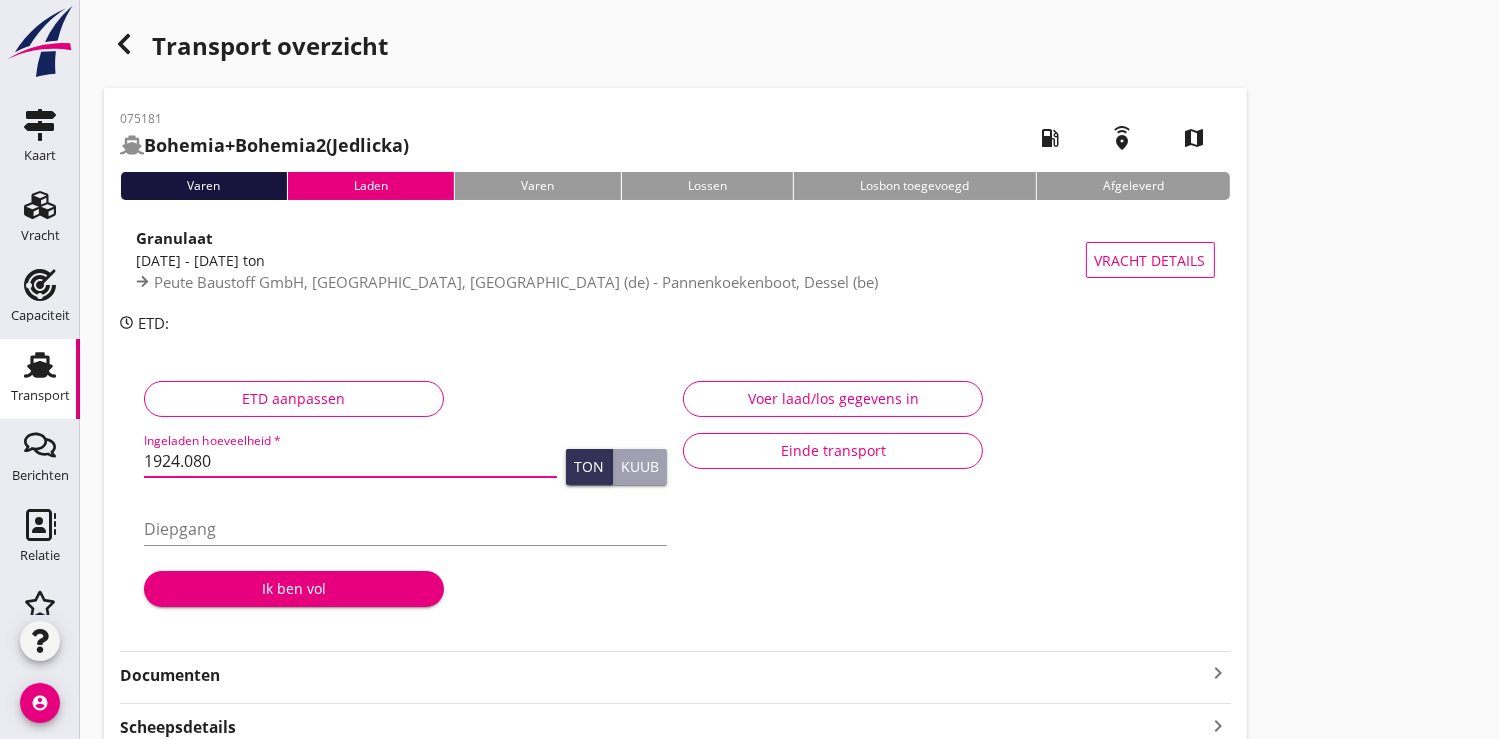 type on "1924.080" 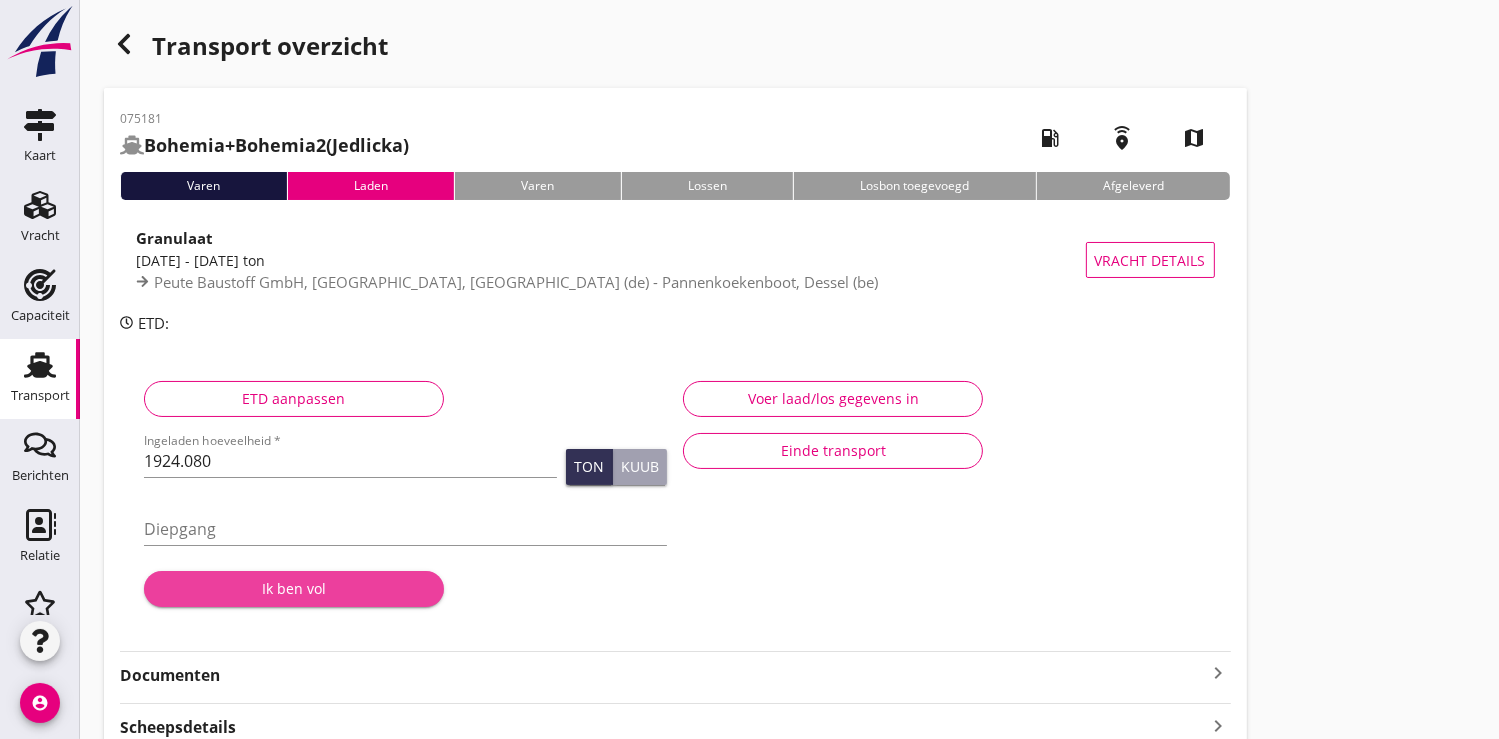 click on "Ik ben vol" at bounding box center (294, 588) 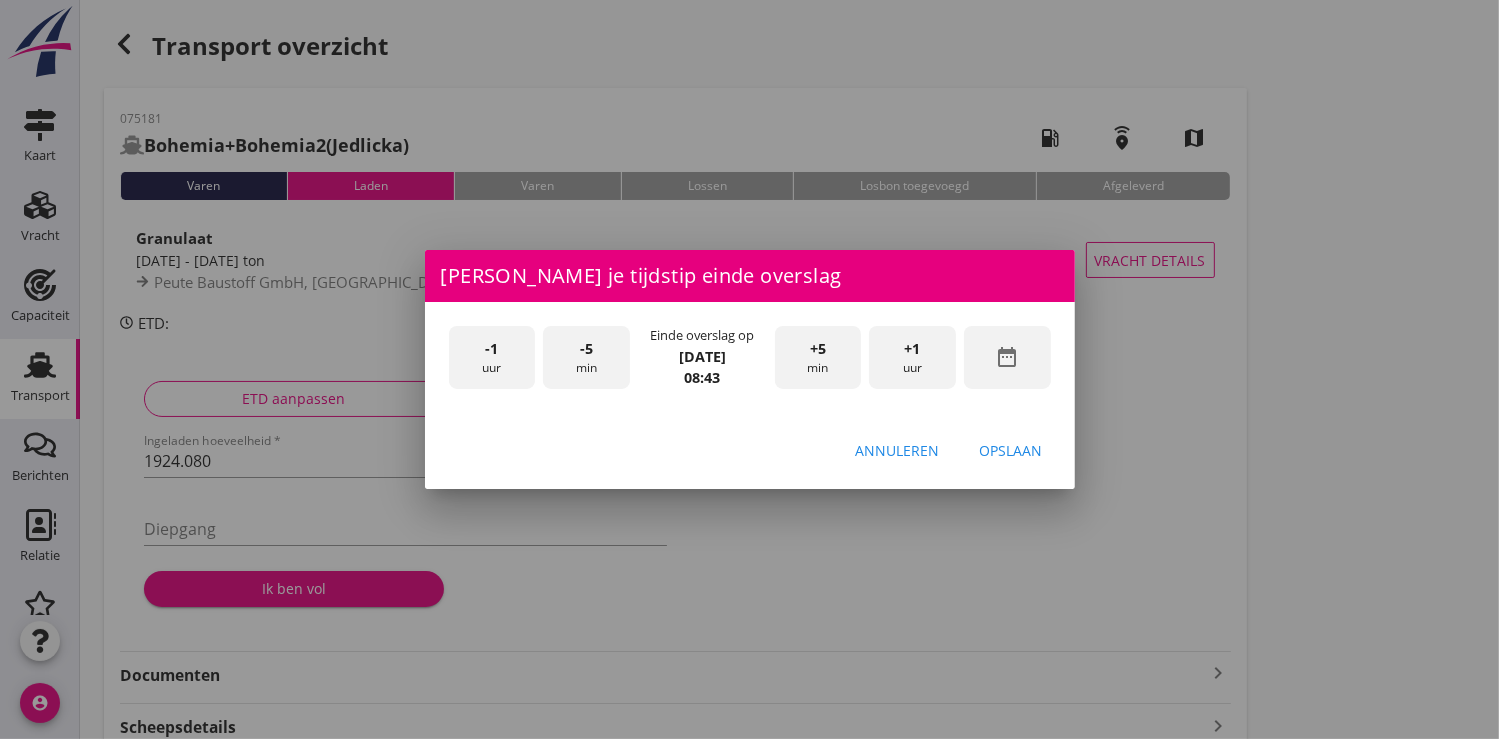 click on "date_range" at bounding box center [1007, 357] 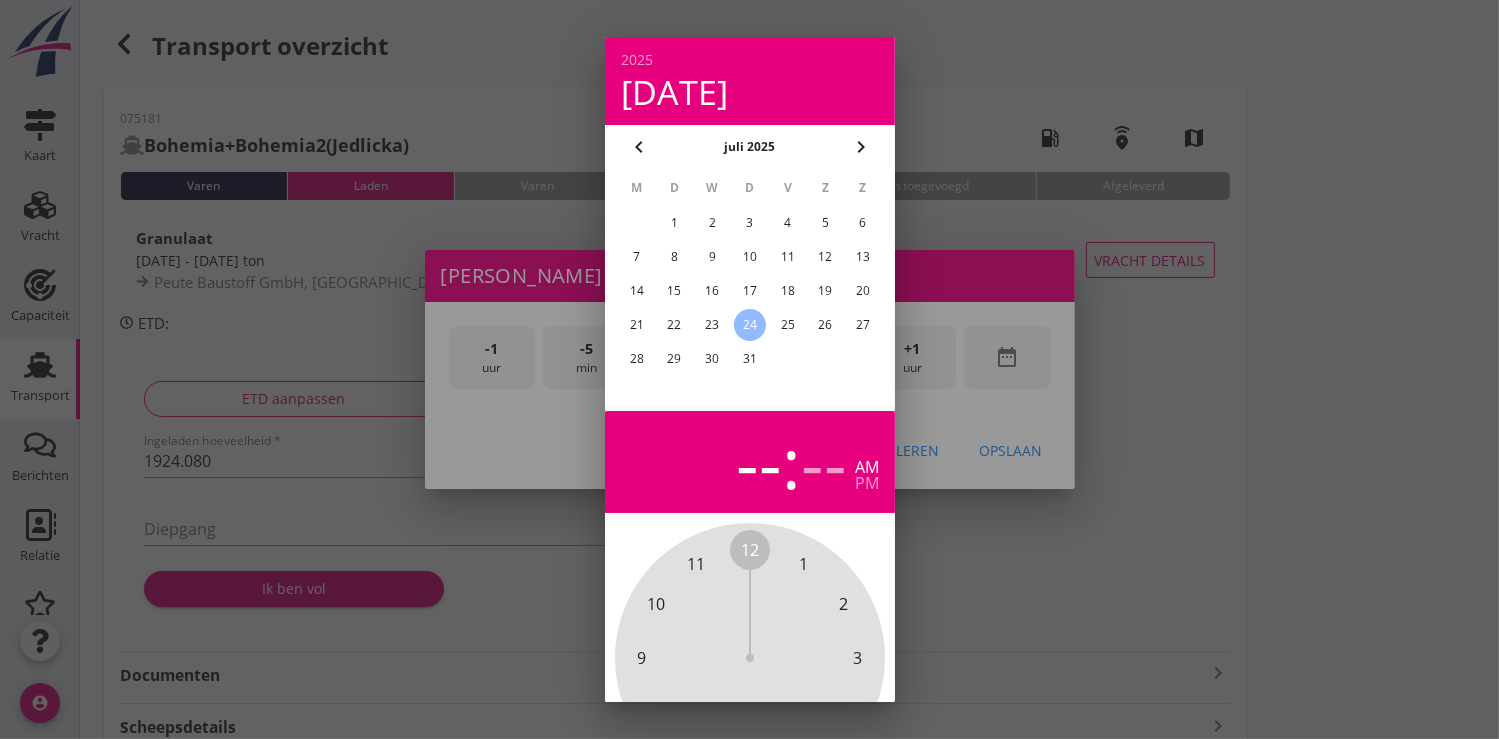 click on "23" at bounding box center (712, 325) 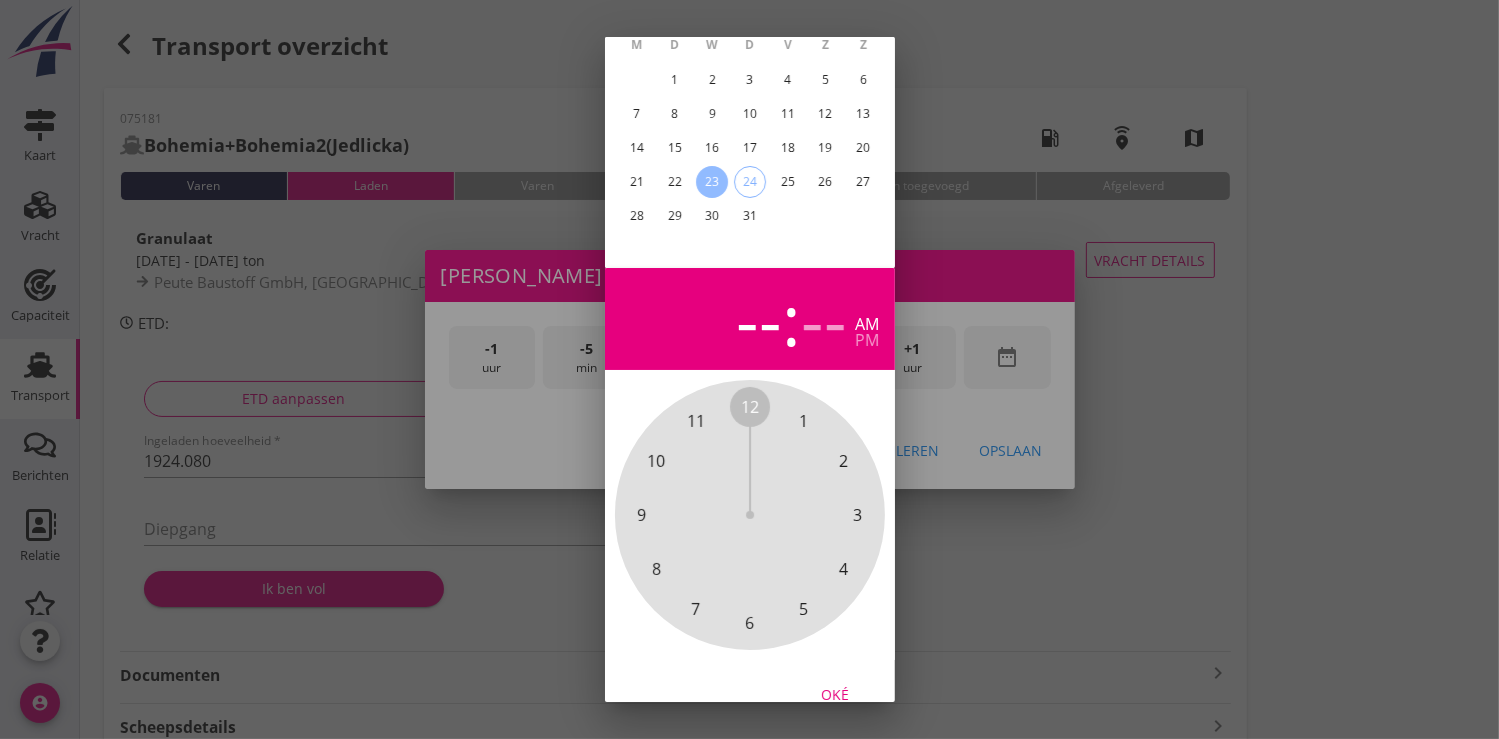 scroll, scrollTop: 185, scrollLeft: 0, axis: vertical 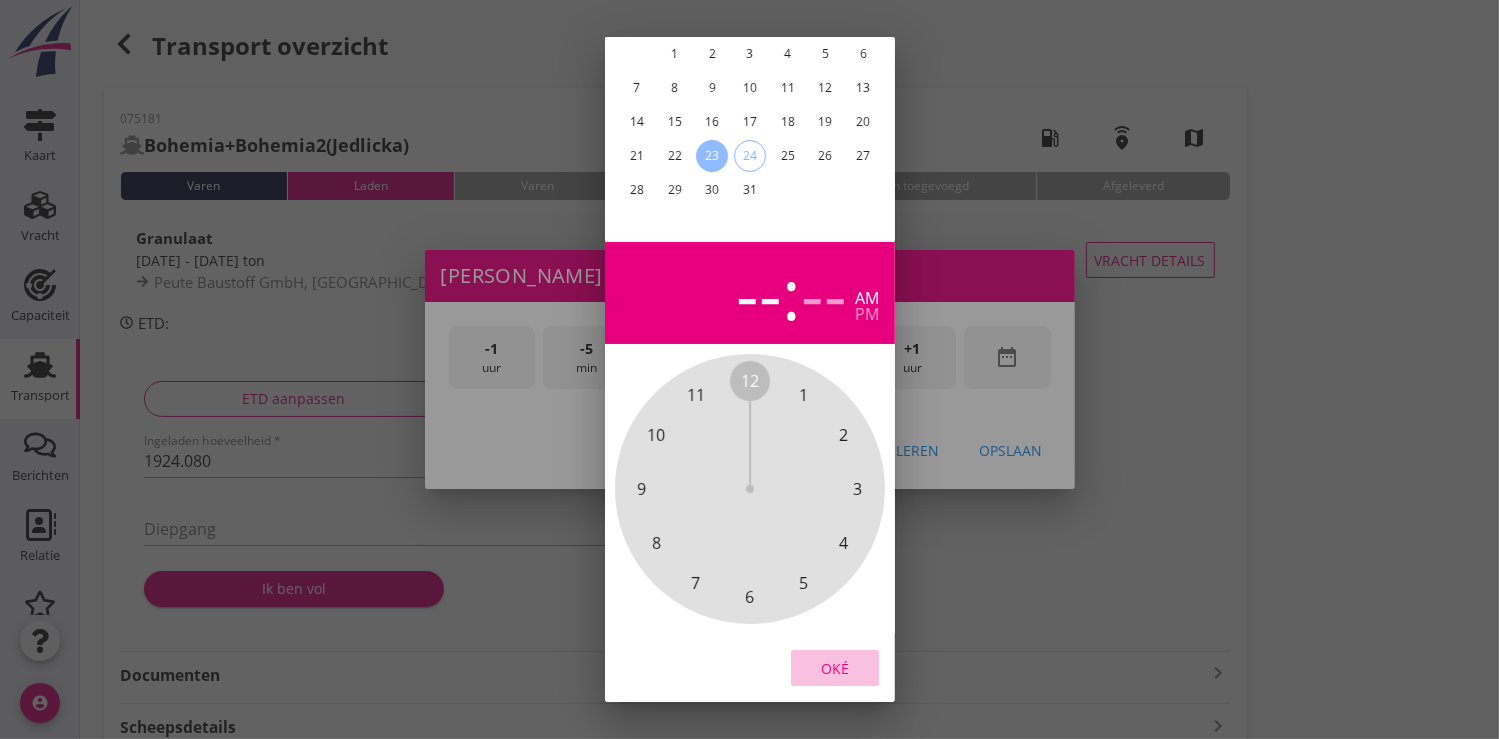 click on "Oké" at bounding box center (835, 667) 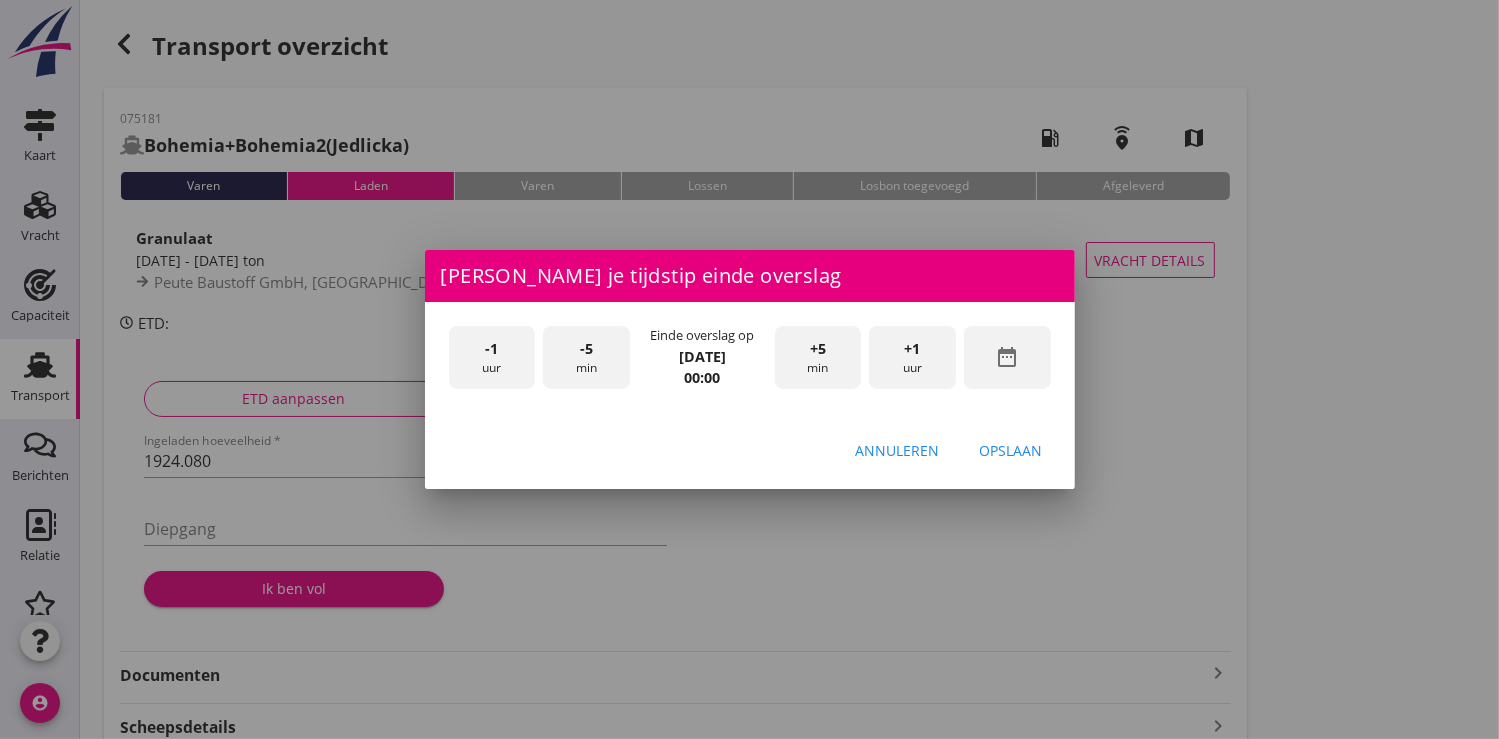 click on "+1" at bounding box center [913, 349] 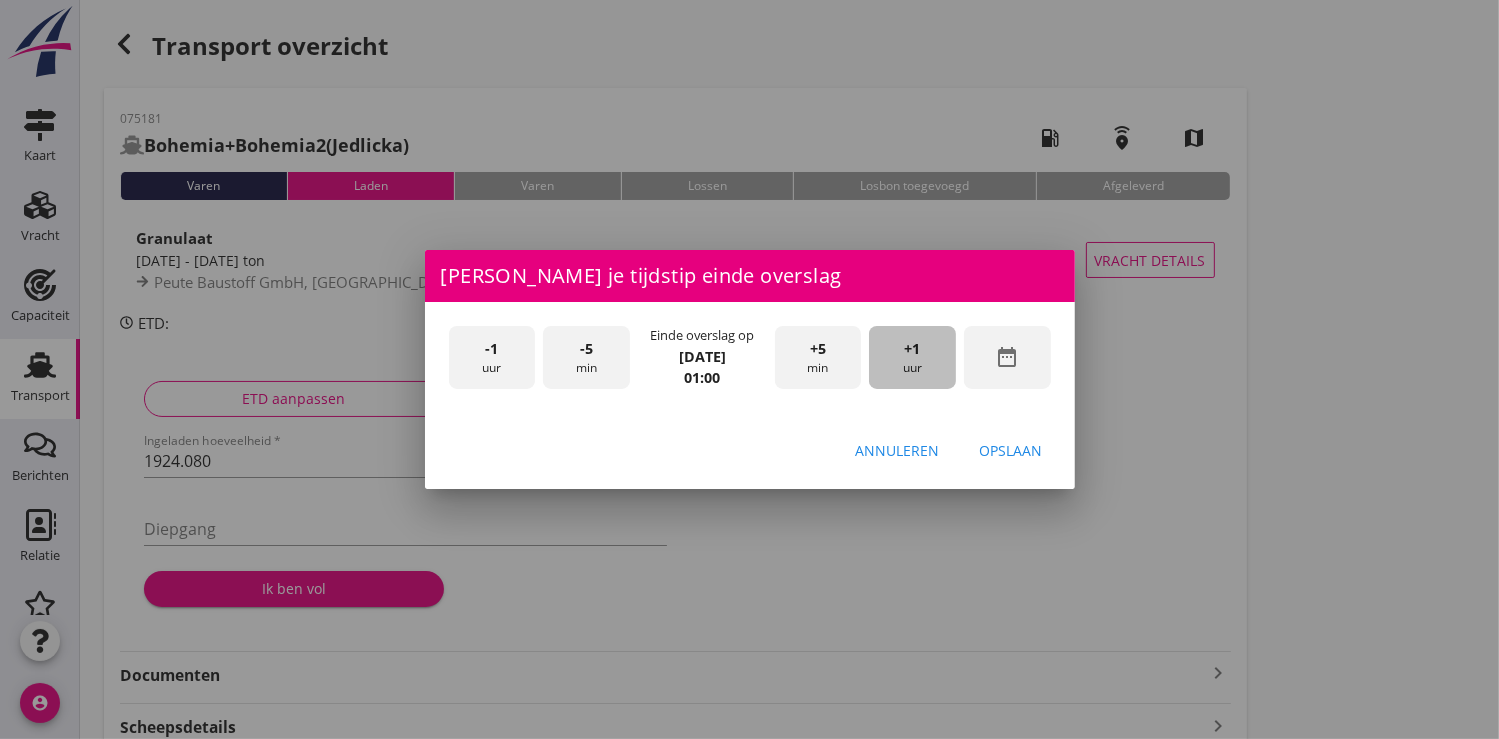 click on "+1" at bounding box center (913, 349) 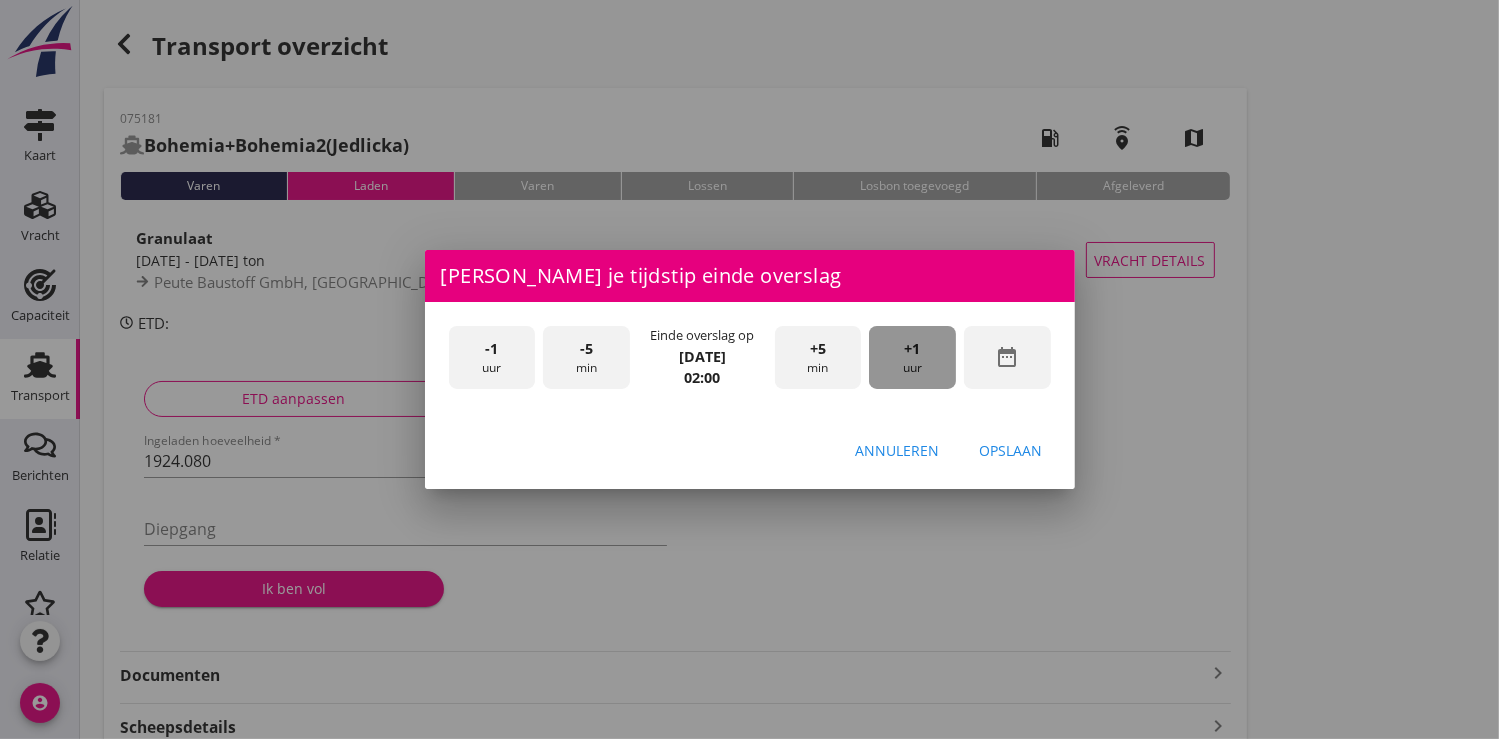 click on "+1" at bounding box center [913, 349] 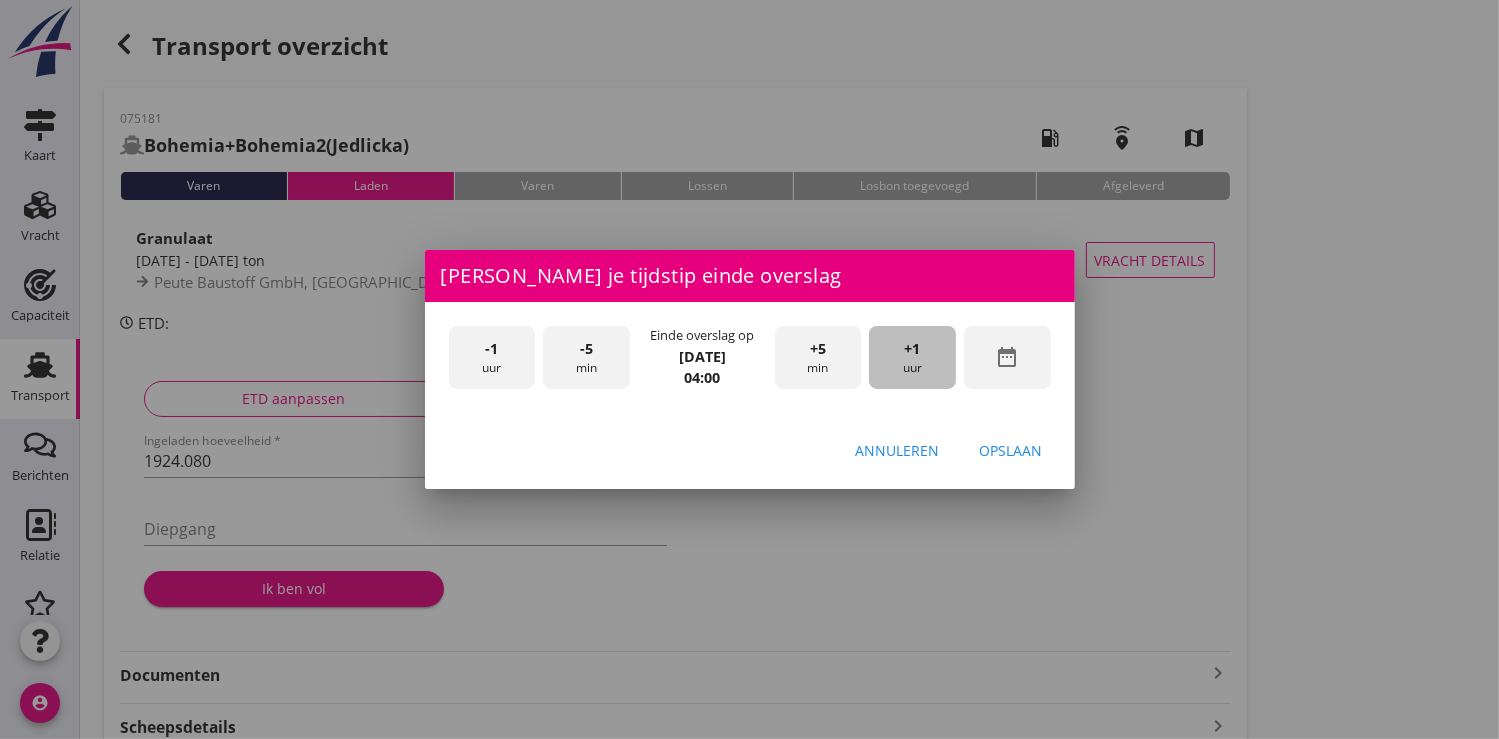 click on "+1" at bounding box center [913, 349] 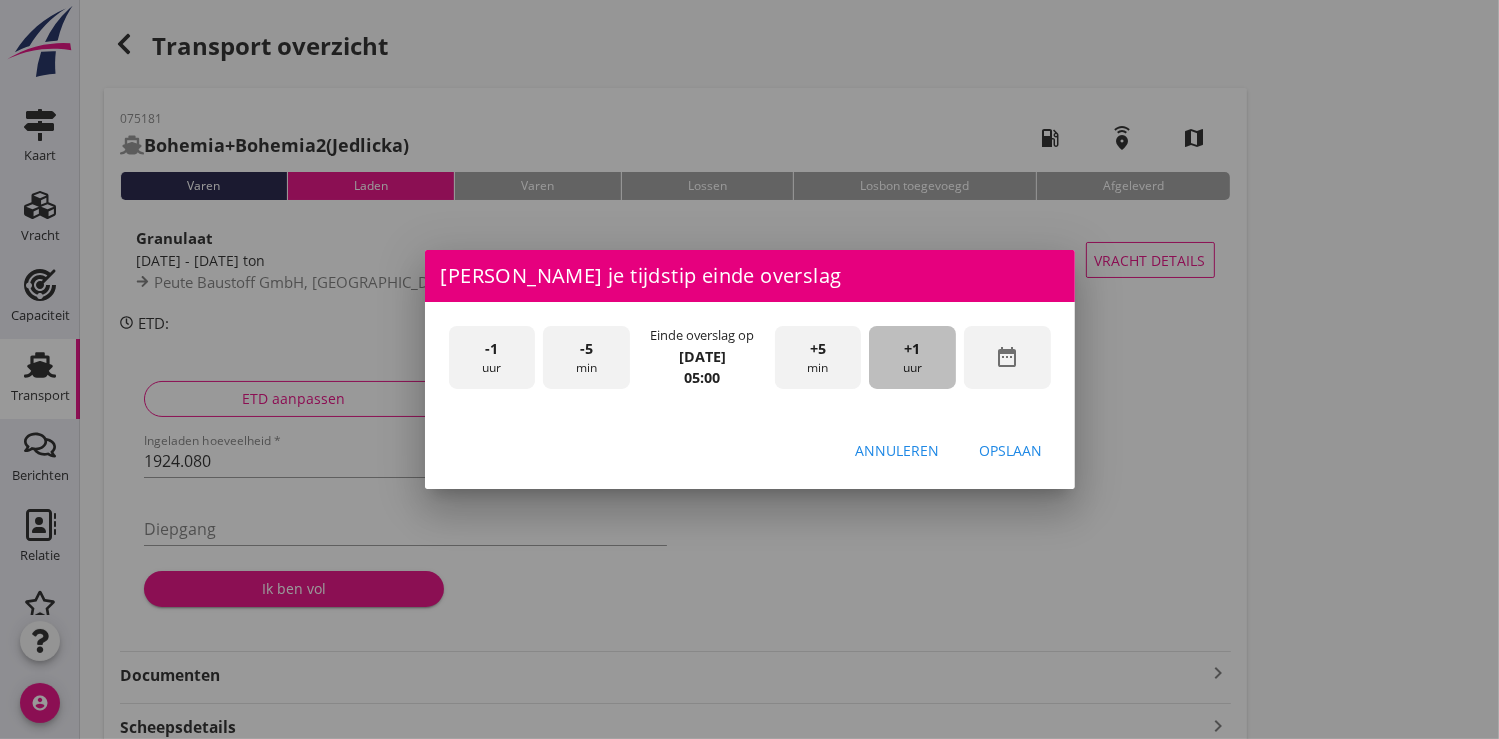 click on "+1" at bounding box center [913, 349] 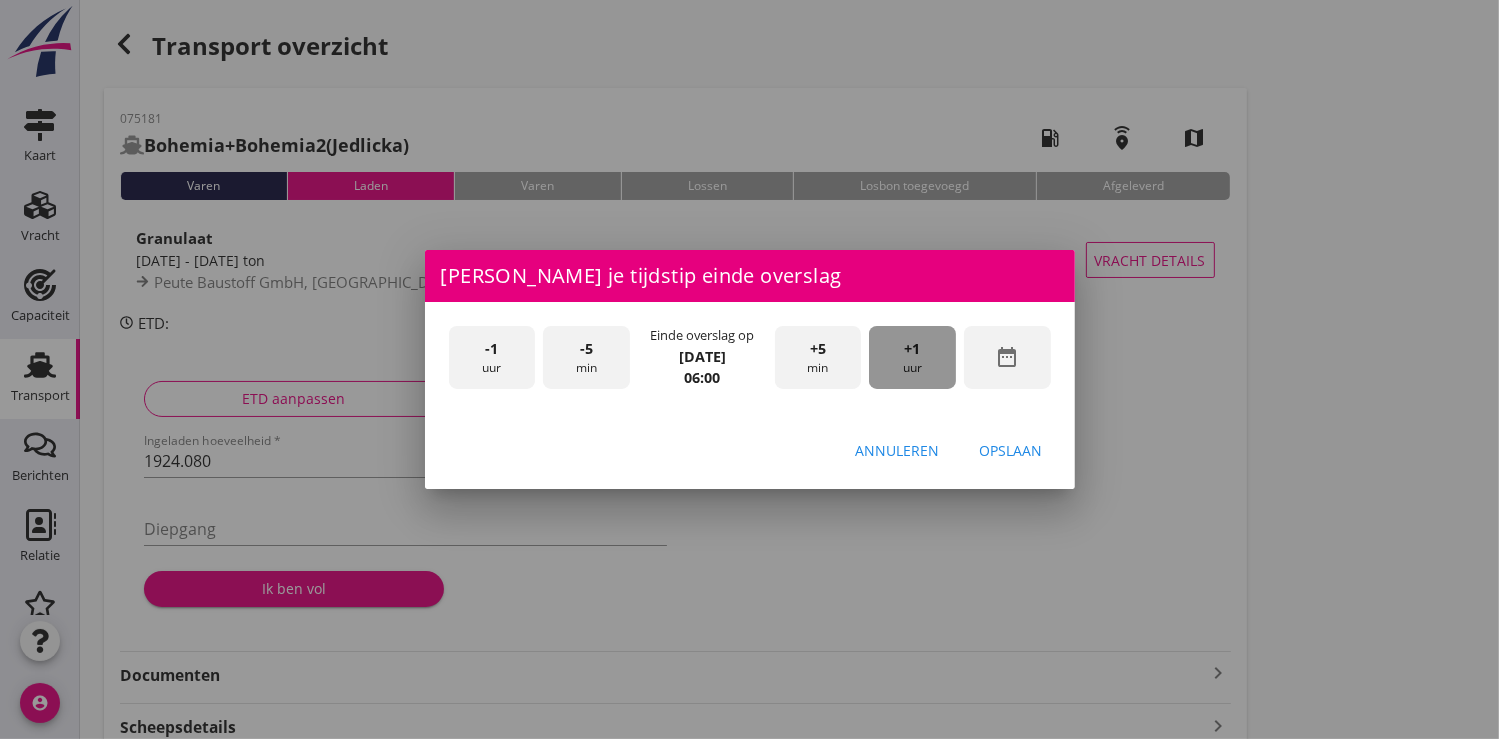 click on "+1" at bounding box center [913, 349] 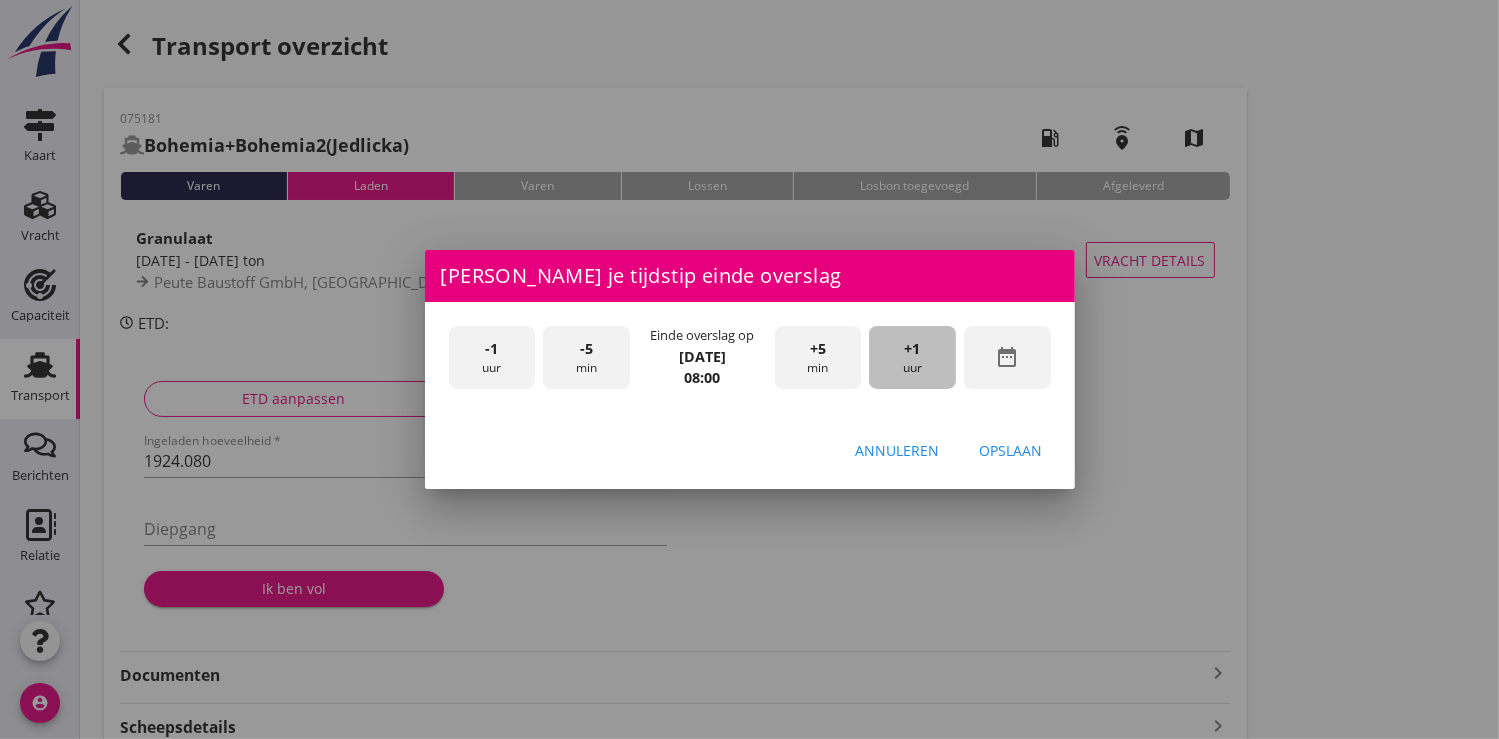 click on "+1" at bounding box center (913, 349) 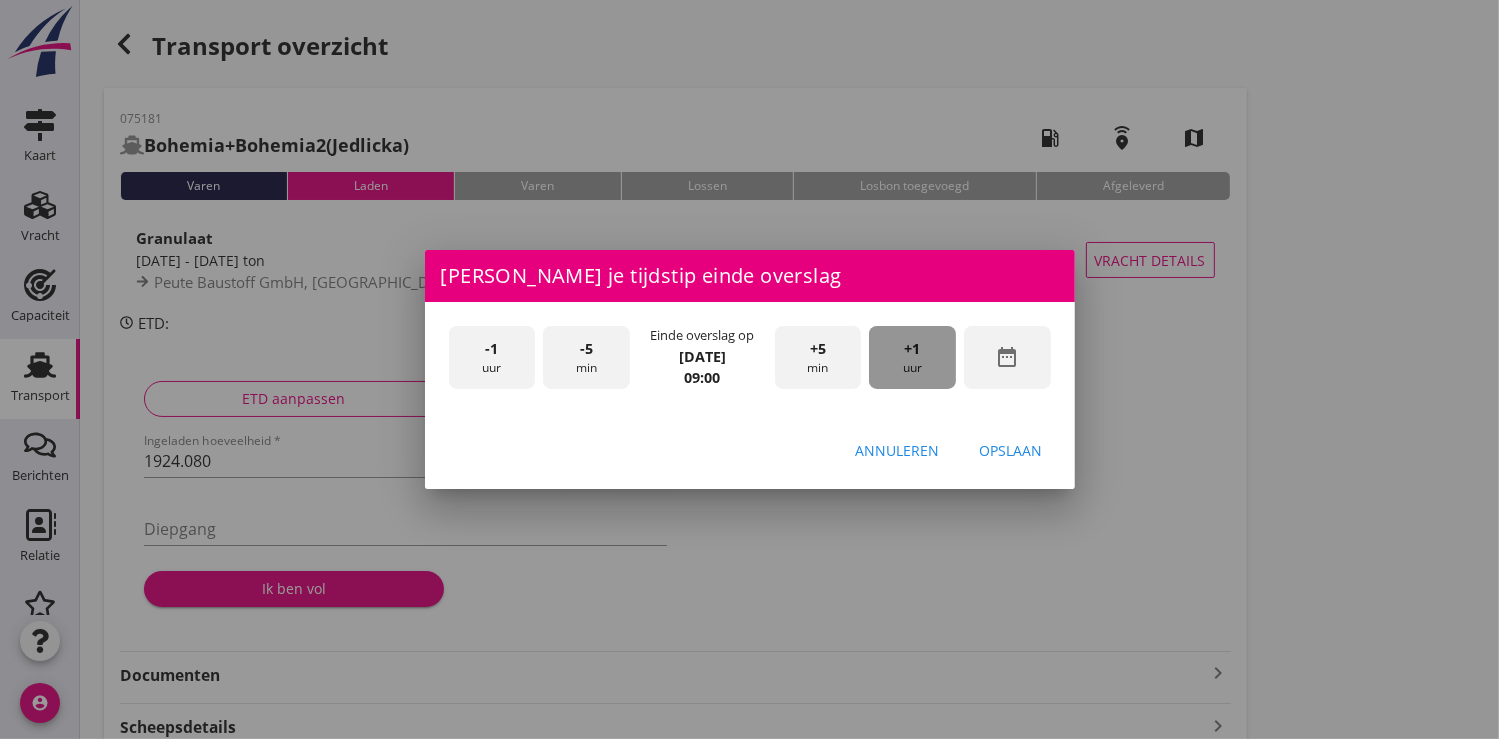 click on "+1" at bounding box center [913, 349] 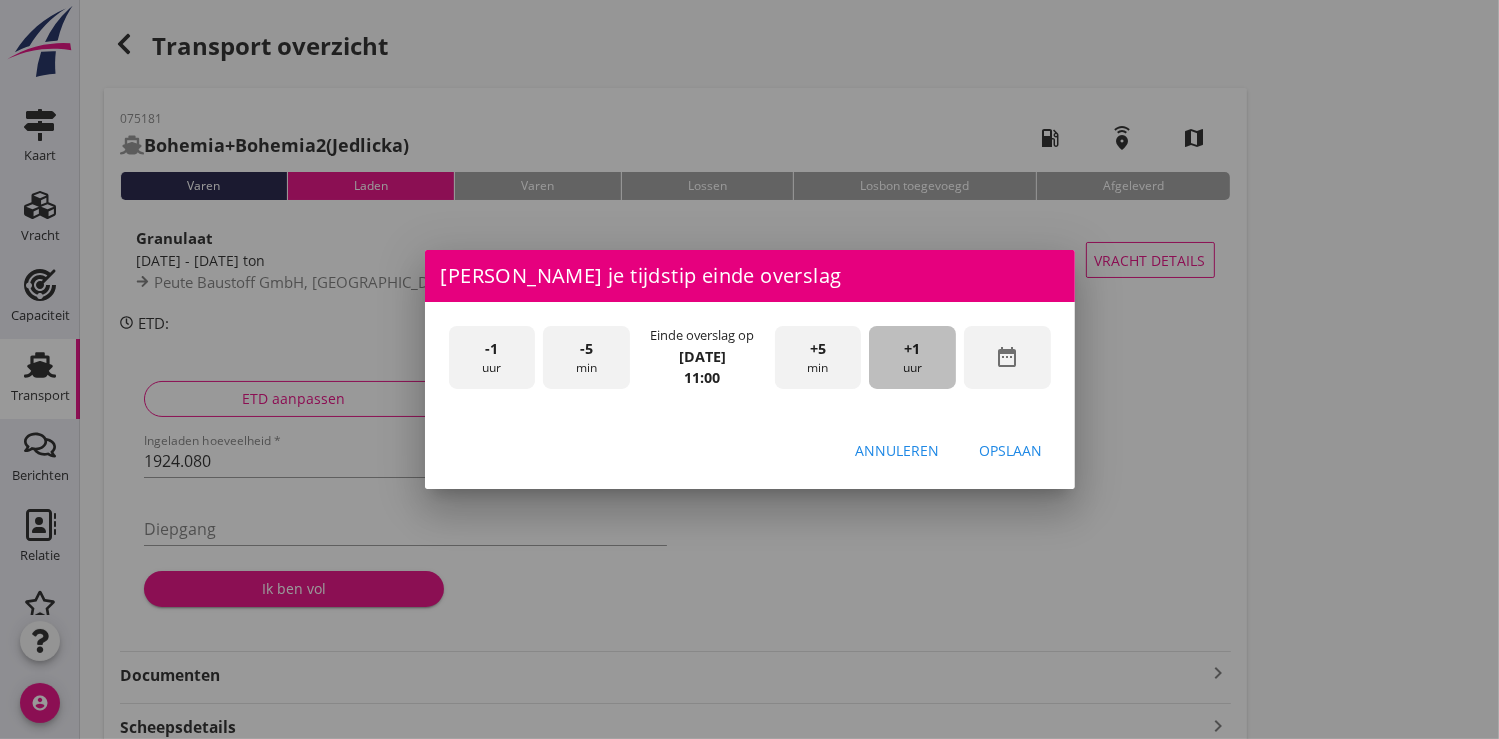 click on "+1" at bounding box center (913, 349) 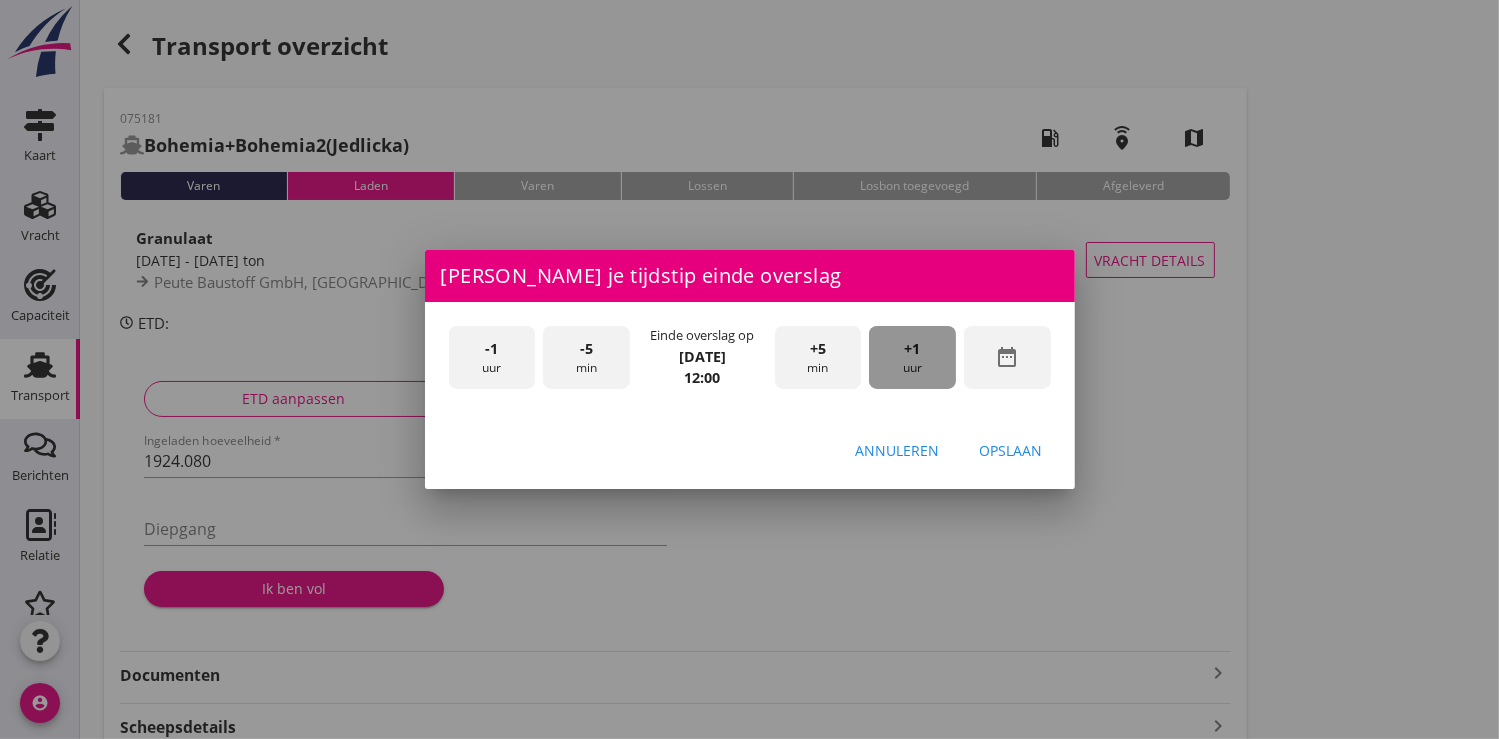 click on "+1" at bounding box center (913, 349) 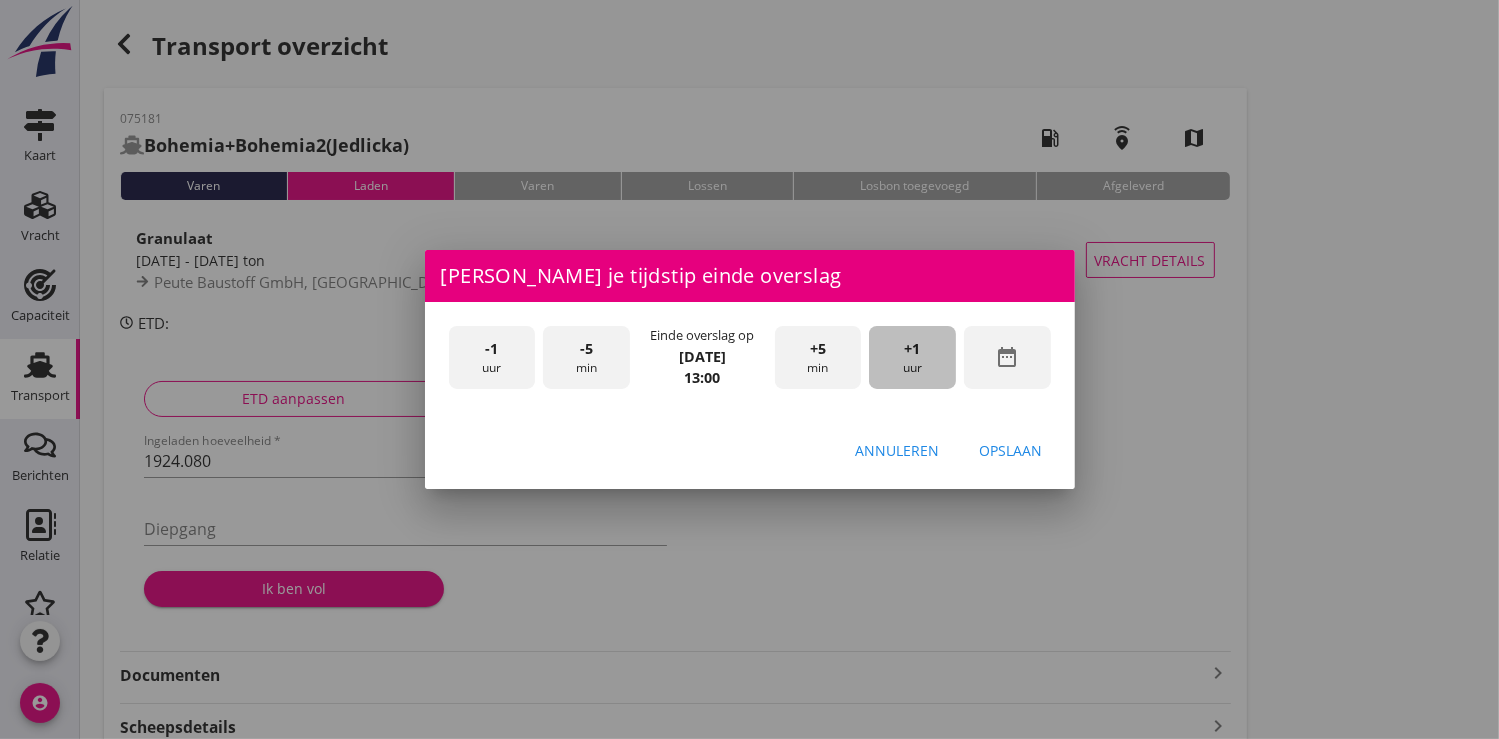 click on "+1" at bounding box center [913, 349] 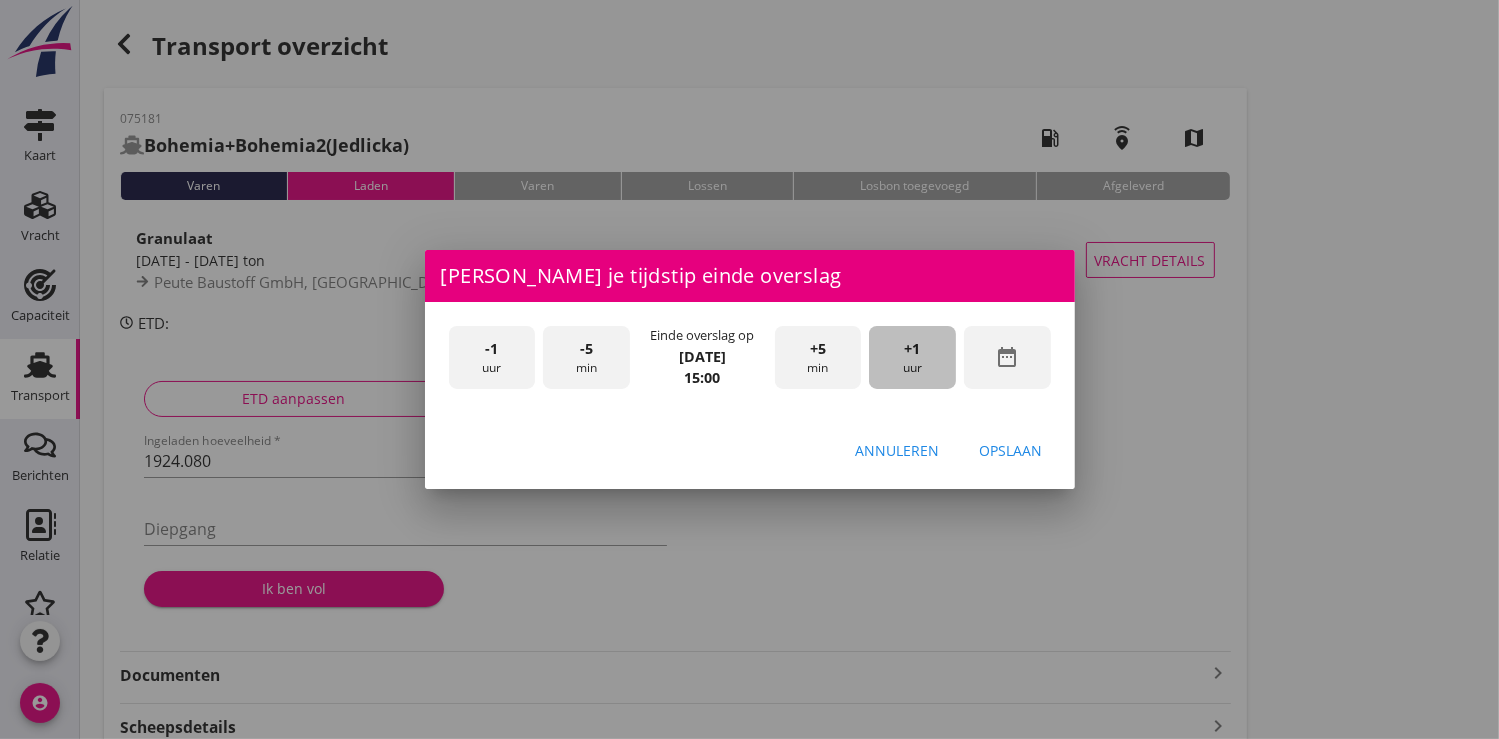 click on "+1" at bounding box center (913, 349) 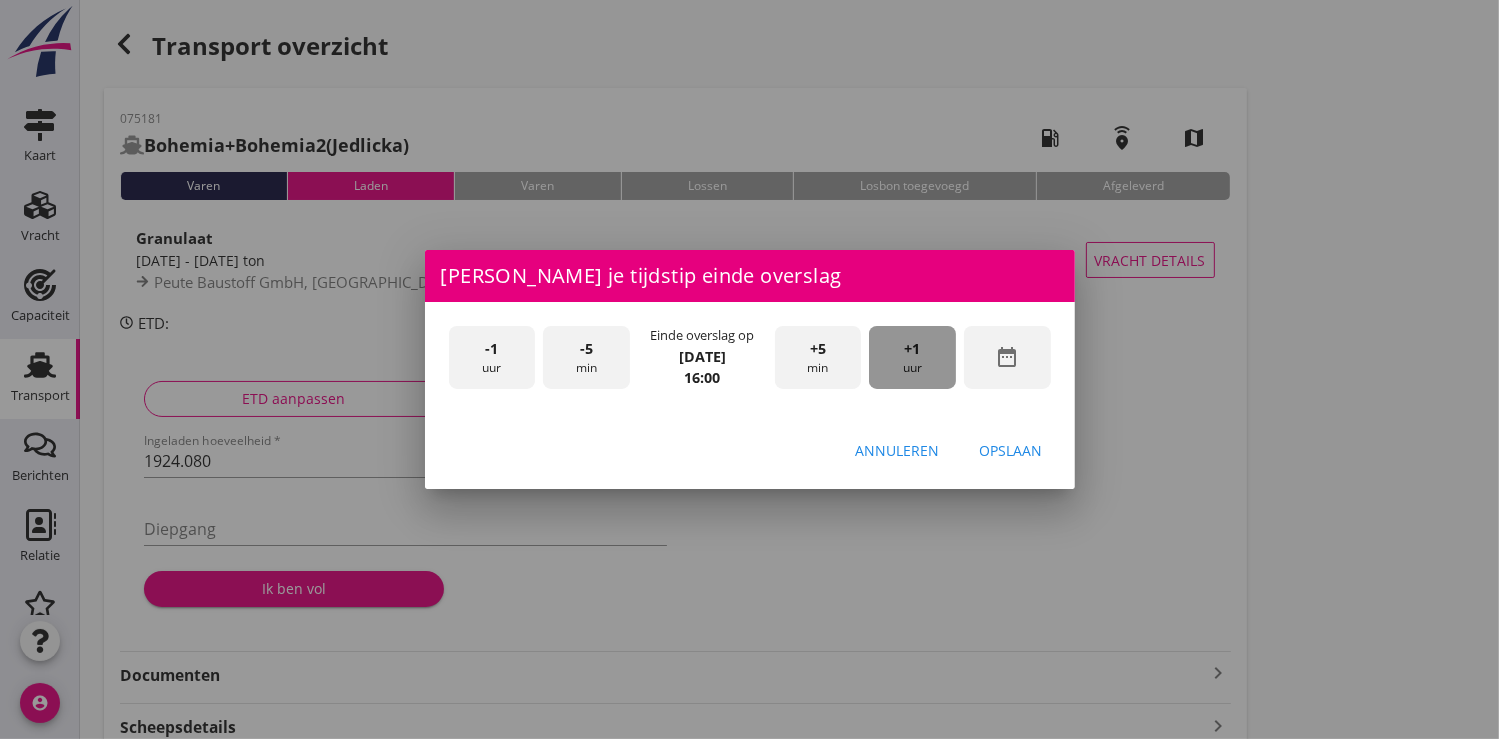 click on "+1" at bounding box center (913, 349) 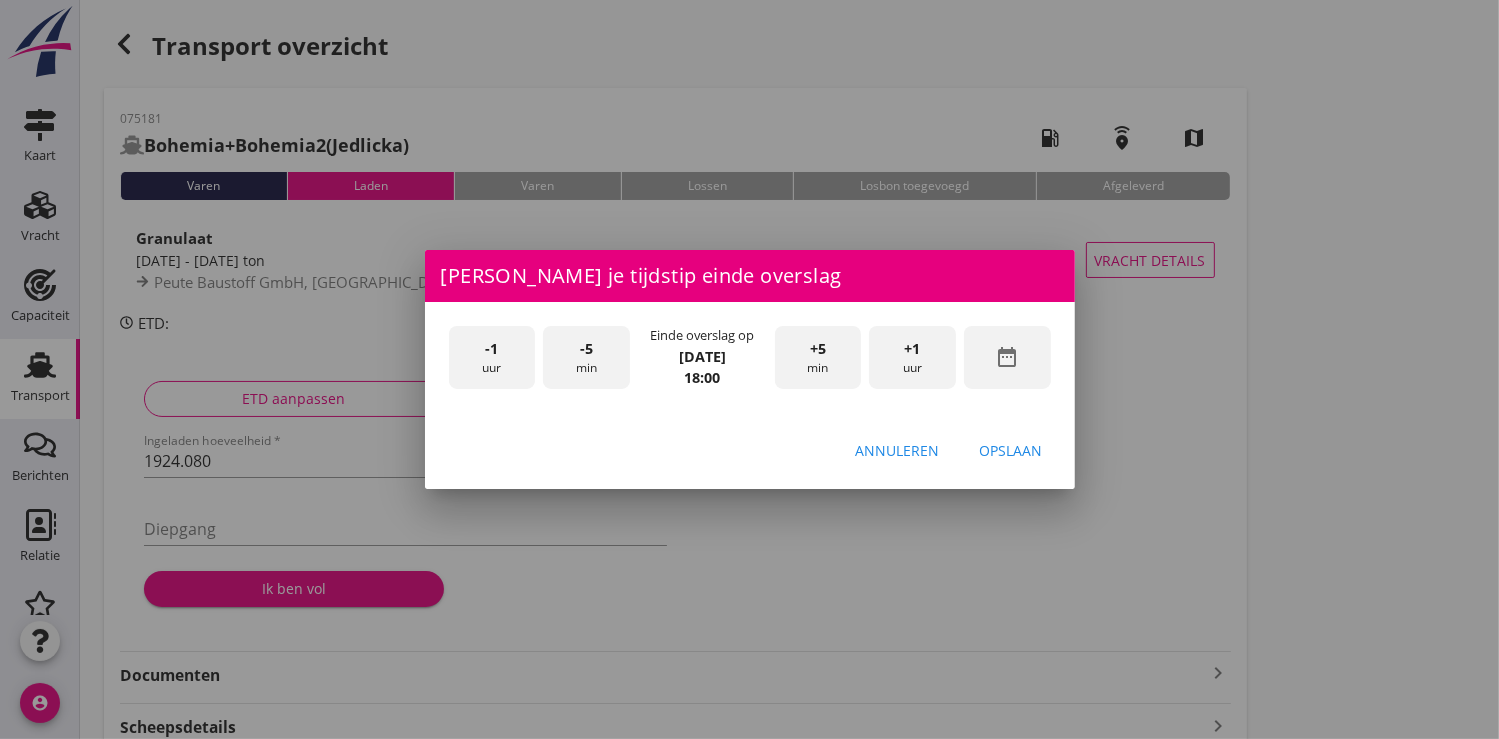 click on "Opslaan" at bounding box center [1011, 450] 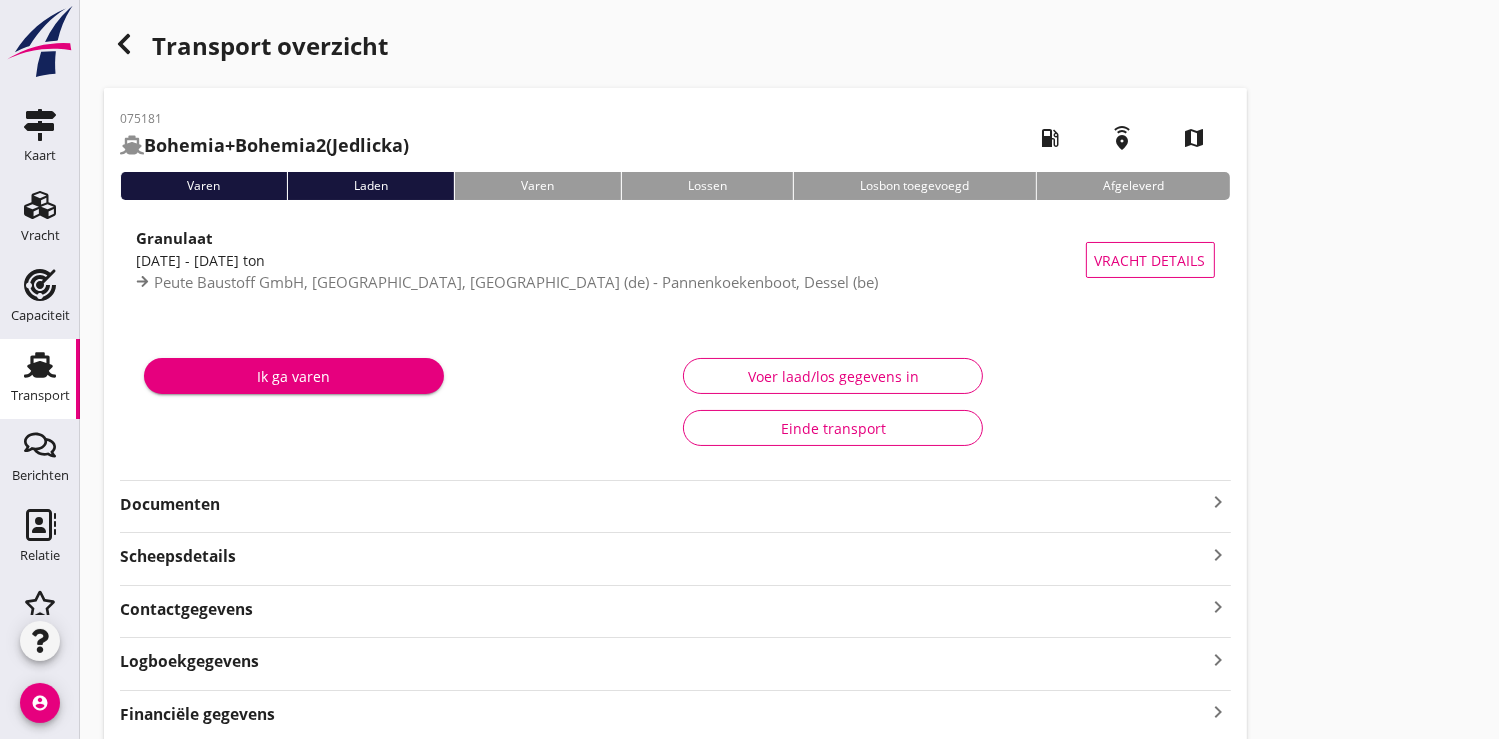click on "Ik ga varen" at bounding box center [294, 376] 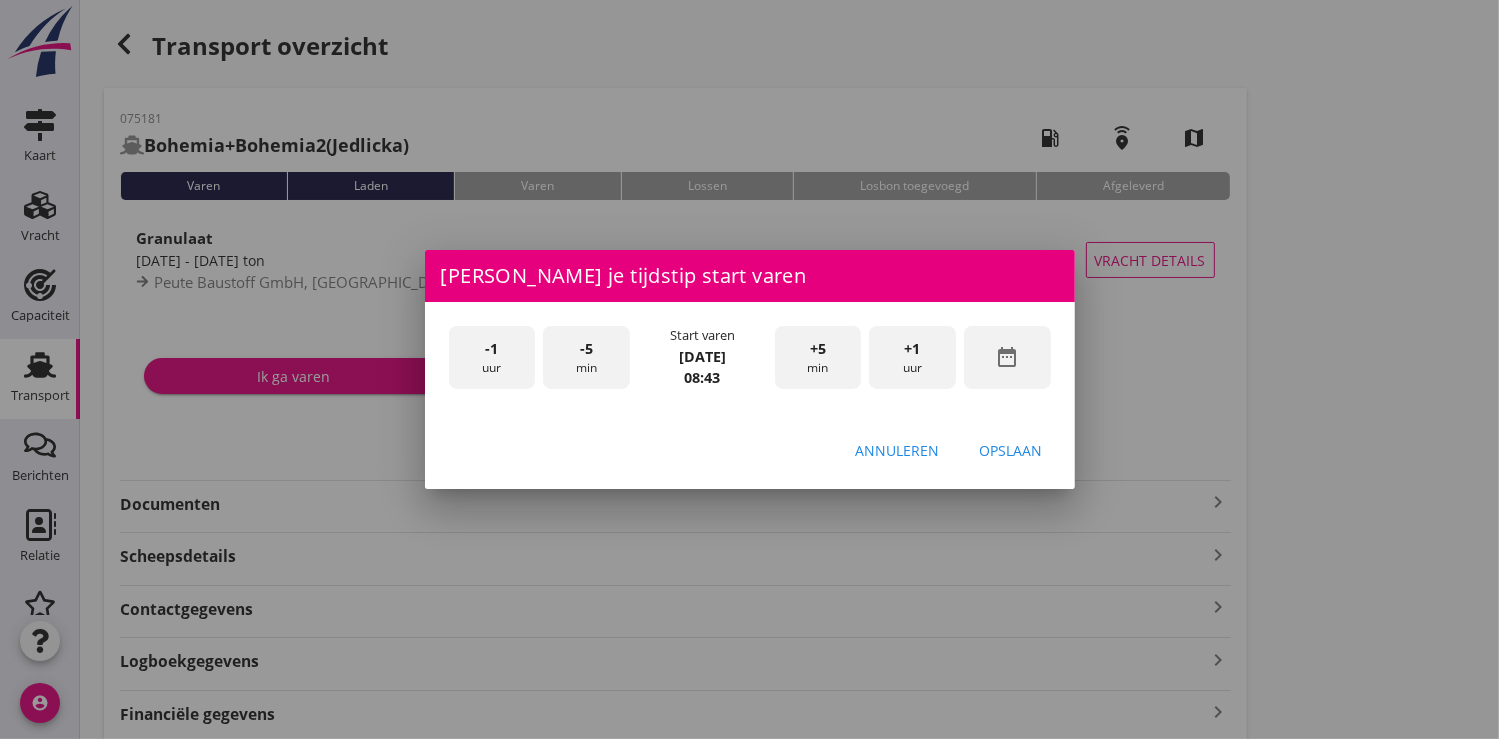 click on "-5  min" at bounding box center (586, 357) 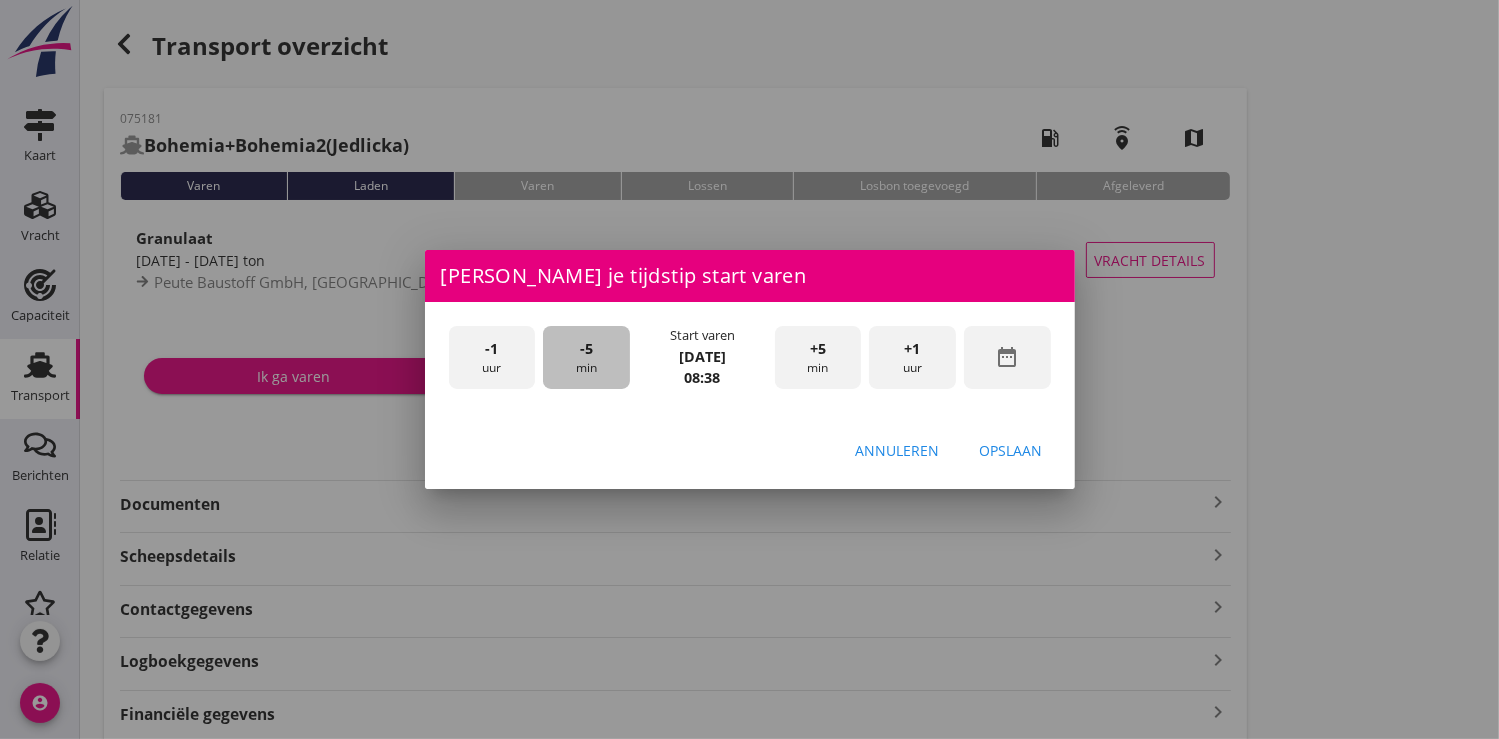 click on "-5  min" at bounding box center (586, 357) 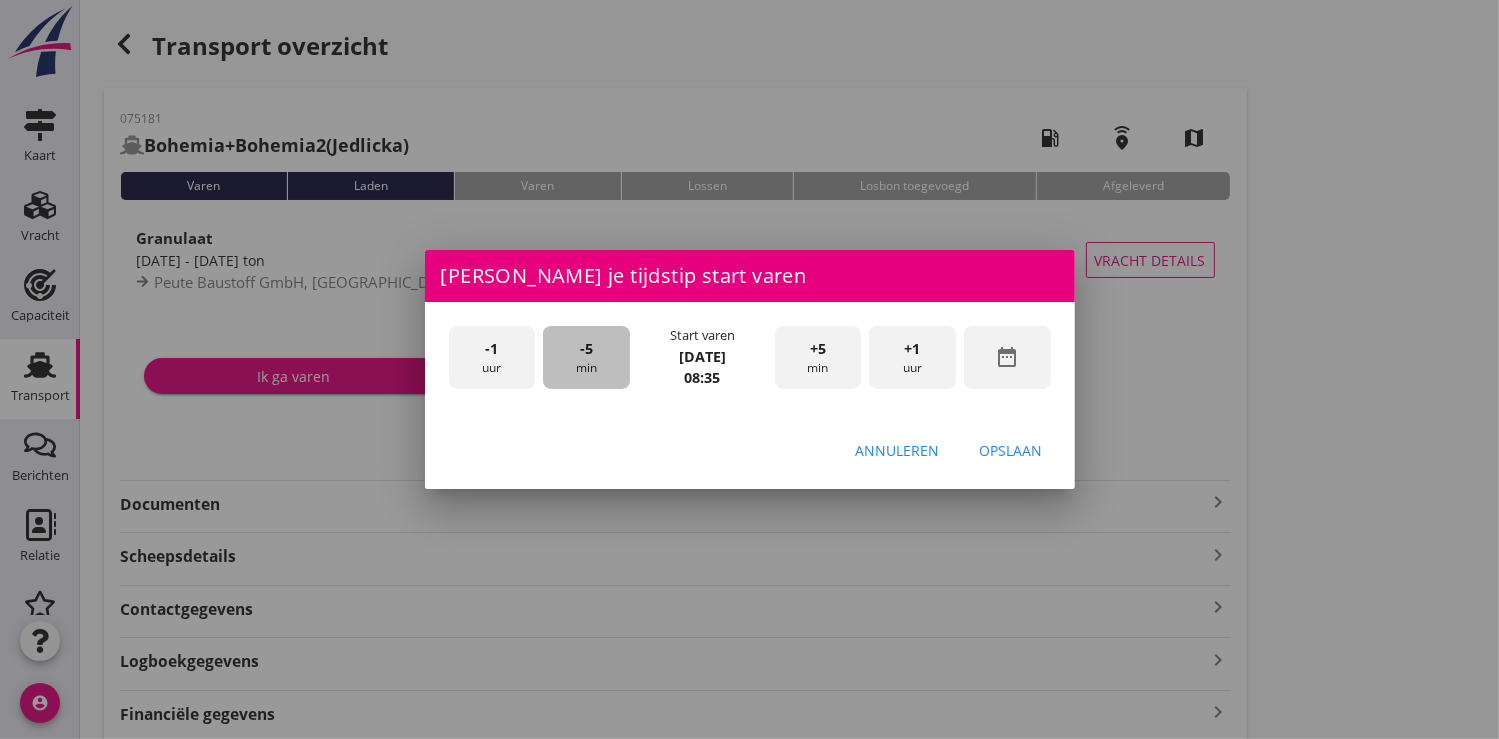 click on "-5  min" at bounding box center (586, 357) 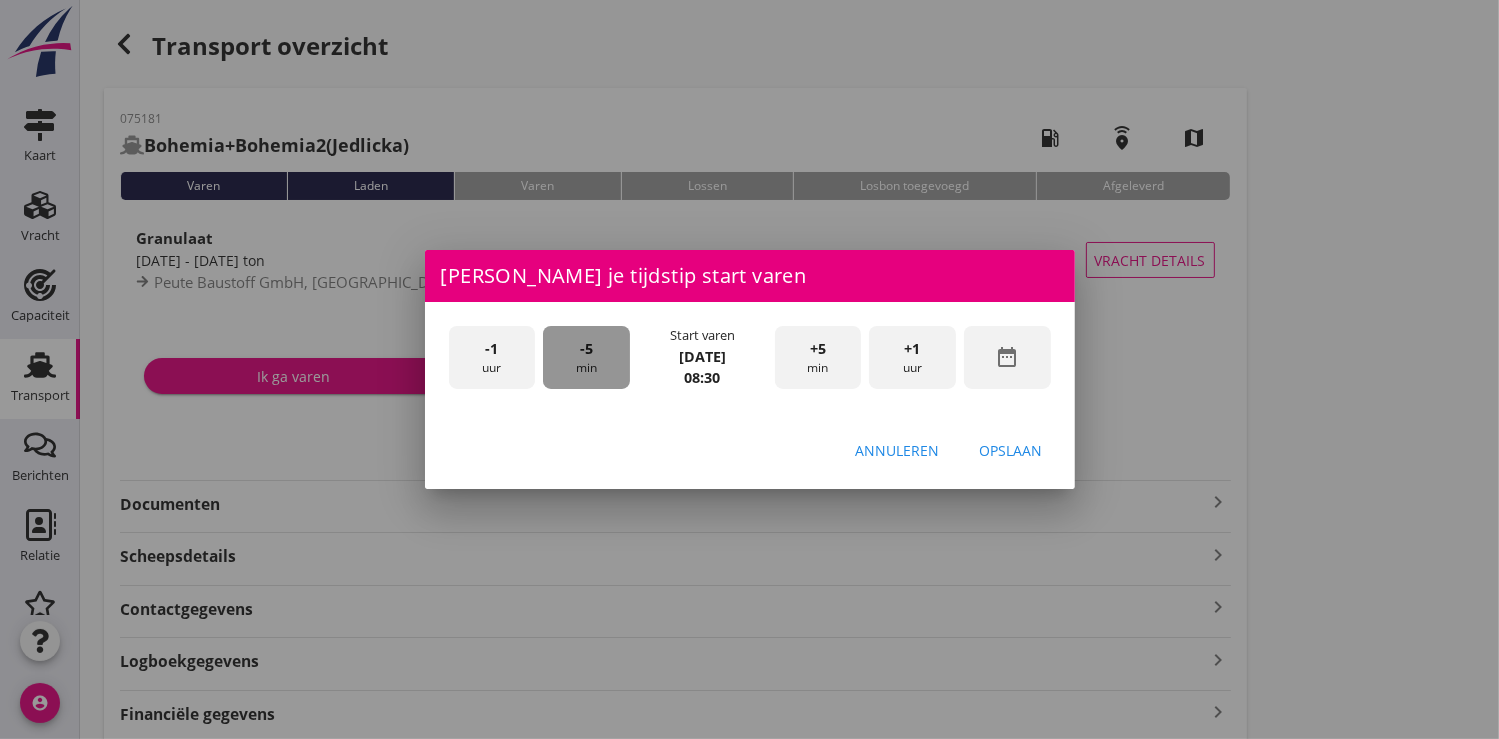 click on "-5  min" at bounding box center (586, 357) 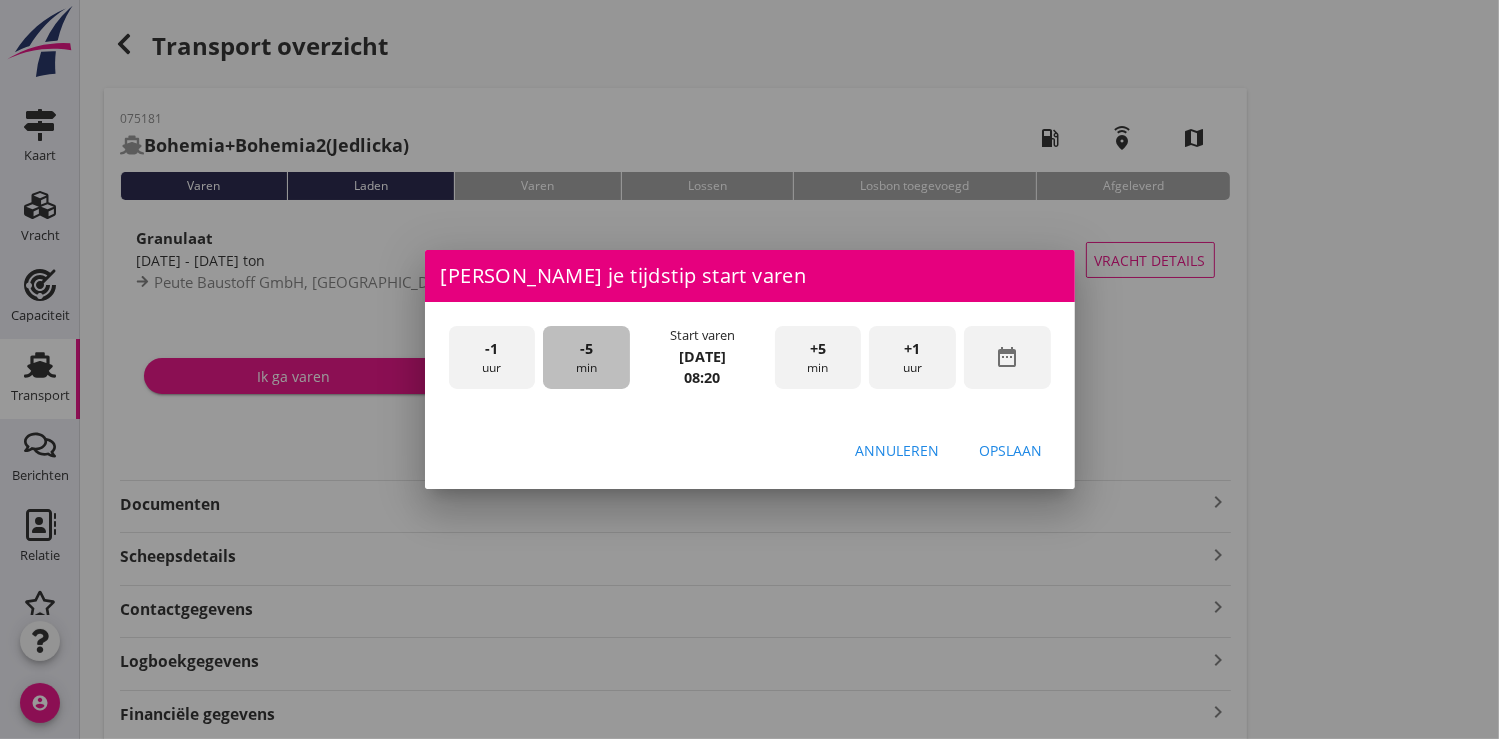 click on "-5  min" at bounding box center [586, 357] 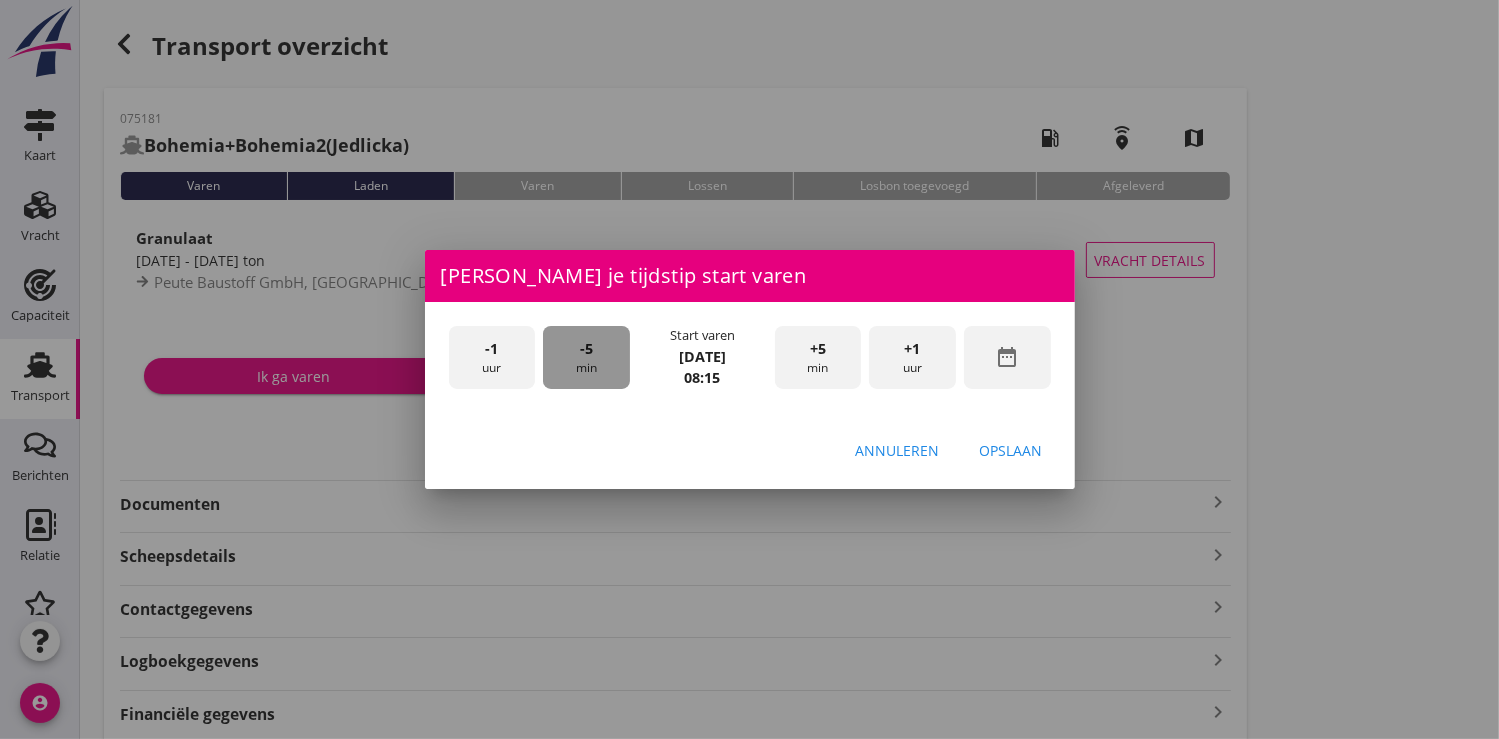 click on "-5  min" at bounding box center [586, 357] 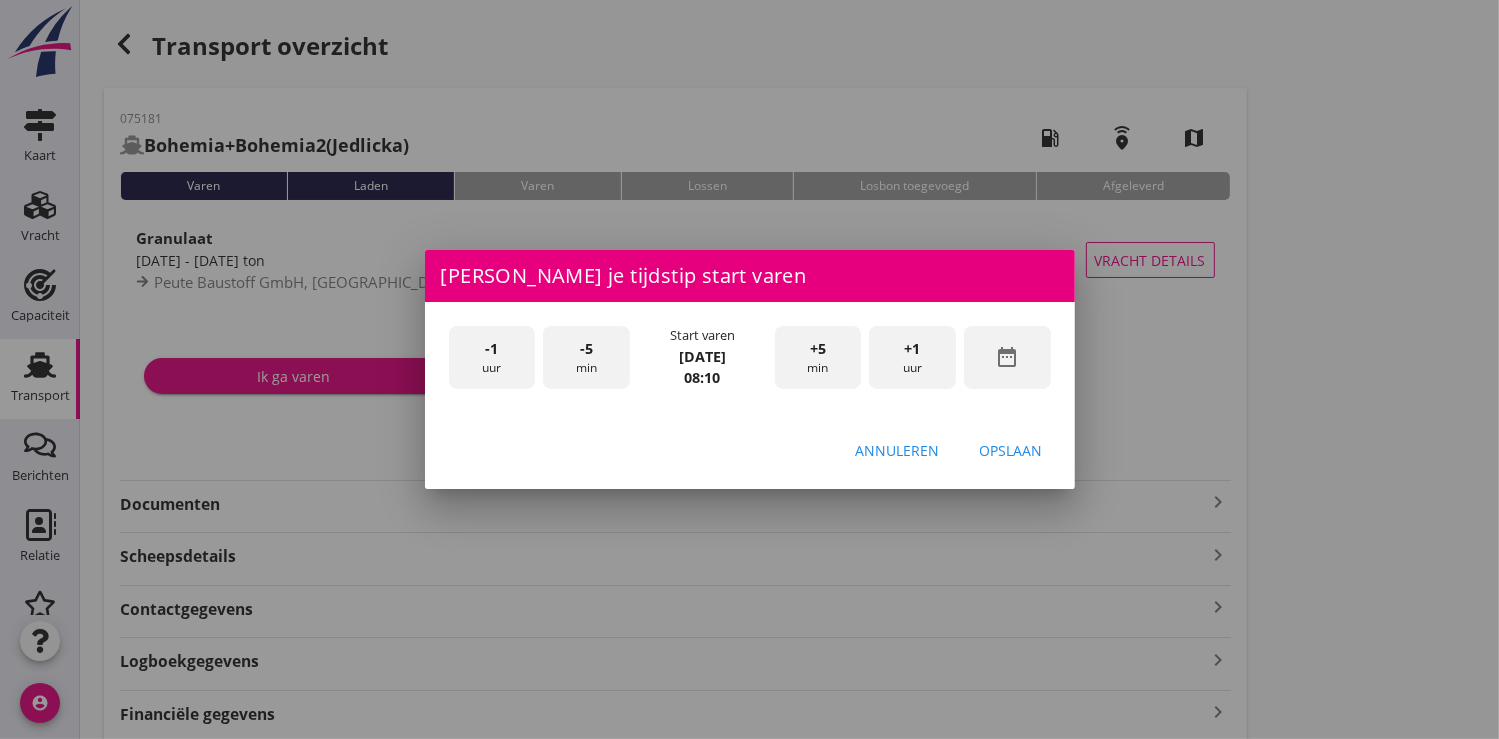 click on "-5  min" at bounding box center (586, 357) 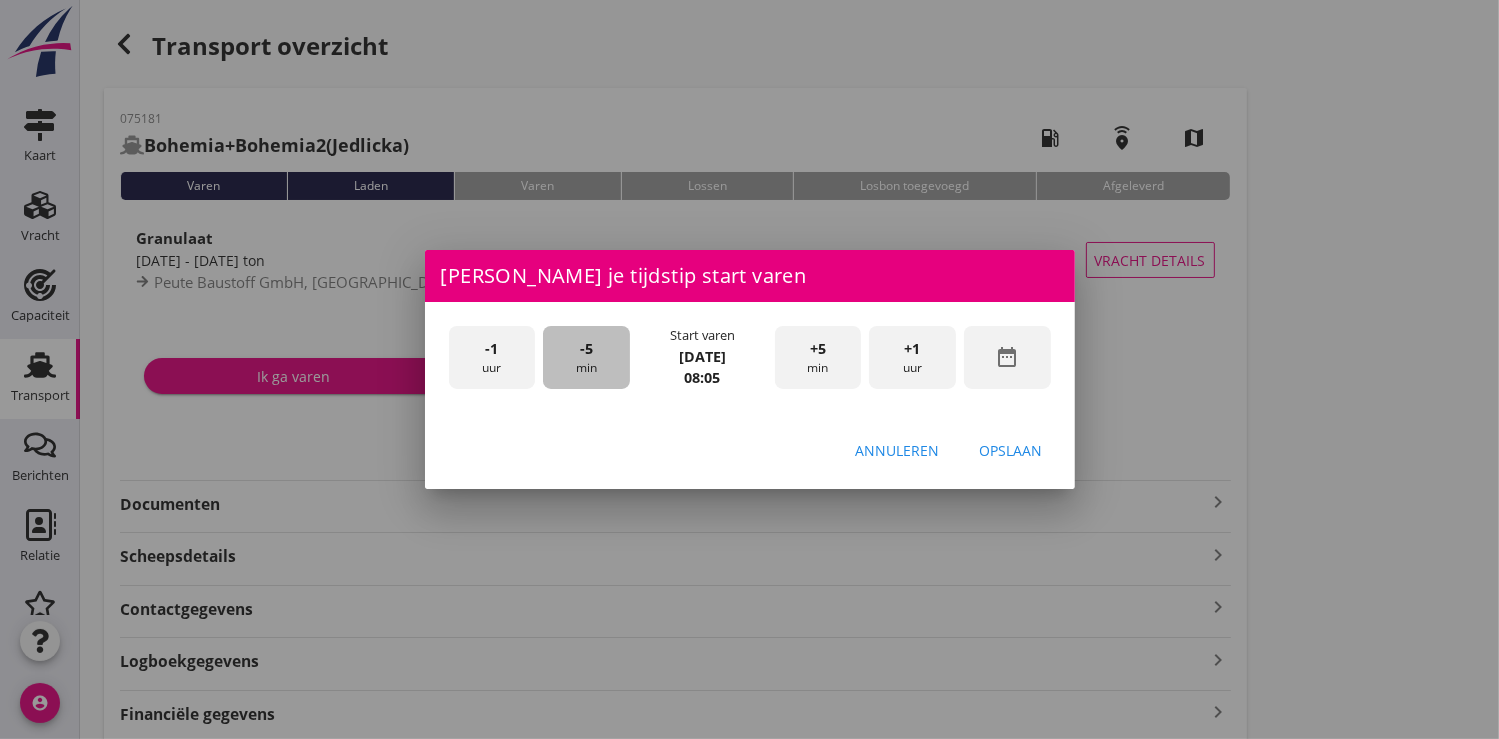click on "-5  min" at bounding box center (586, 357) 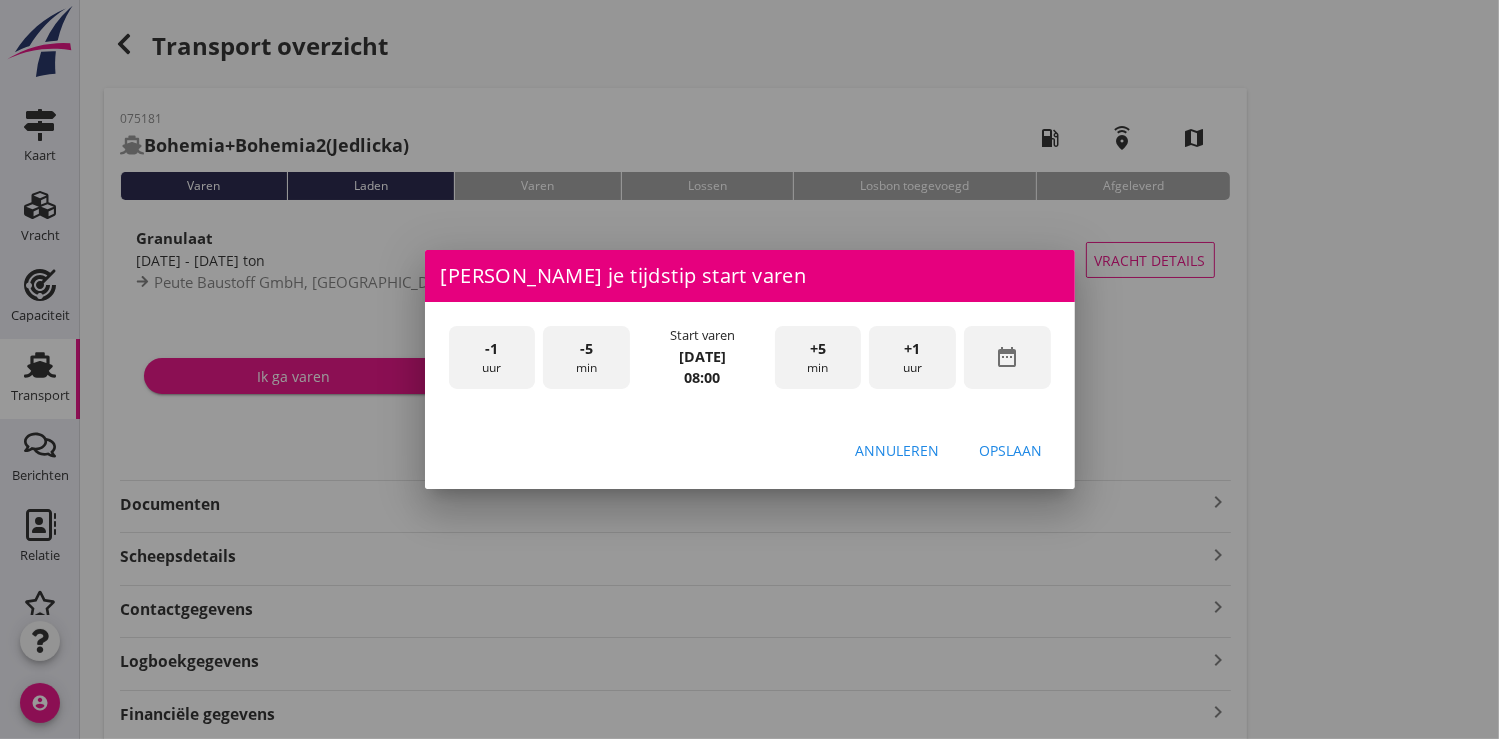 click on "Opslaan" at bounding box center (1011, 450) 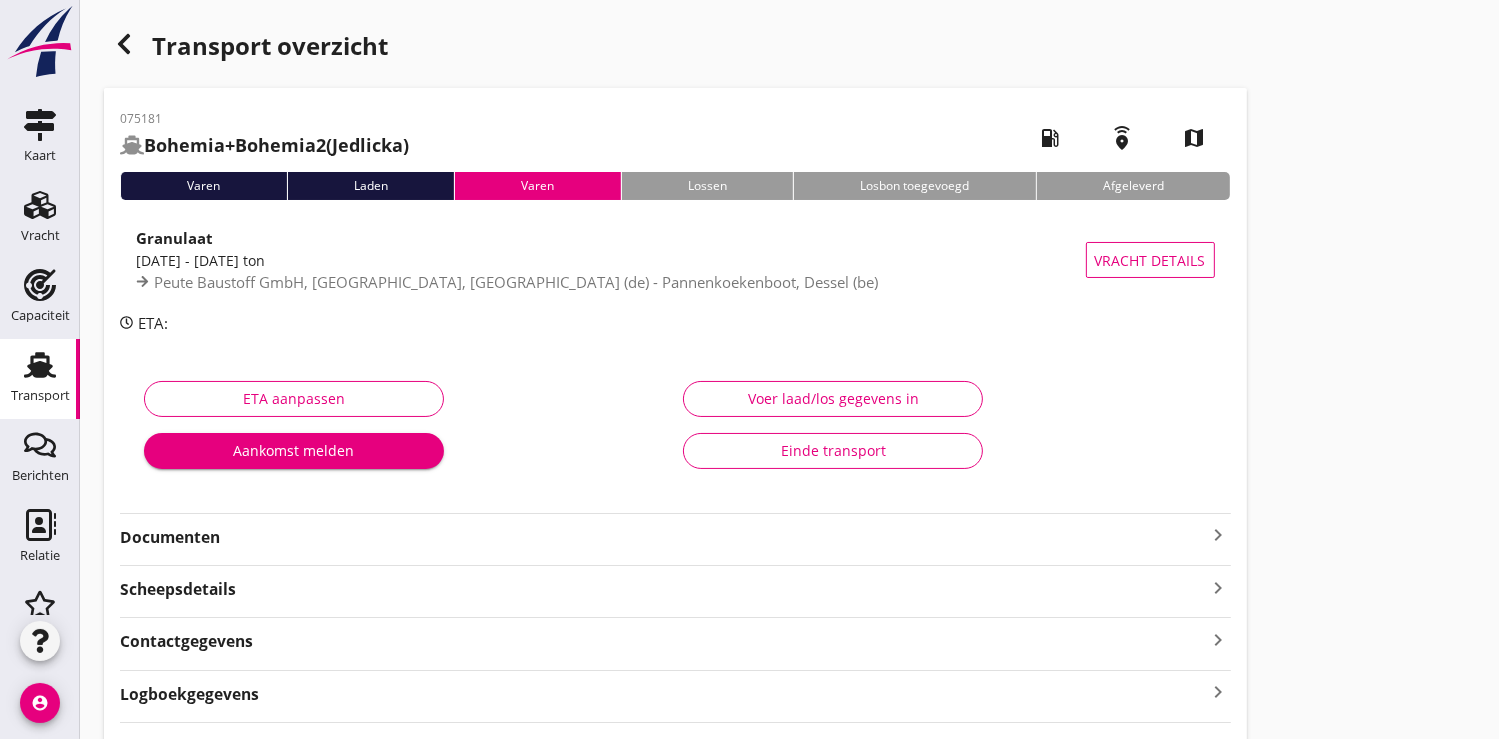click on "Documenten" at bounding box center [663, 537] 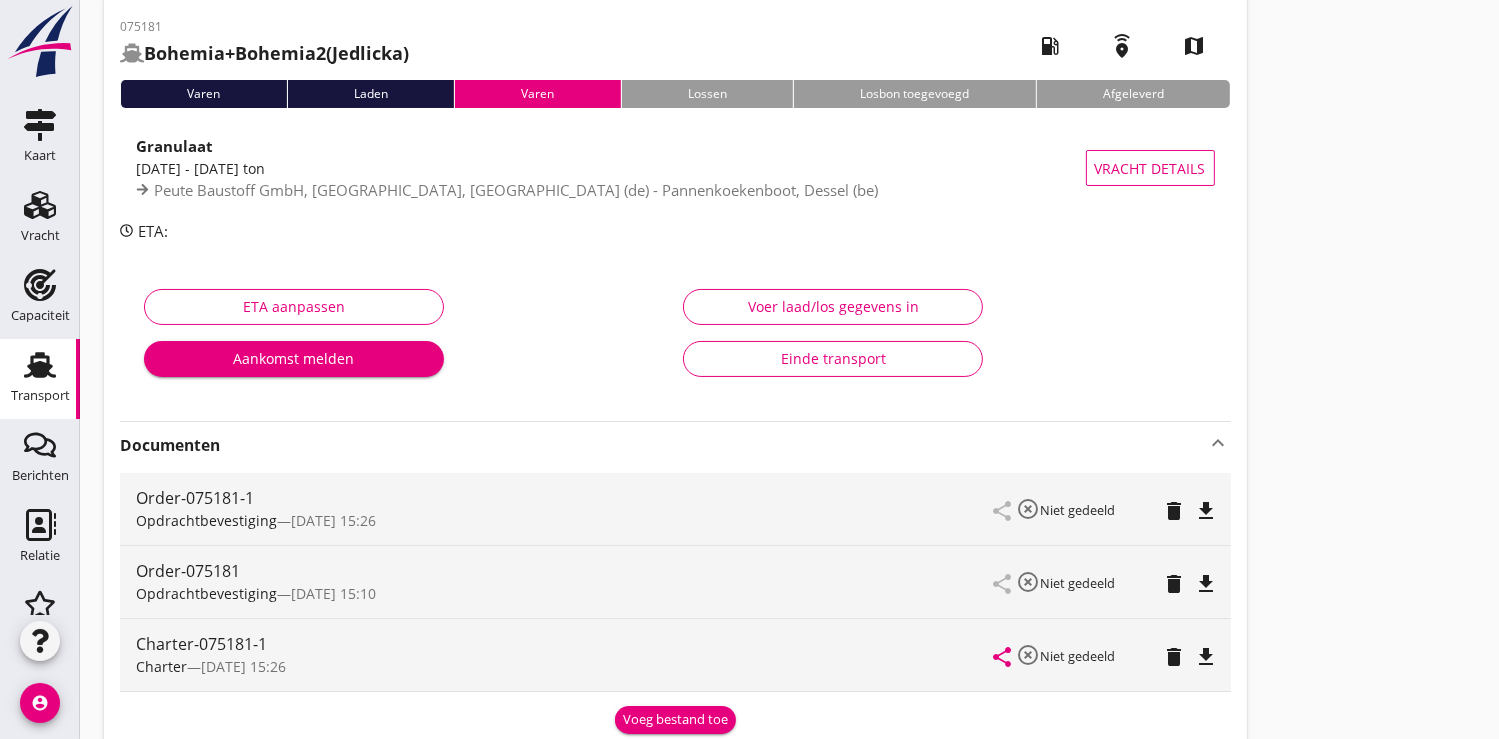 scroll, scrollTop: 333, scrollLeft: 0, axis: vertical 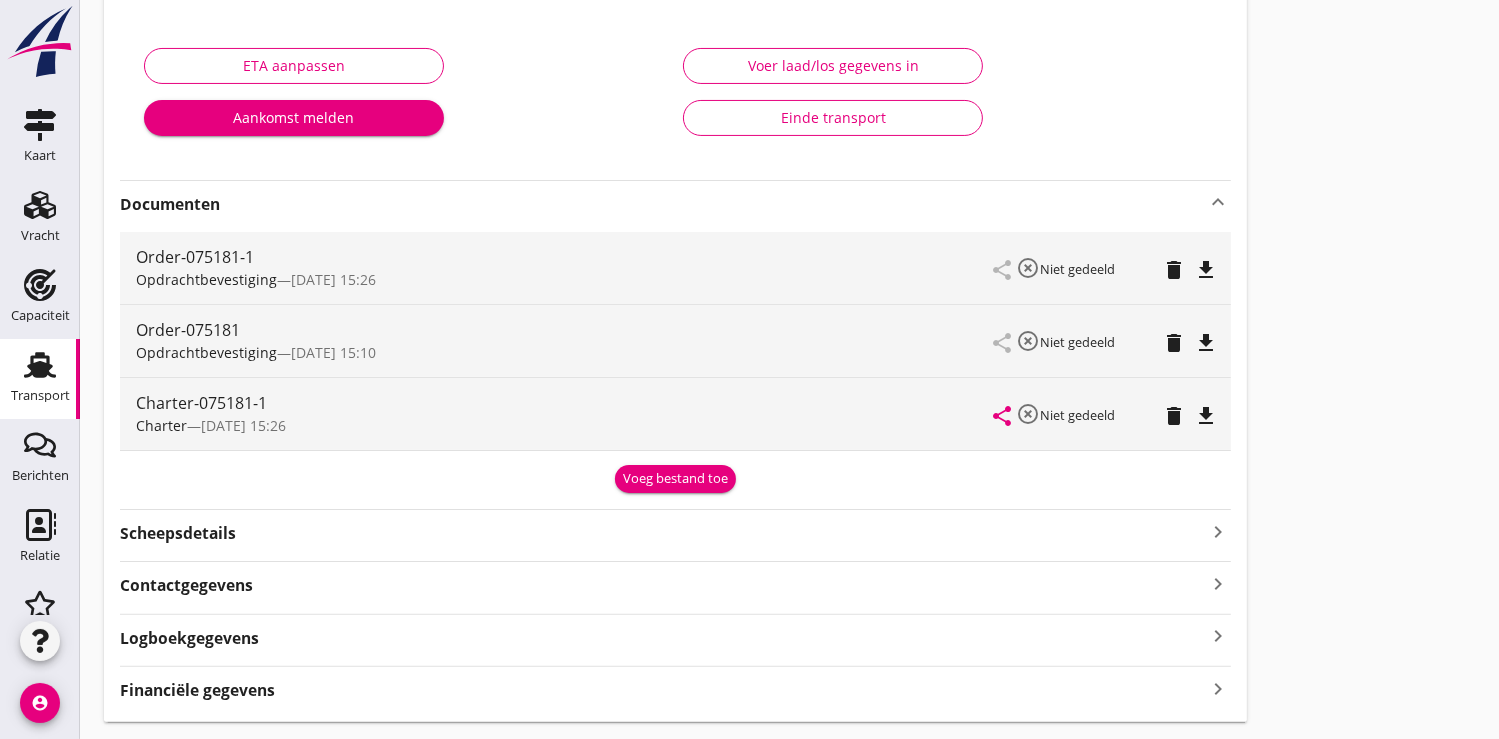 click on "Voeg bestand toe" at bounding box center [675, 479] 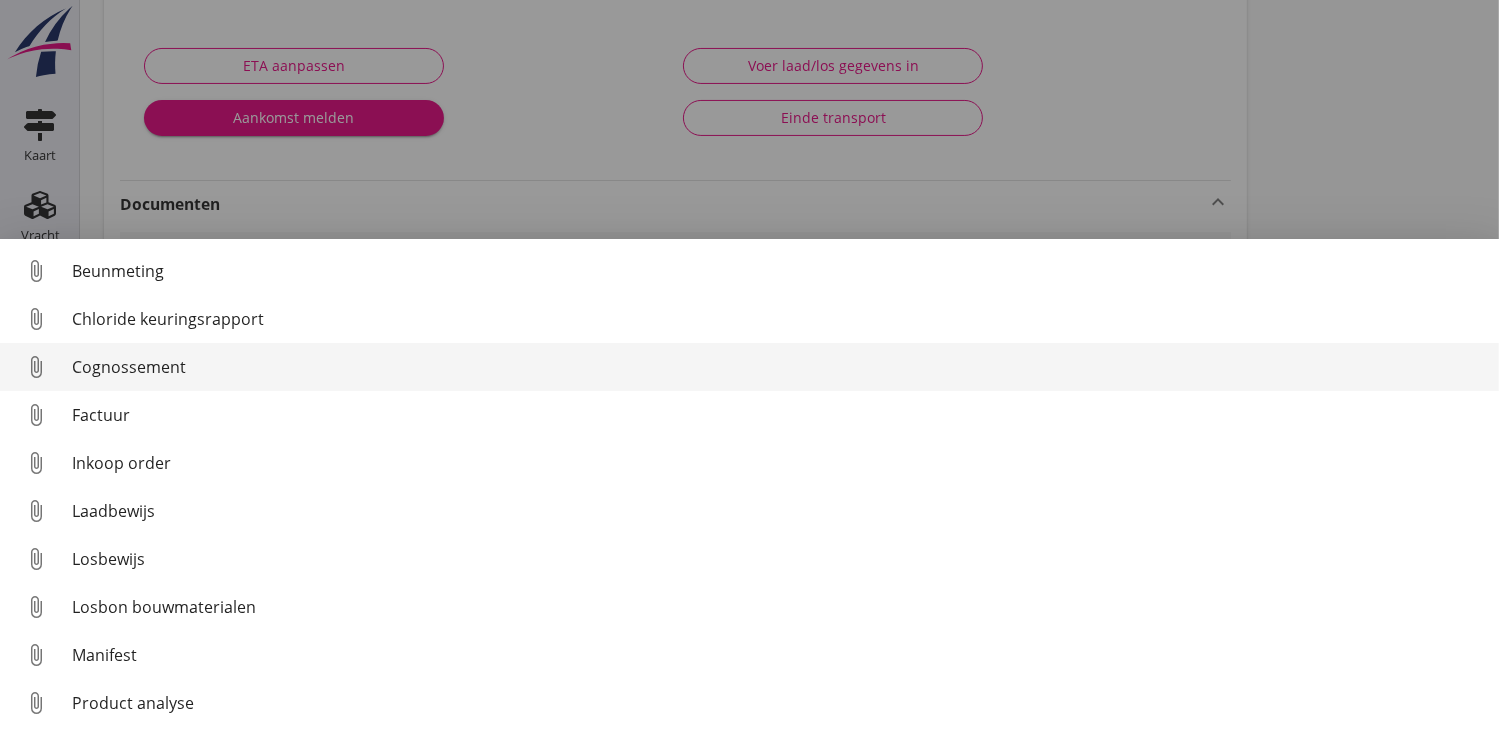 click on "Cognossement" at bounding box center (777, 367) 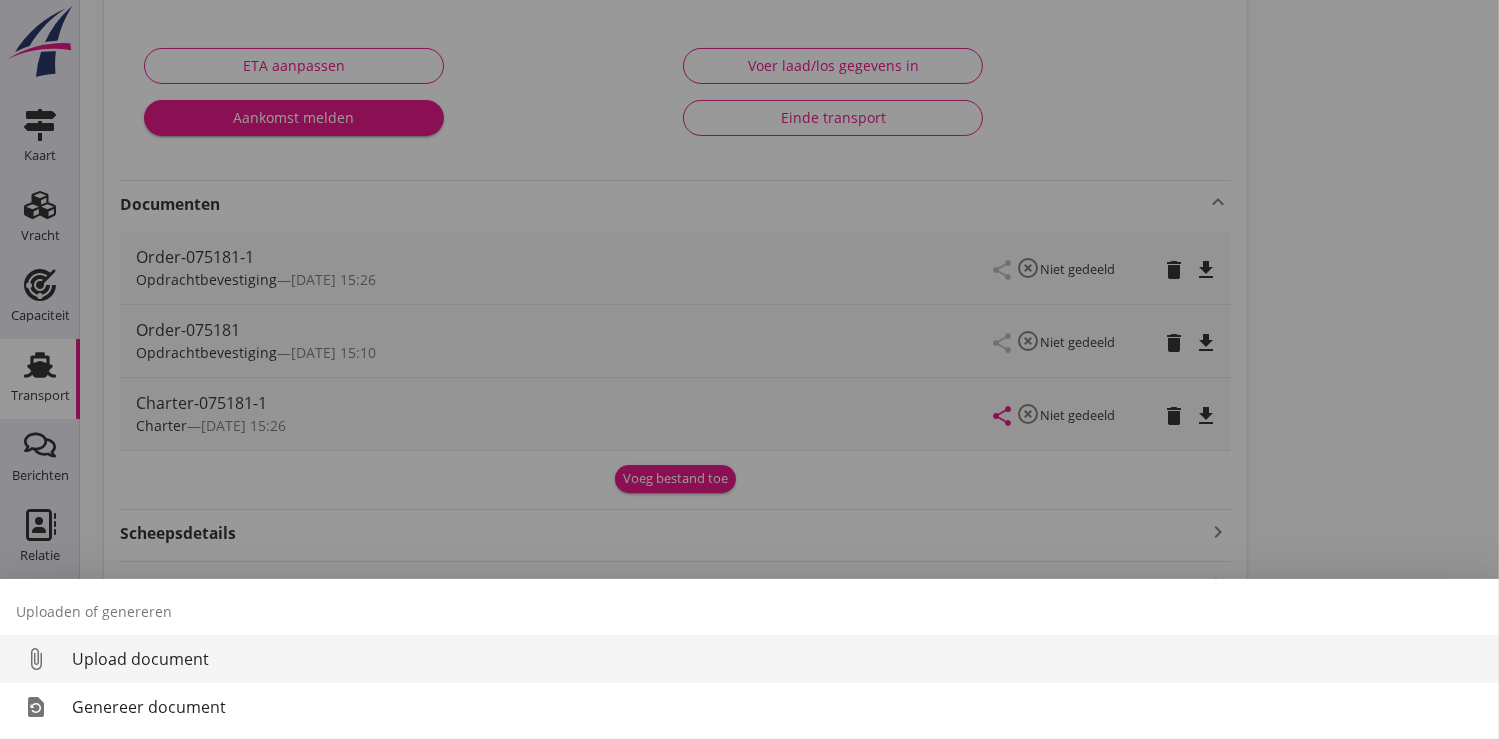 click on "Upload document" at bounding box center (777, 659) 